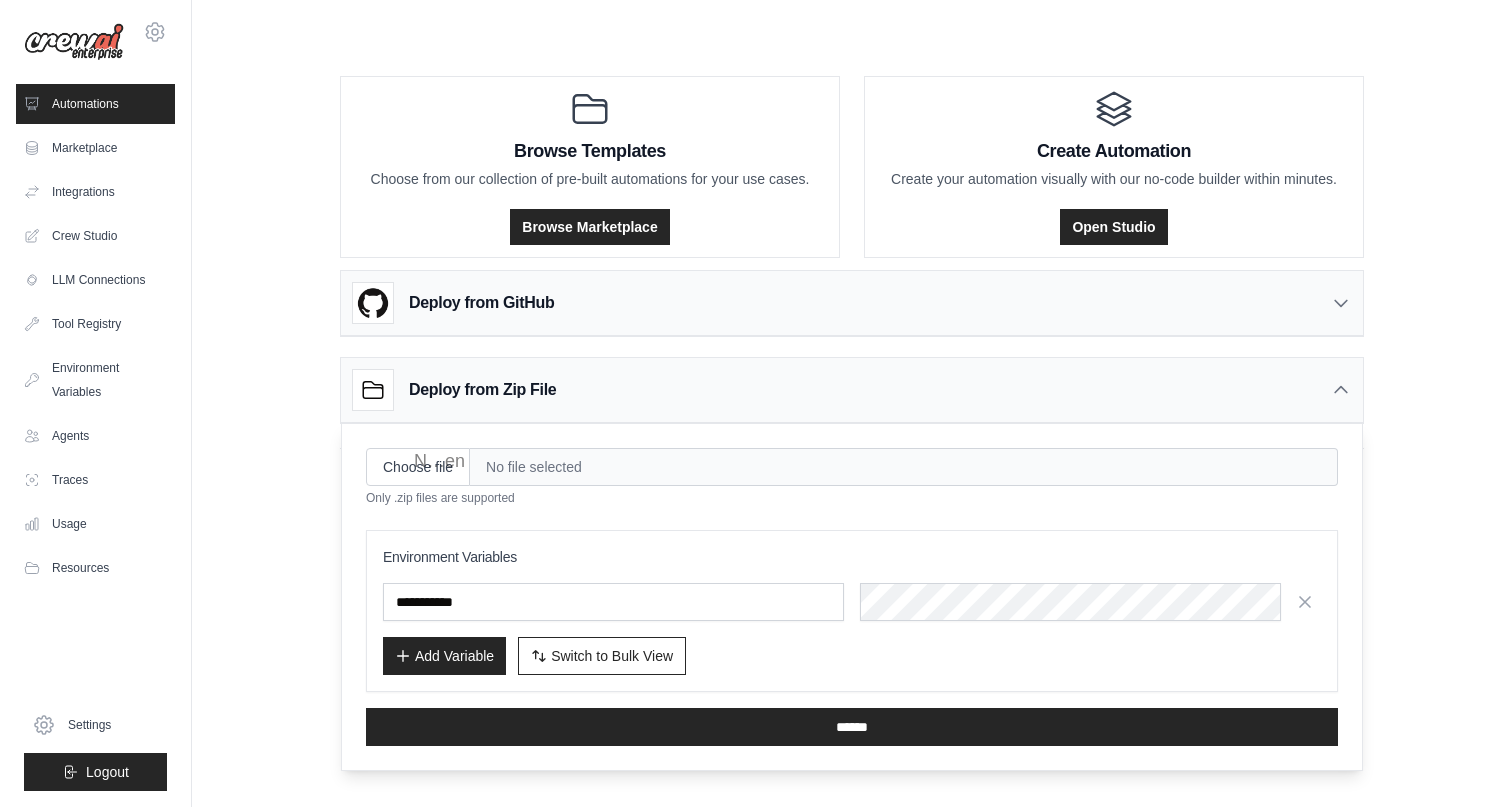 scroll, scrollTop: 0, scrollLeft: 0, axis: both 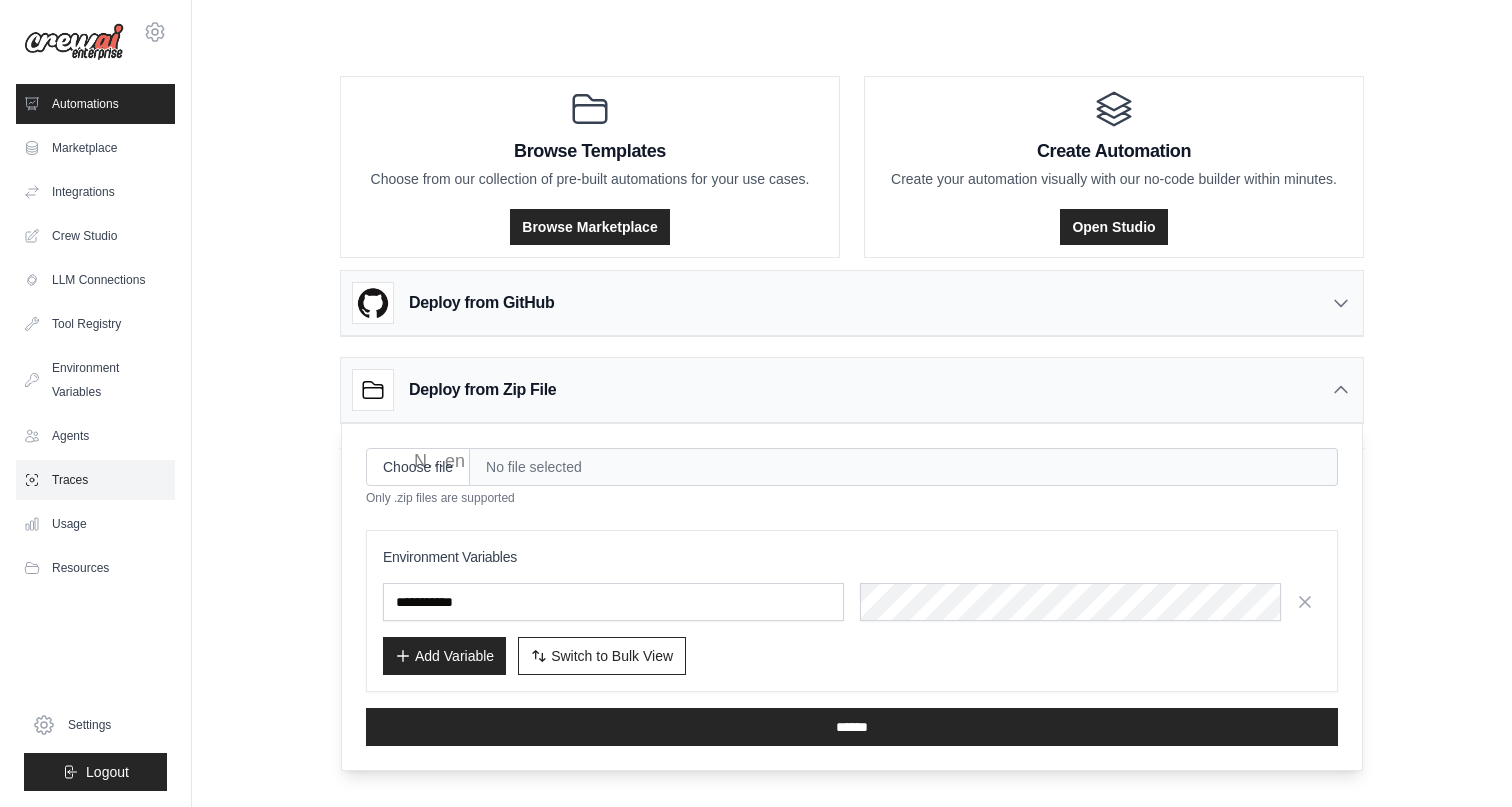 click on "Traces" at bounding box center (95, 480) 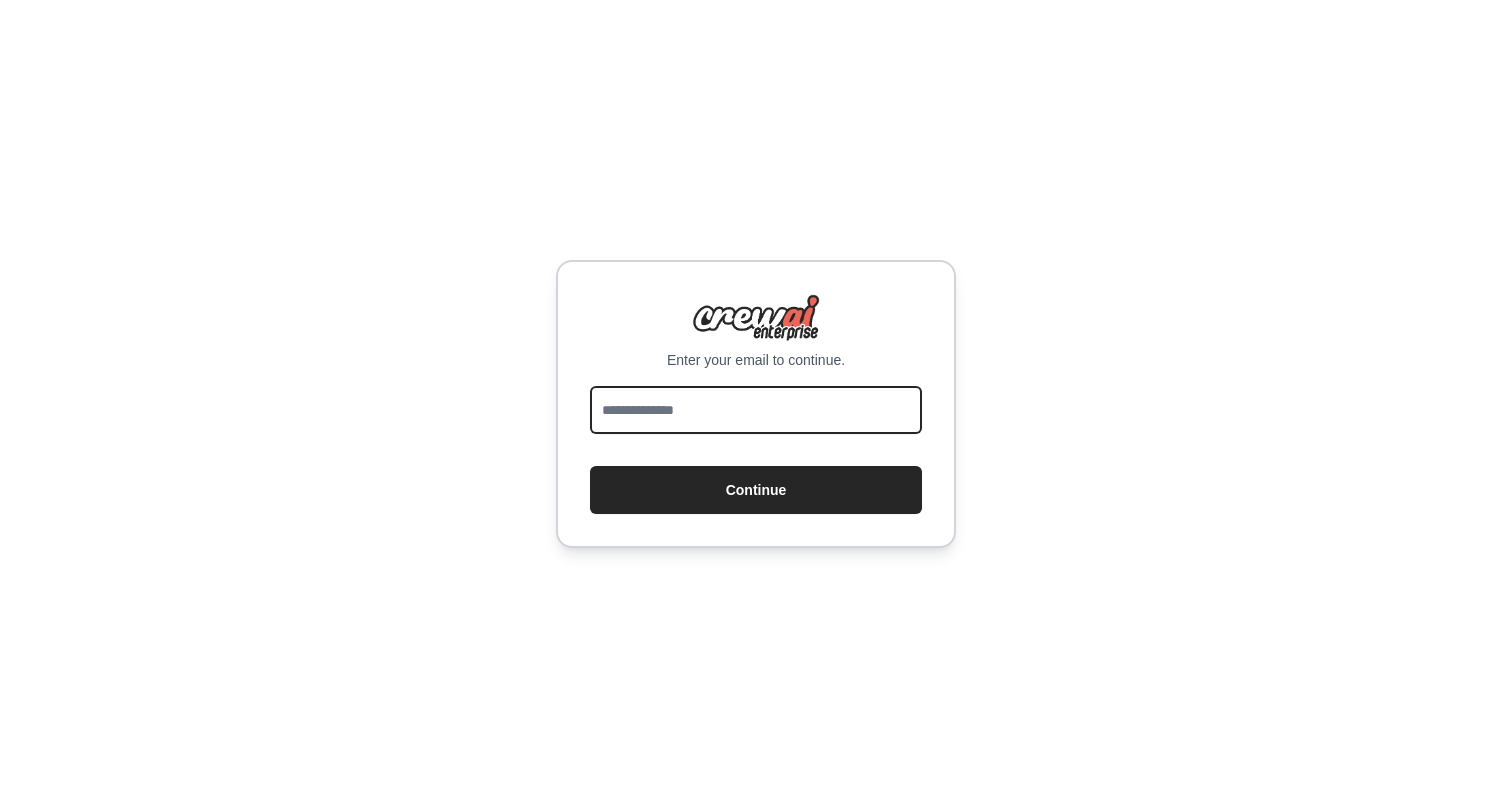 type on "**********" 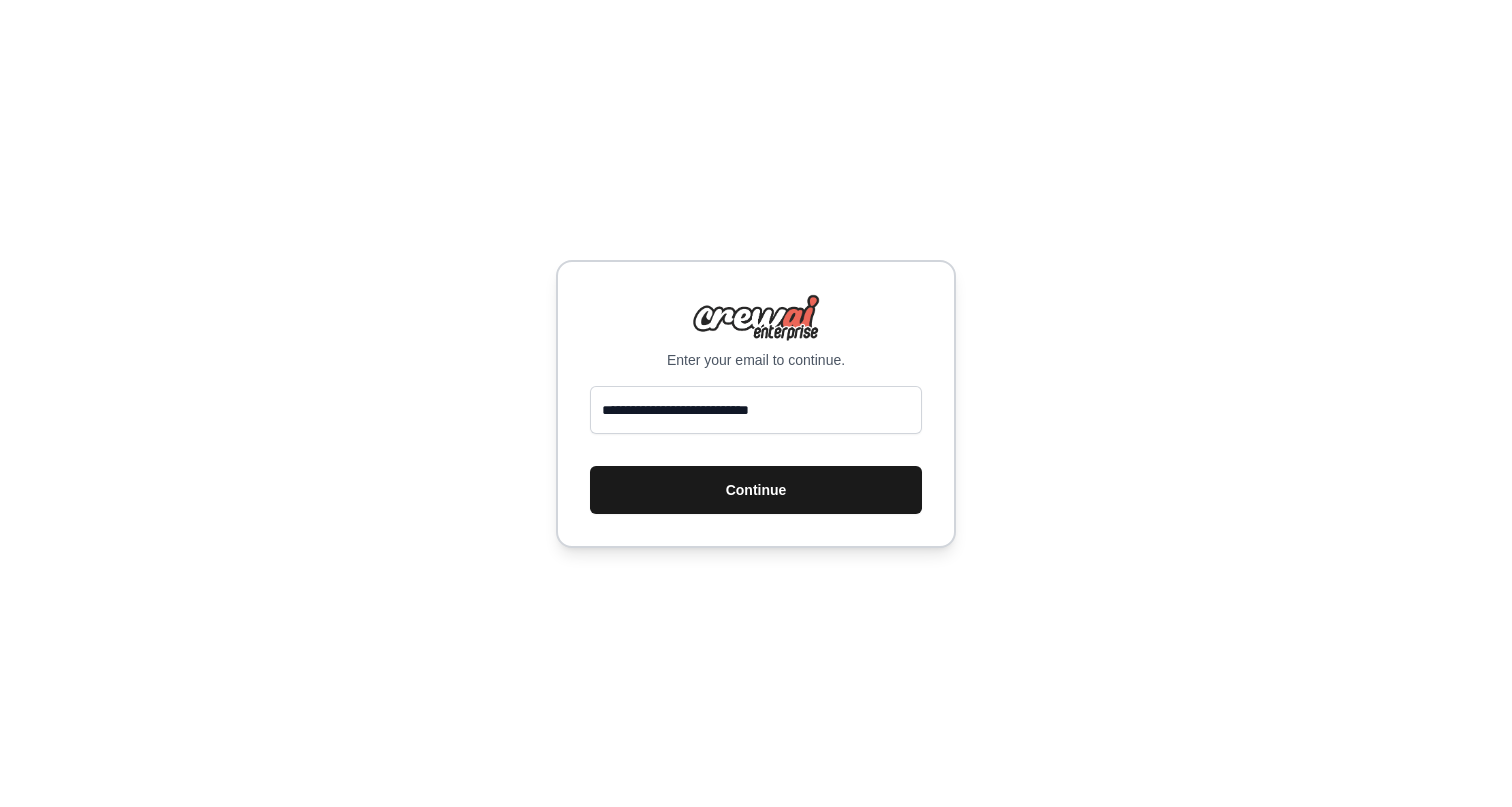 click on "Continue" at bounding box center (756, 490) 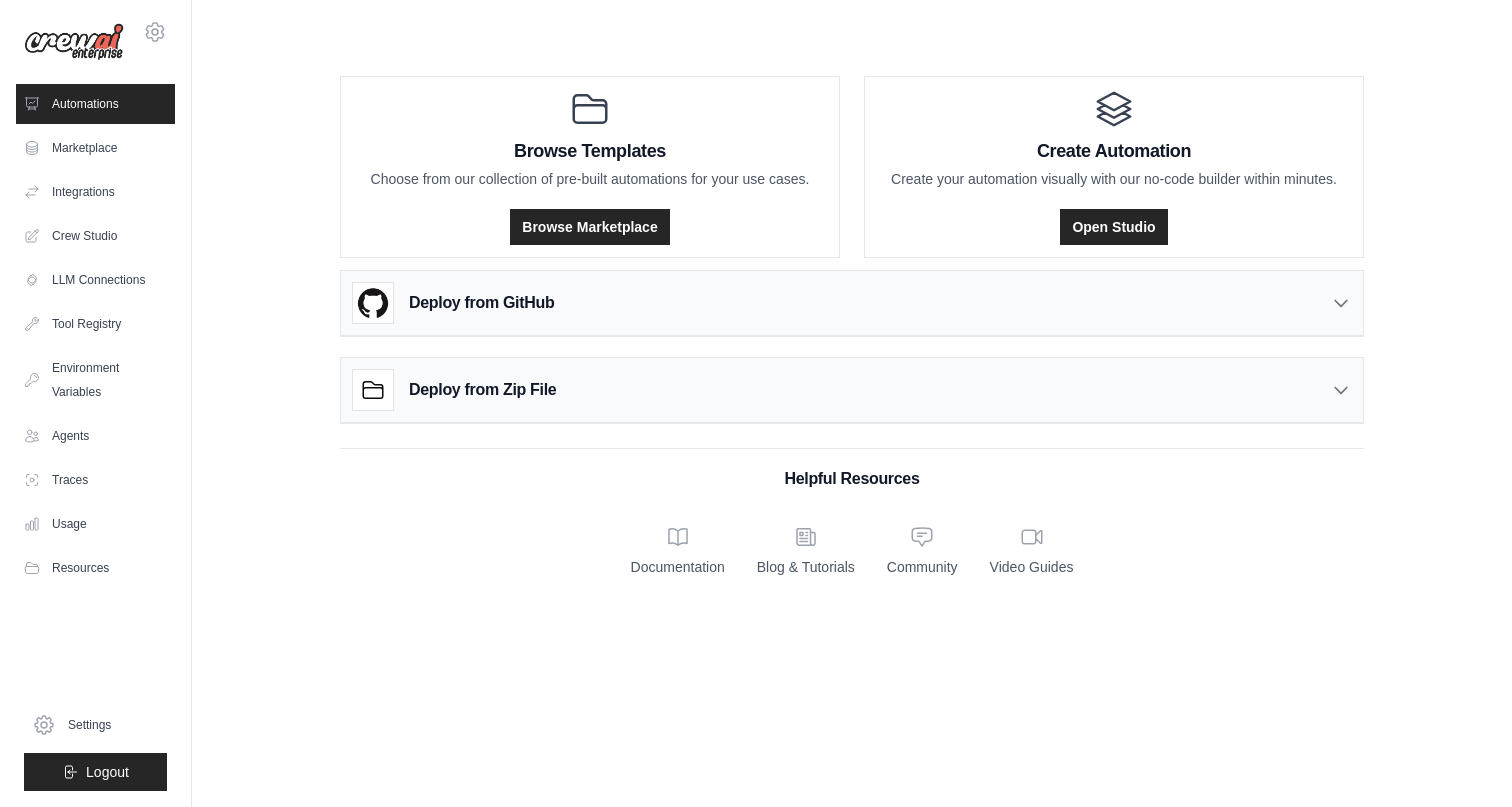 scroll, scrollTop: 0, scrollLeft: 0, axis: both 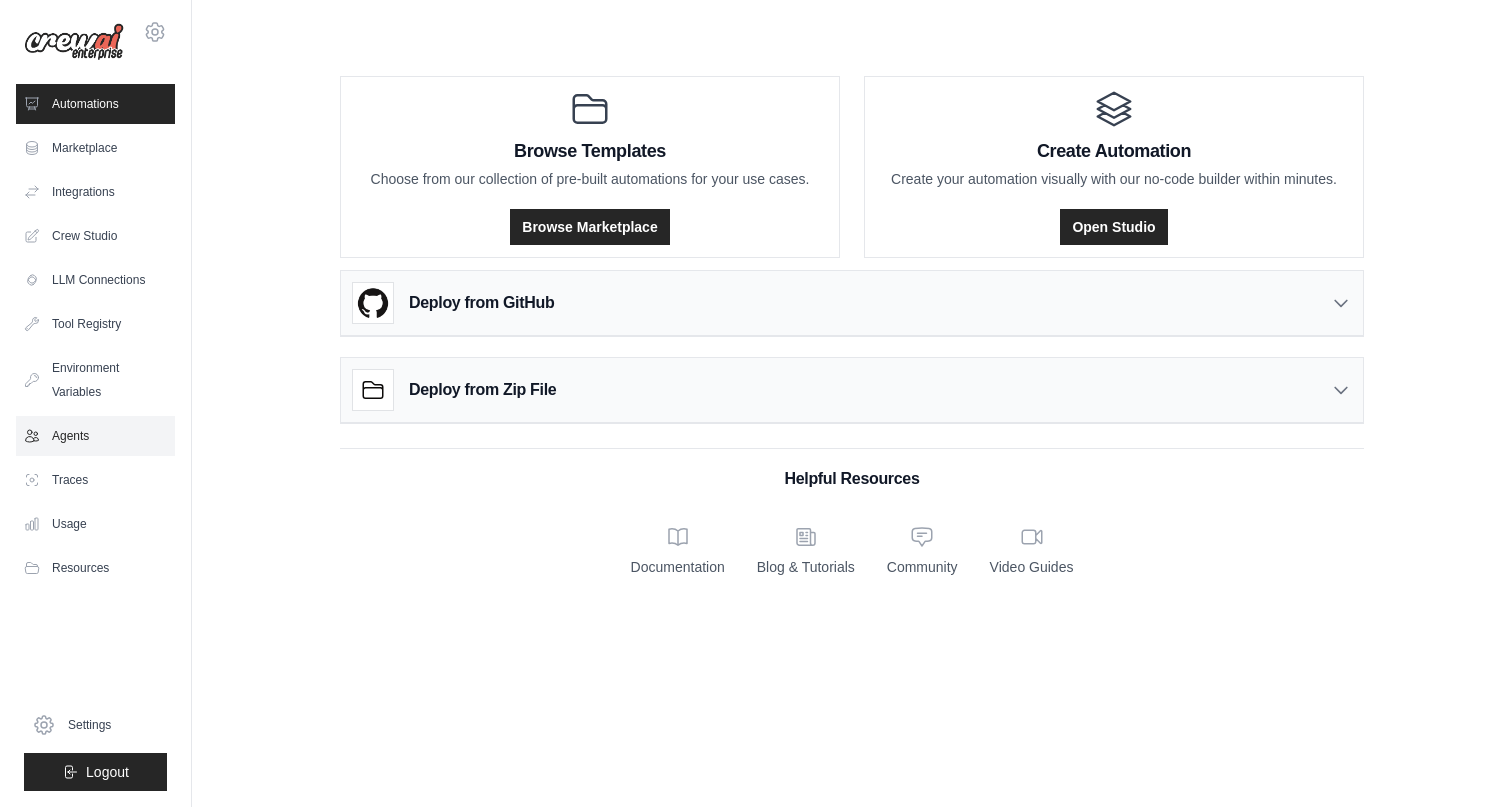 click on "Agents" at bounding box center [95, 436] 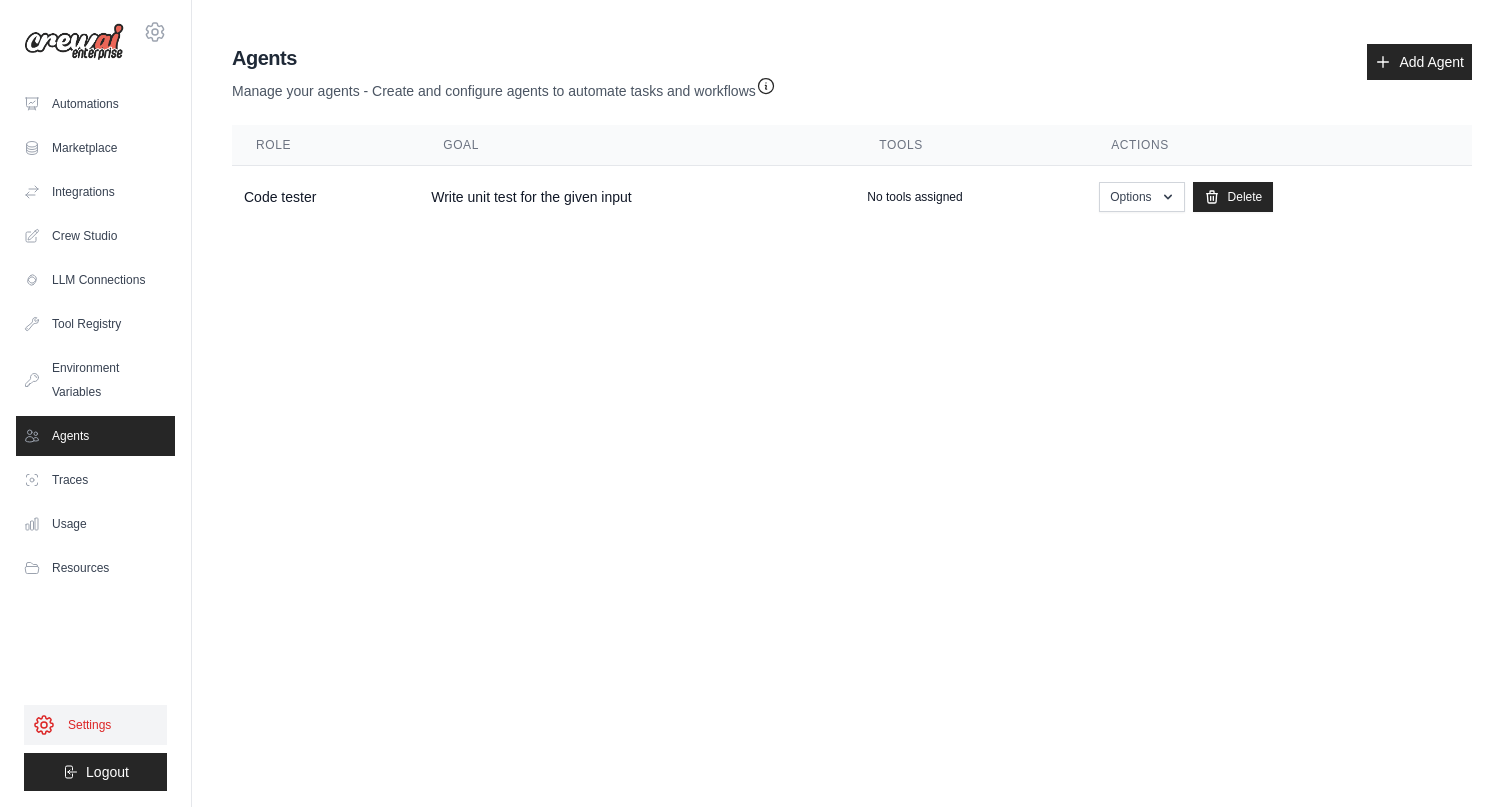 click on "Settings" at bounding box center [95, 725] 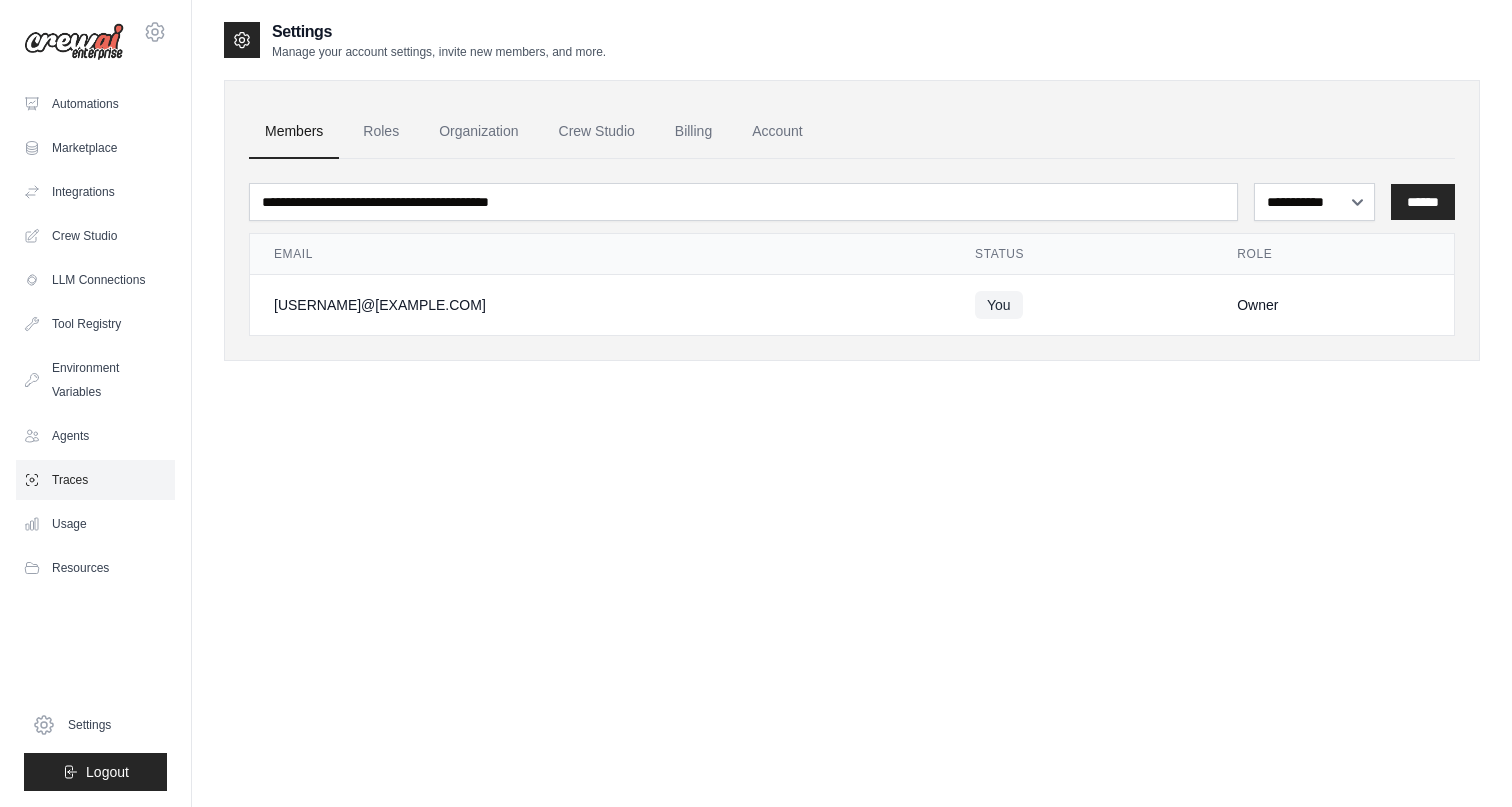 click on "Traces" at bounding box center (95, 480) 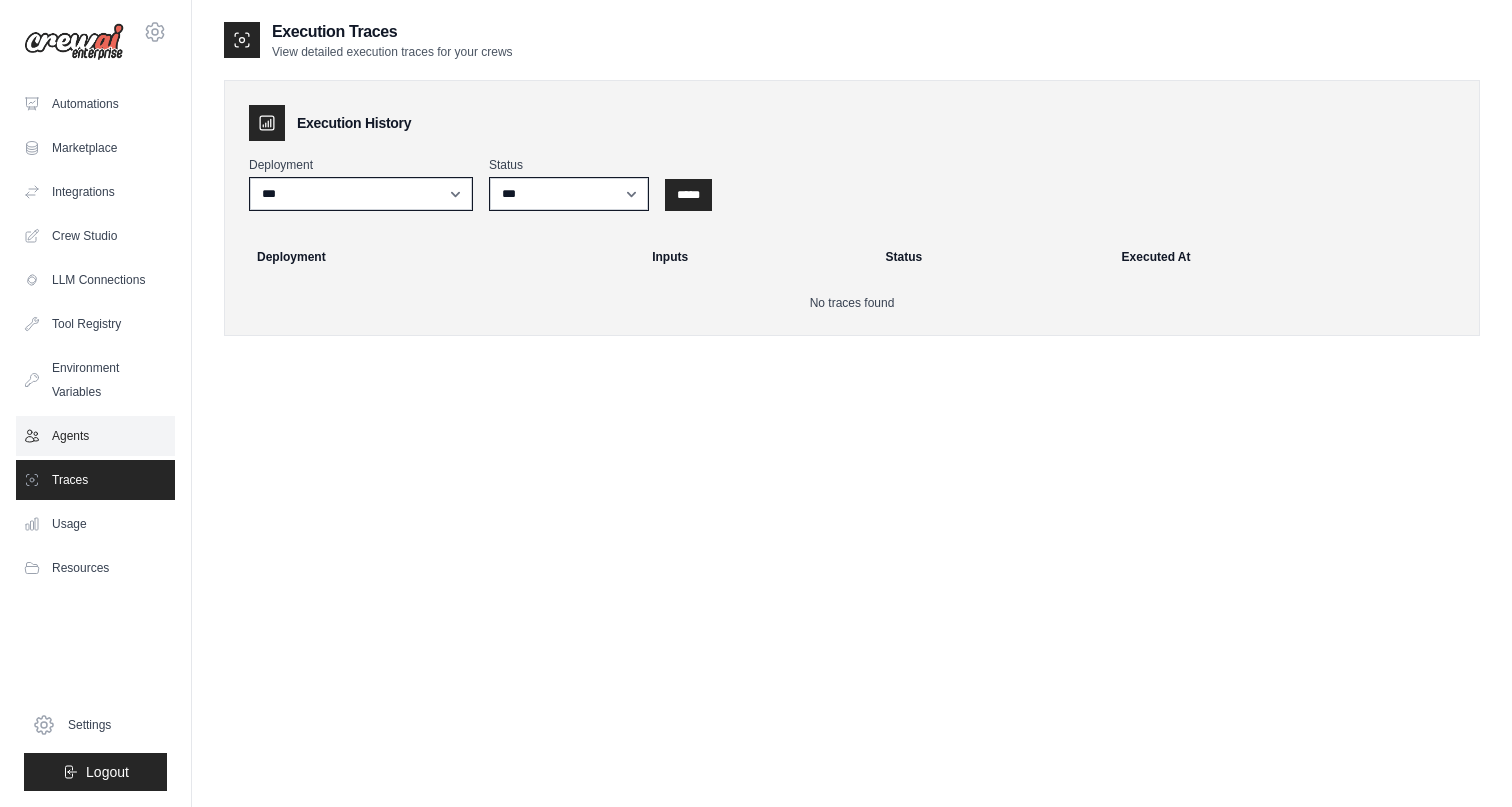 click on "Agents" at bounding box center (95, 436) 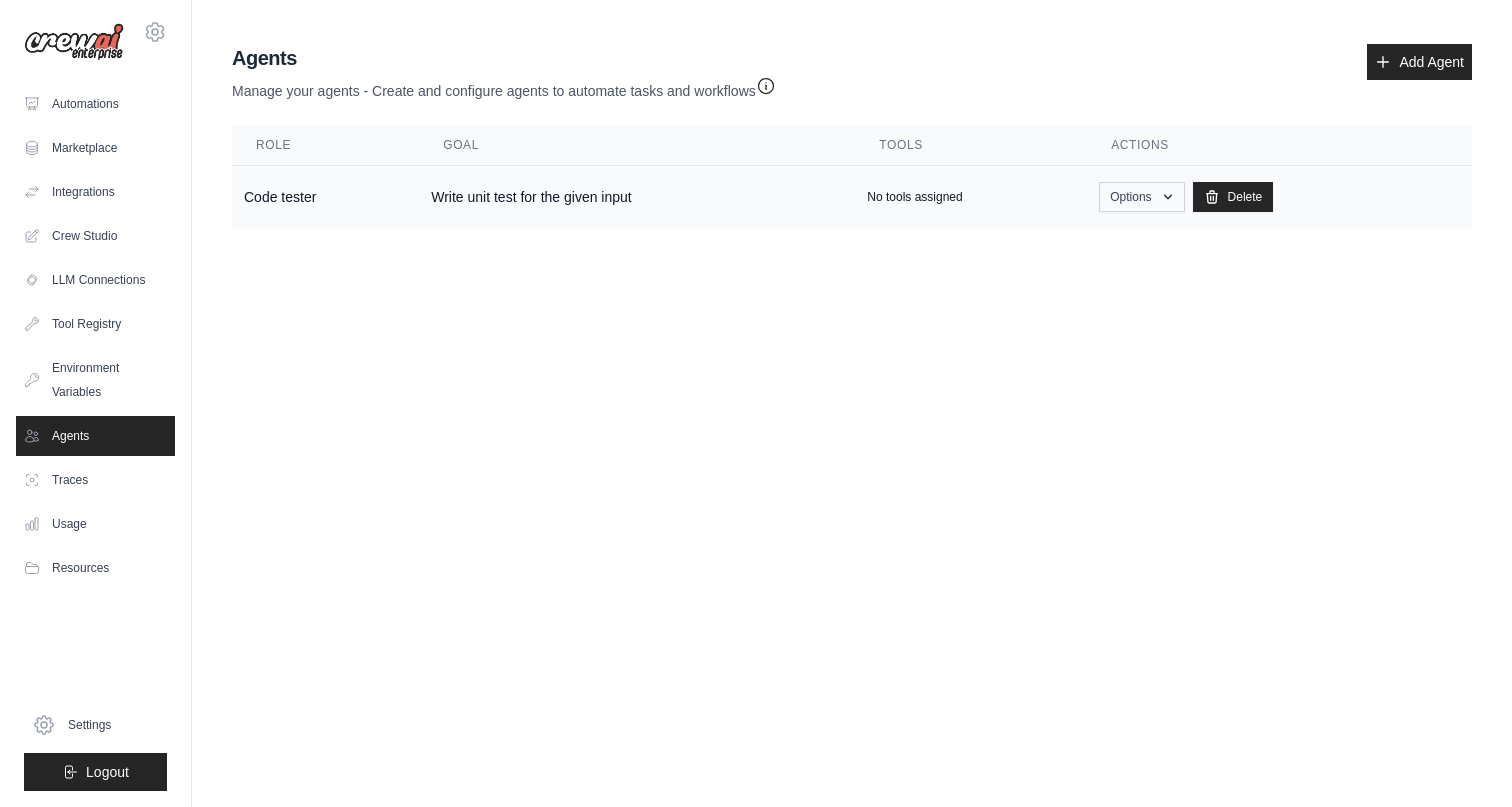 click 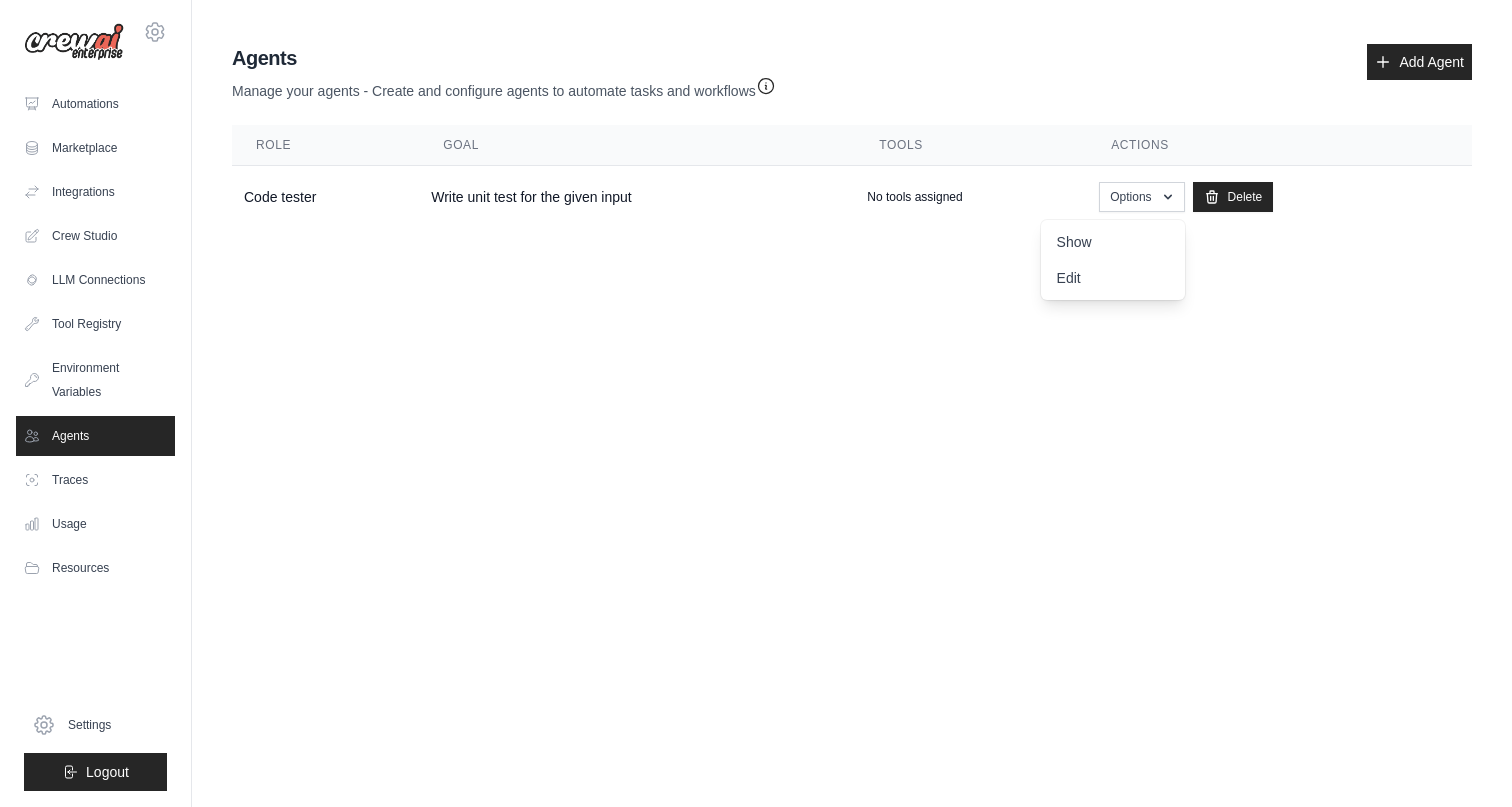 click on "[USERNAME]@[EXAMPLE.COM]
Settings
Automations
Marketplace
Integrations
Documentation" at bounding box center (756, 403) 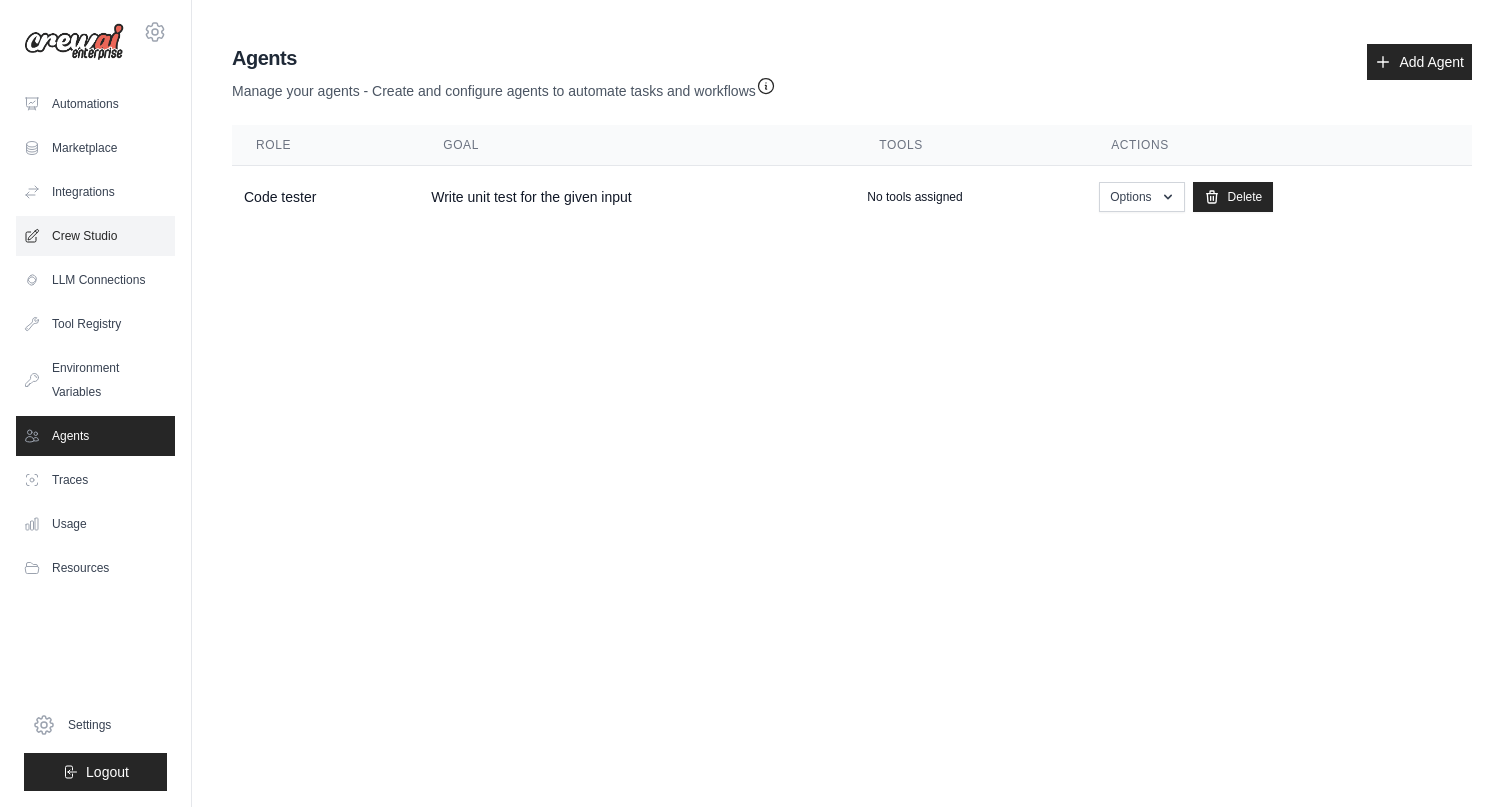 click on "Crew Studio" at bounding box center [95, 236] 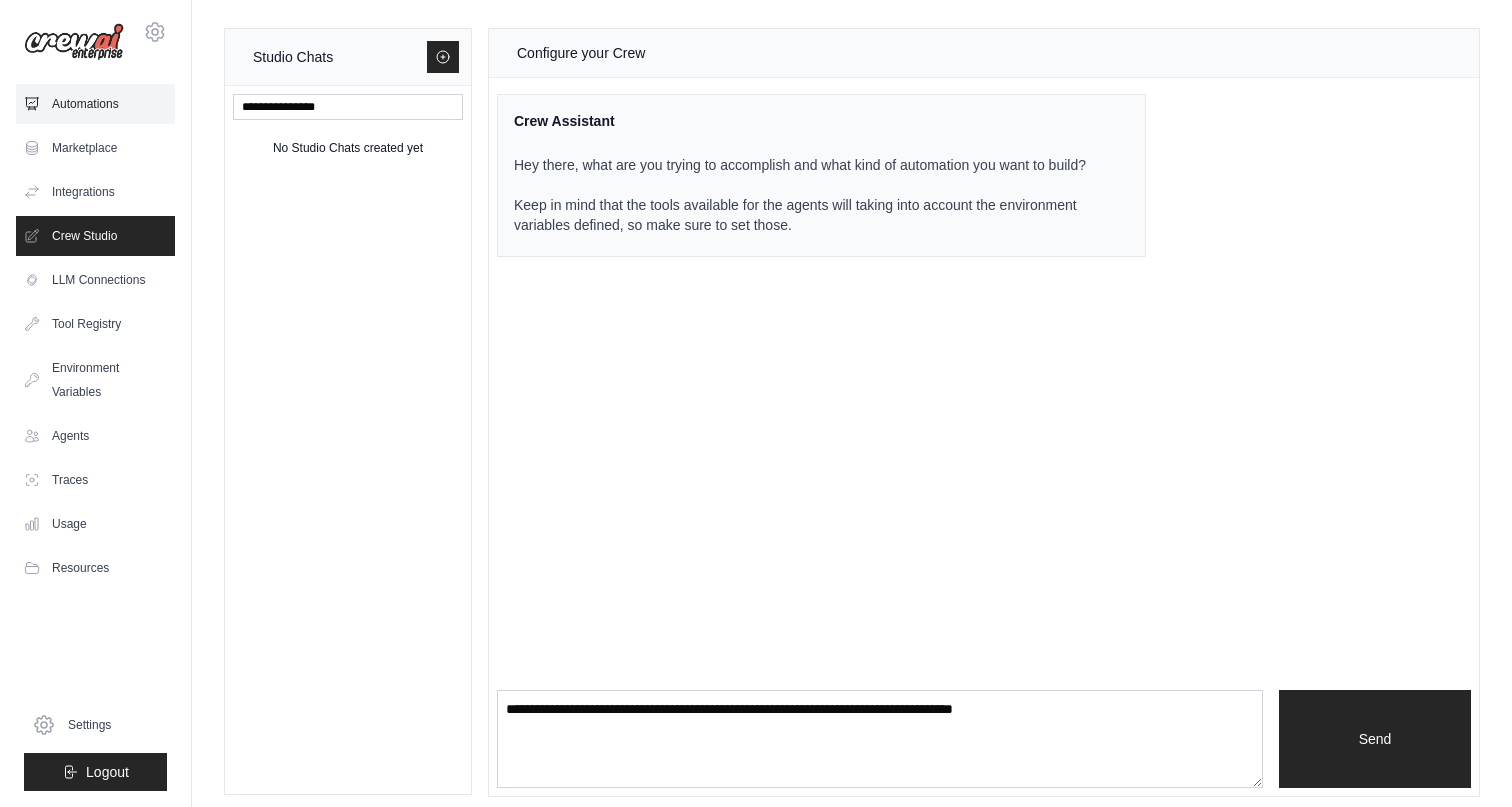 click on "Automations" at bounding box center (95, 104) 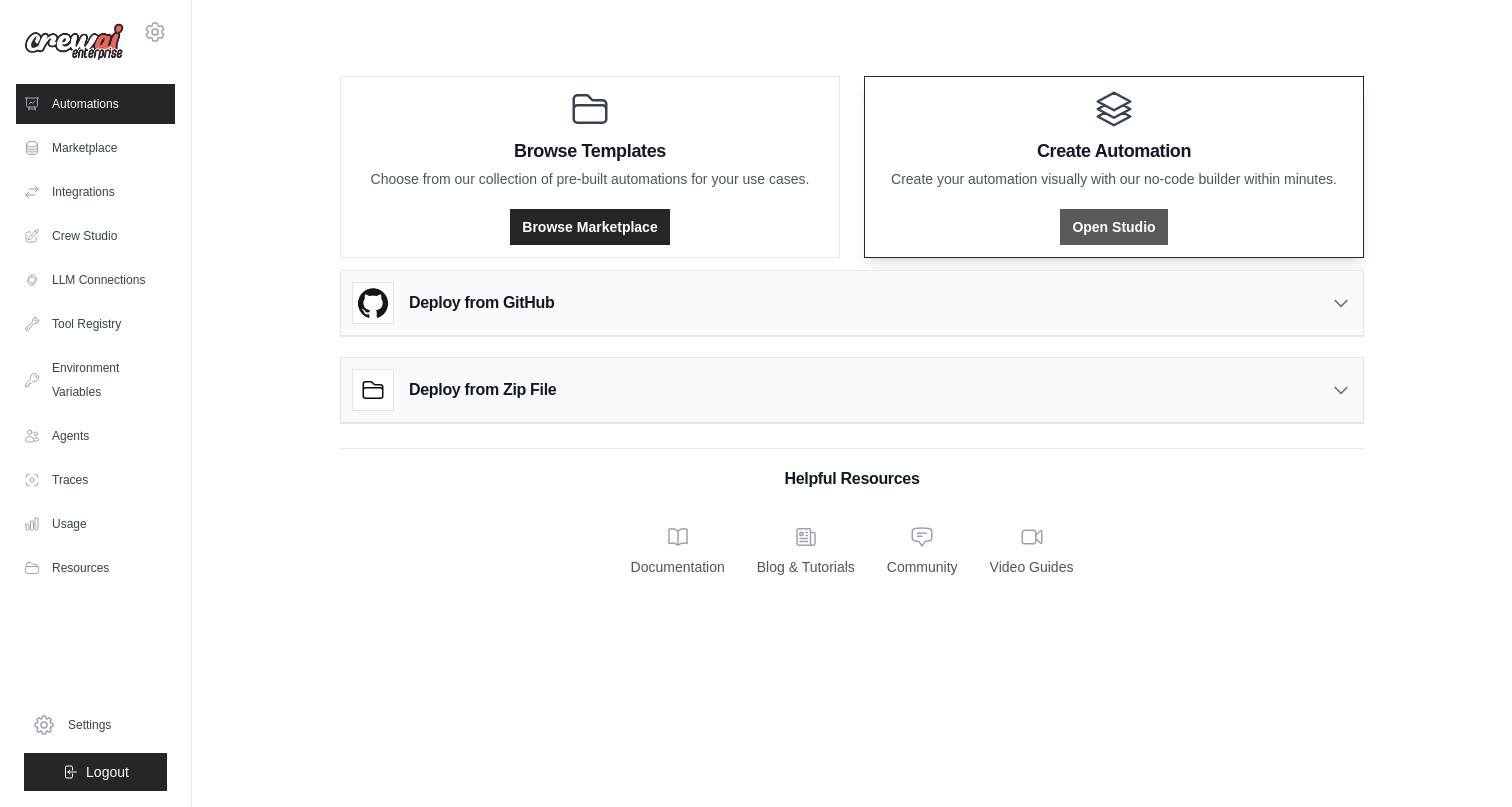 click on "Open Studio" at bounding box center [1113, 227] 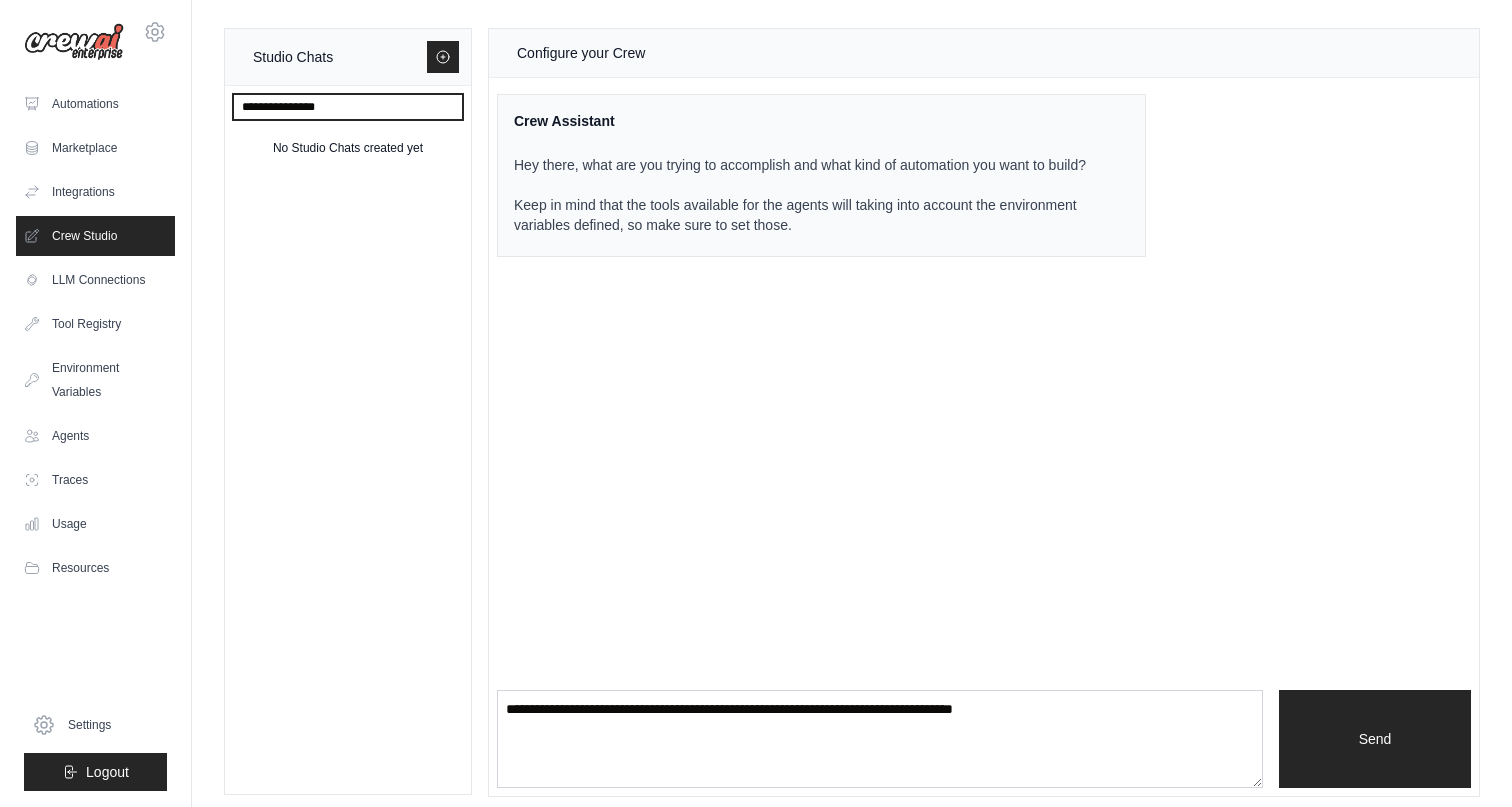 click at bounding box center [348, 107] 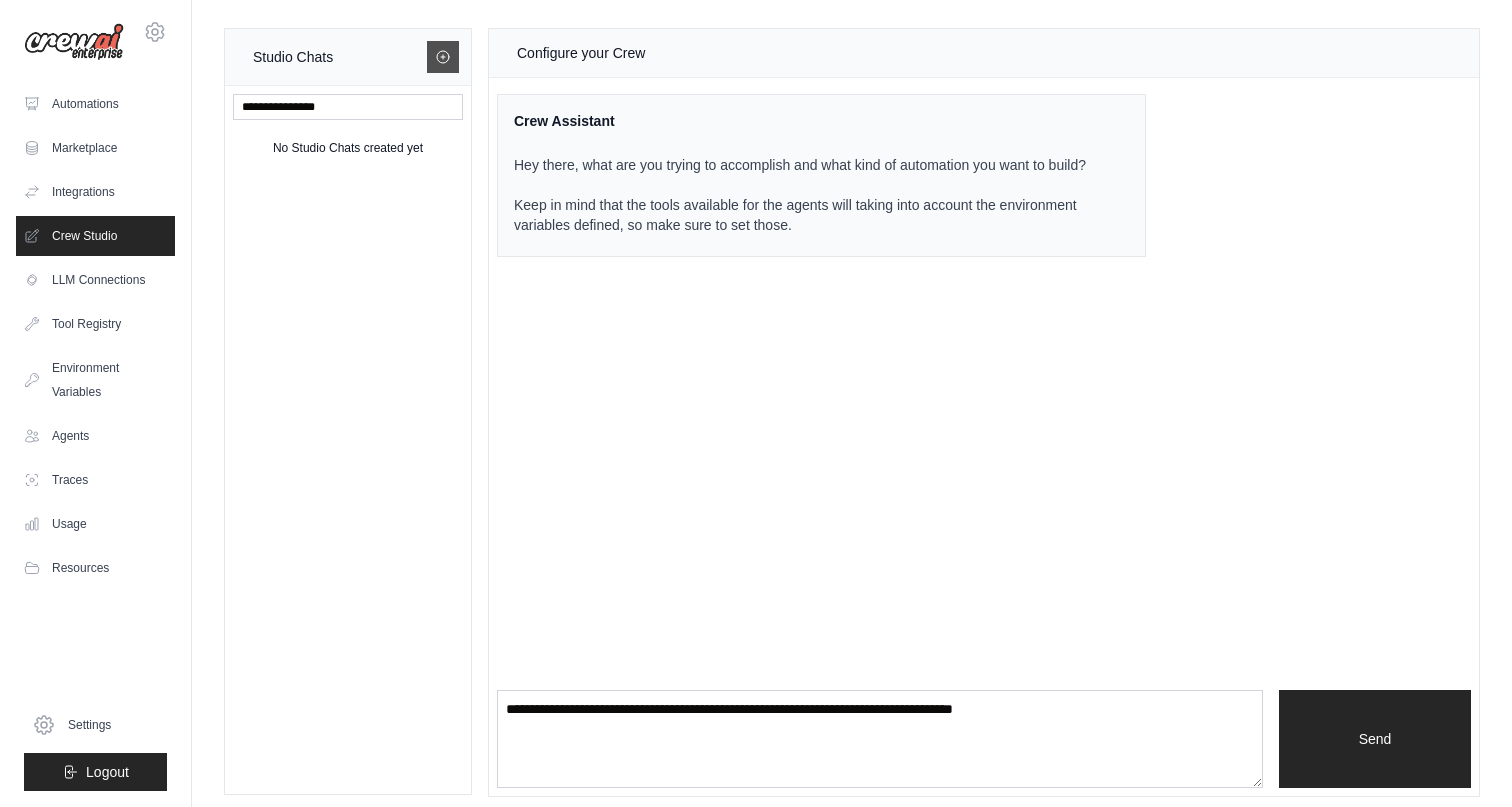 click 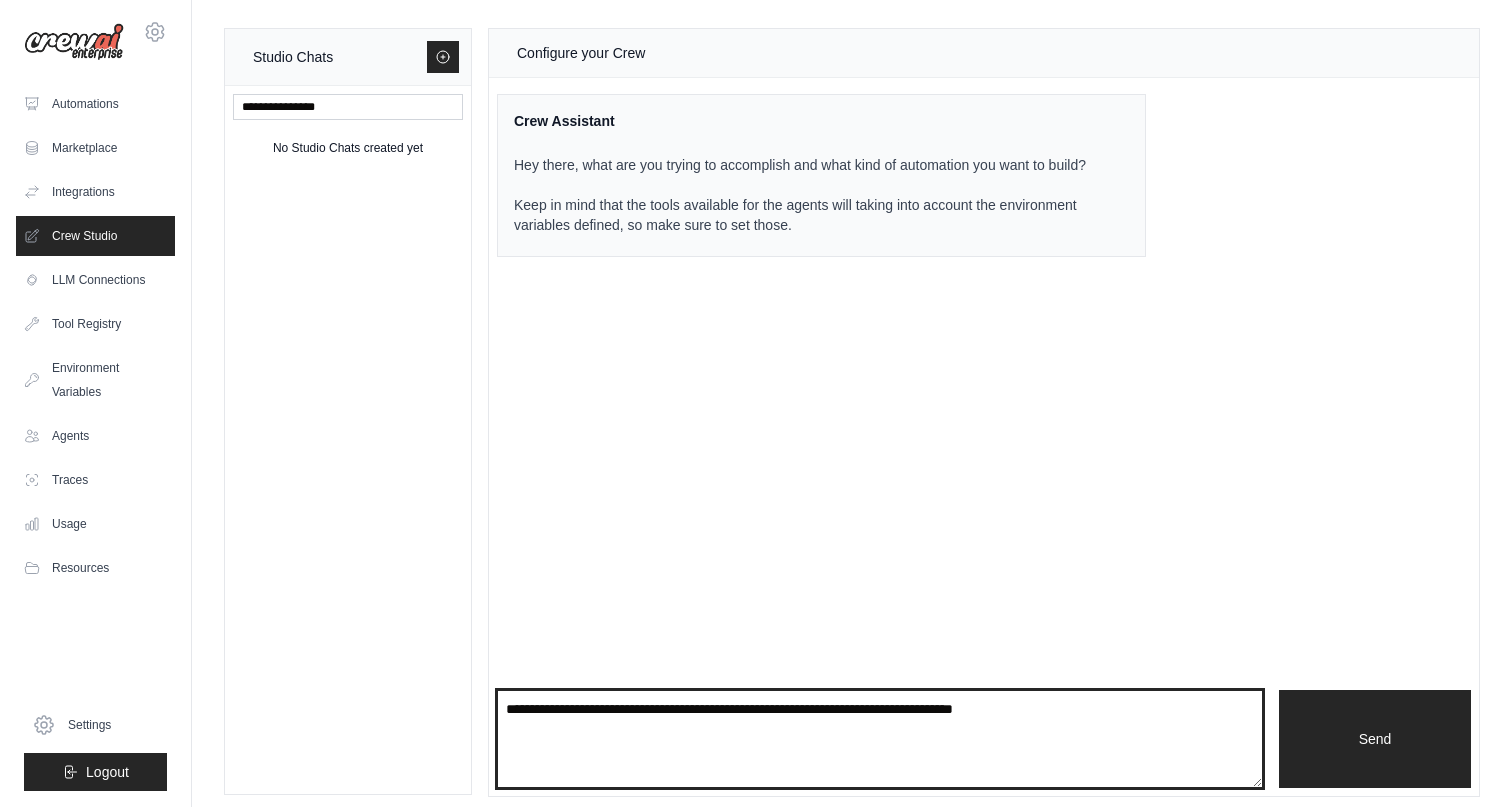 click at bounding box center (880, 739) 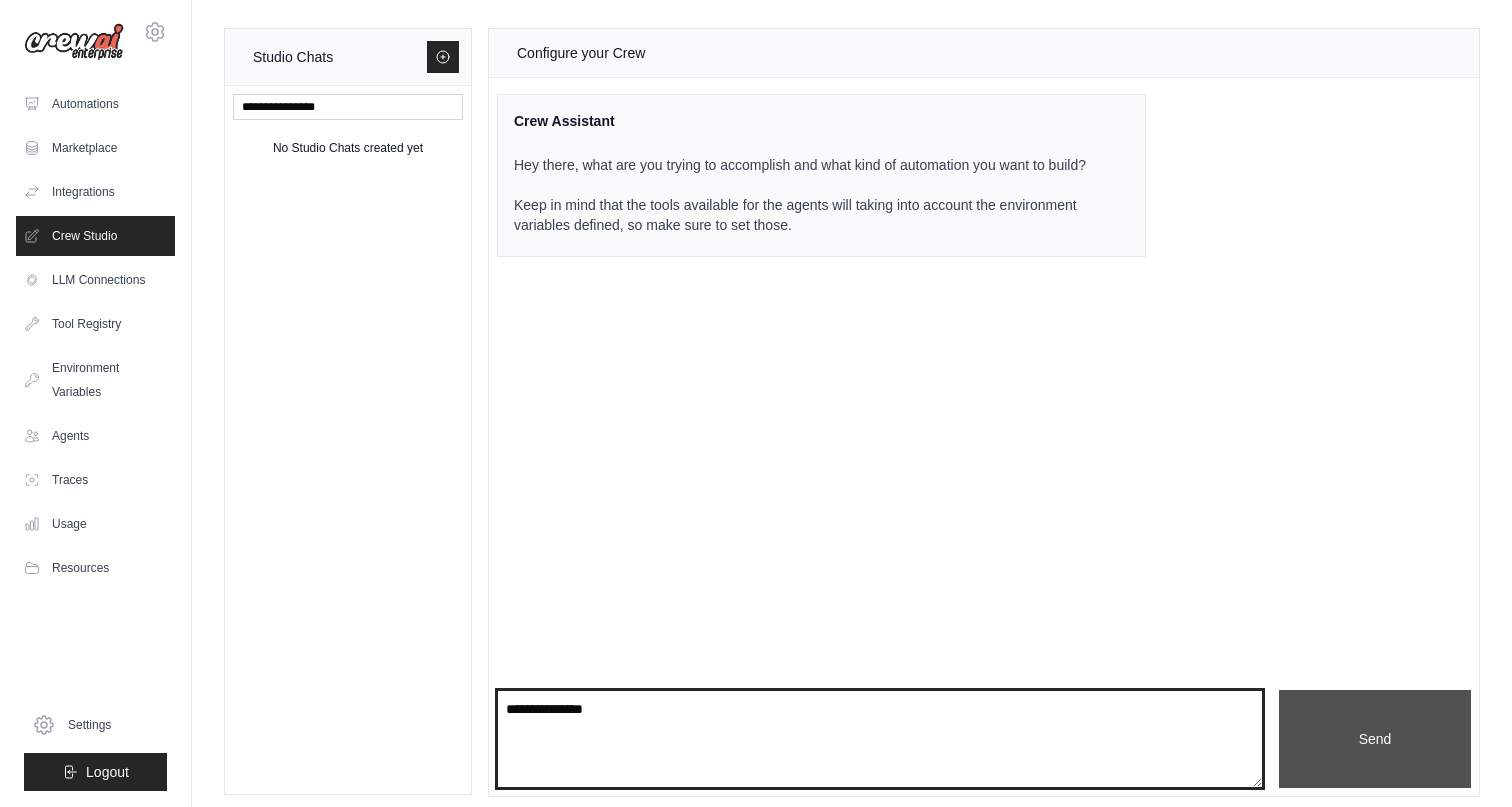type on "**********" 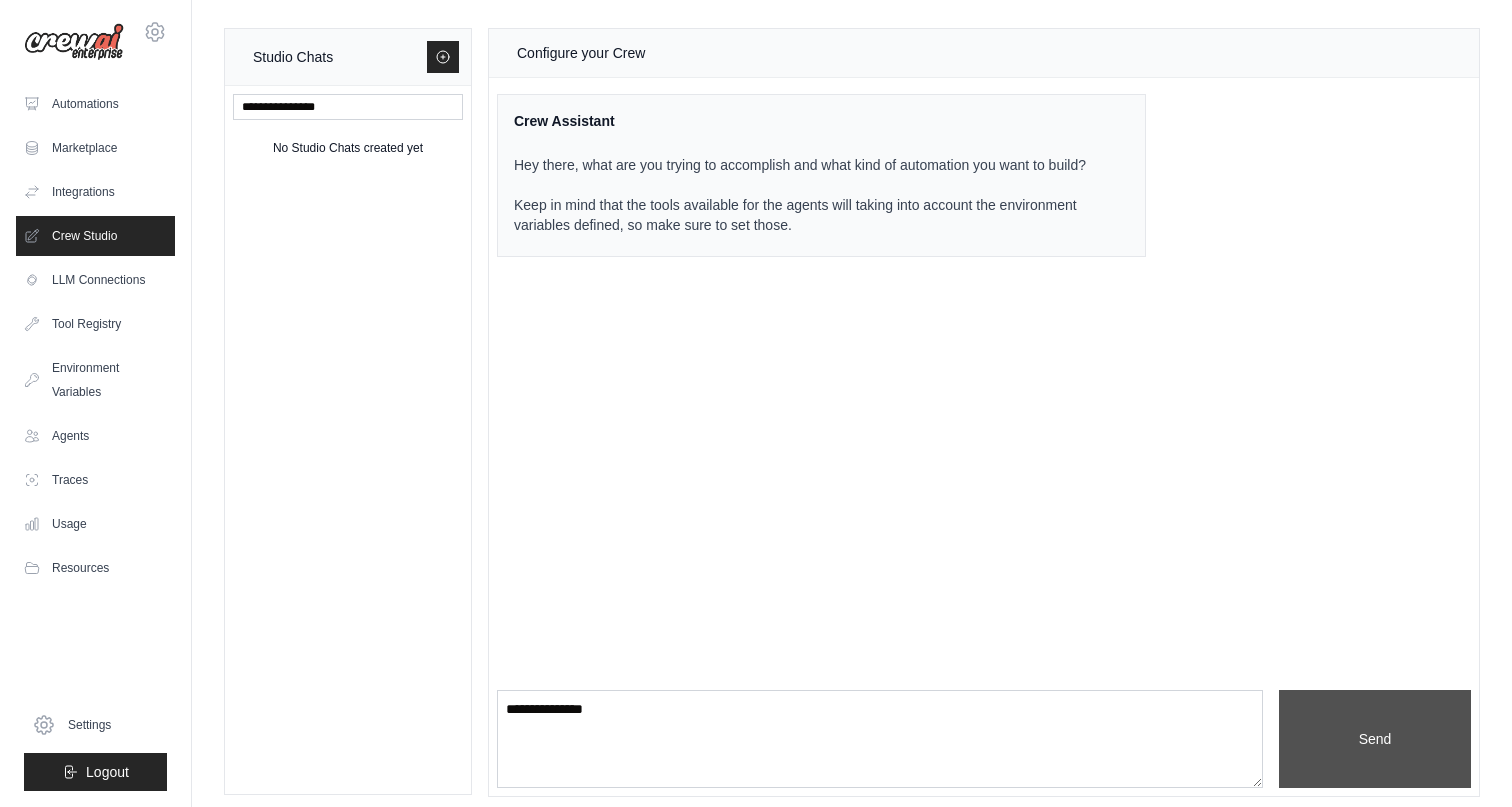 click on "Send" at bounding box center (1375, 739) 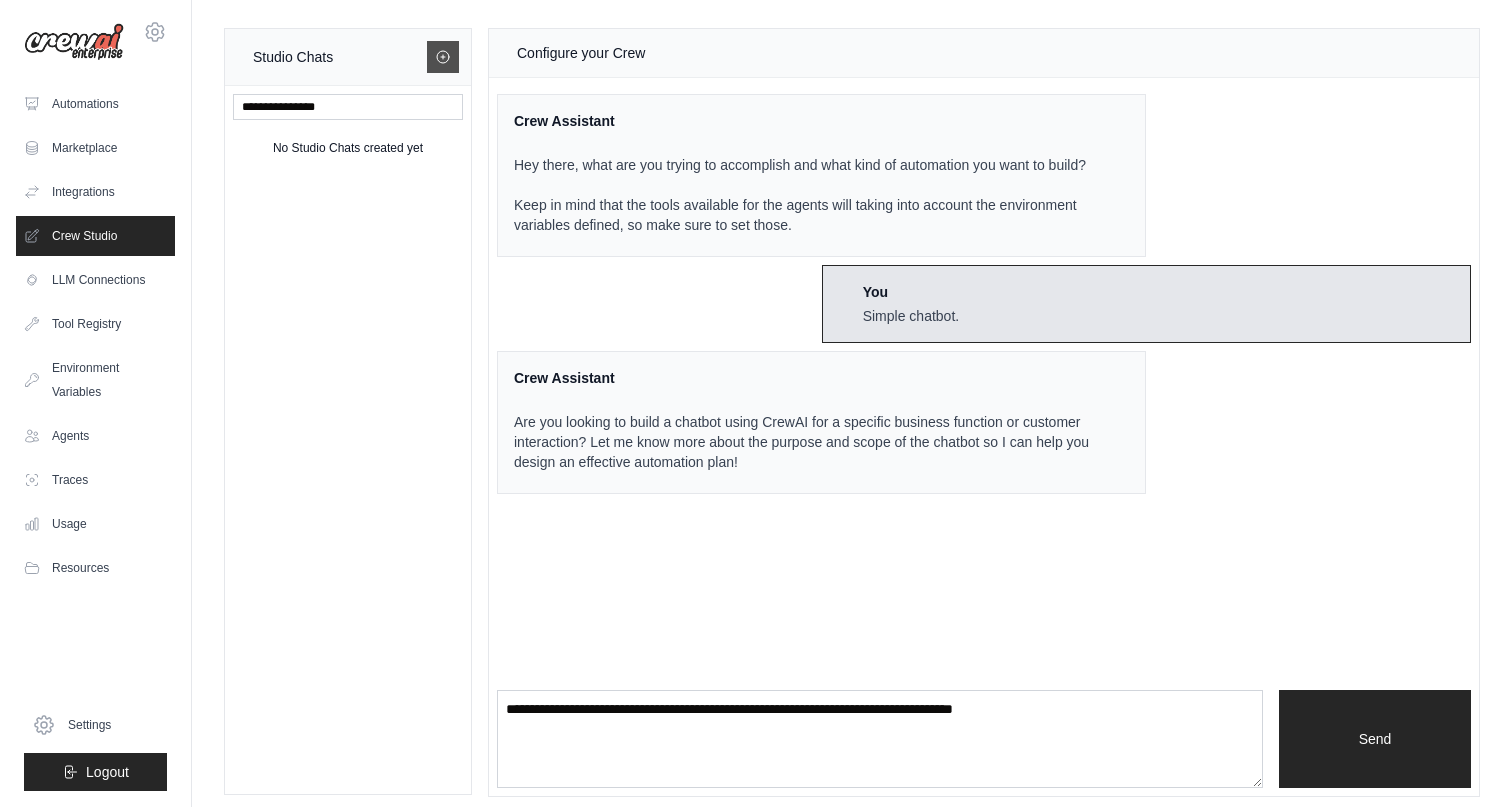 click at bounding box center (443, 57) 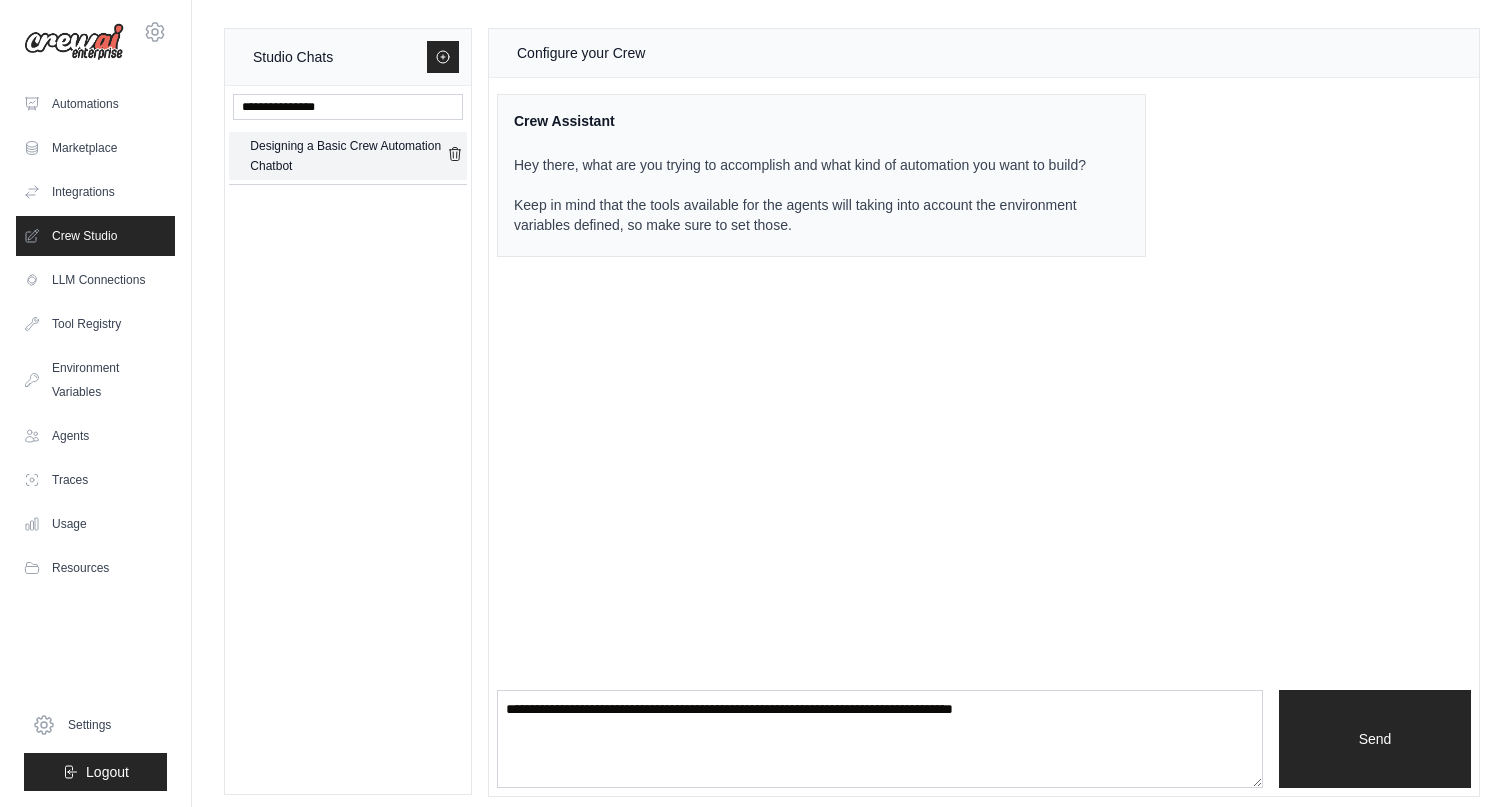 click on "Designing a Basic Crew Automation Chatbot" at bounding box center (348, 156) 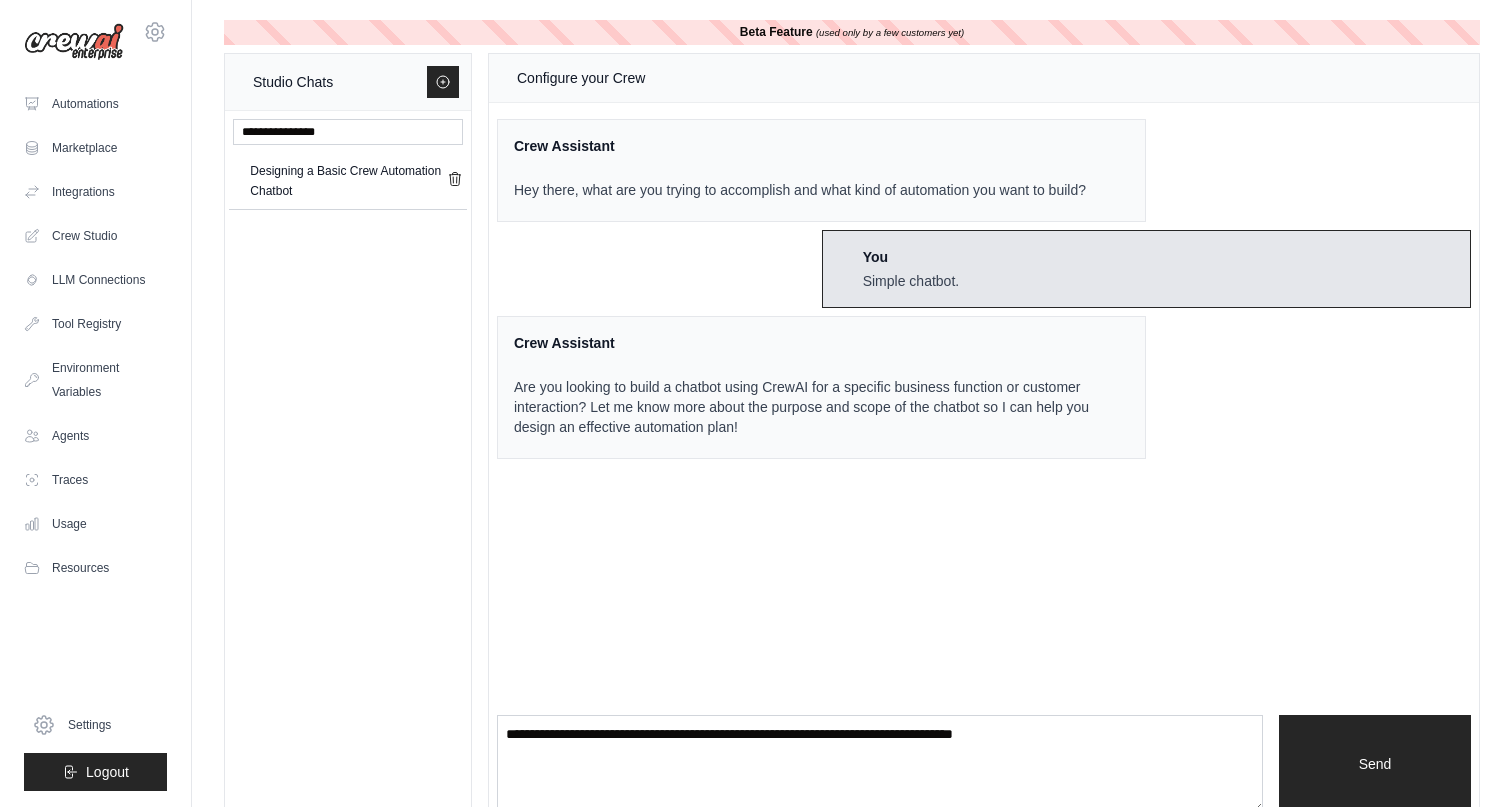 click on "Beta Feature
(used only by a few customers yet)" at bounding box center [852, 32] 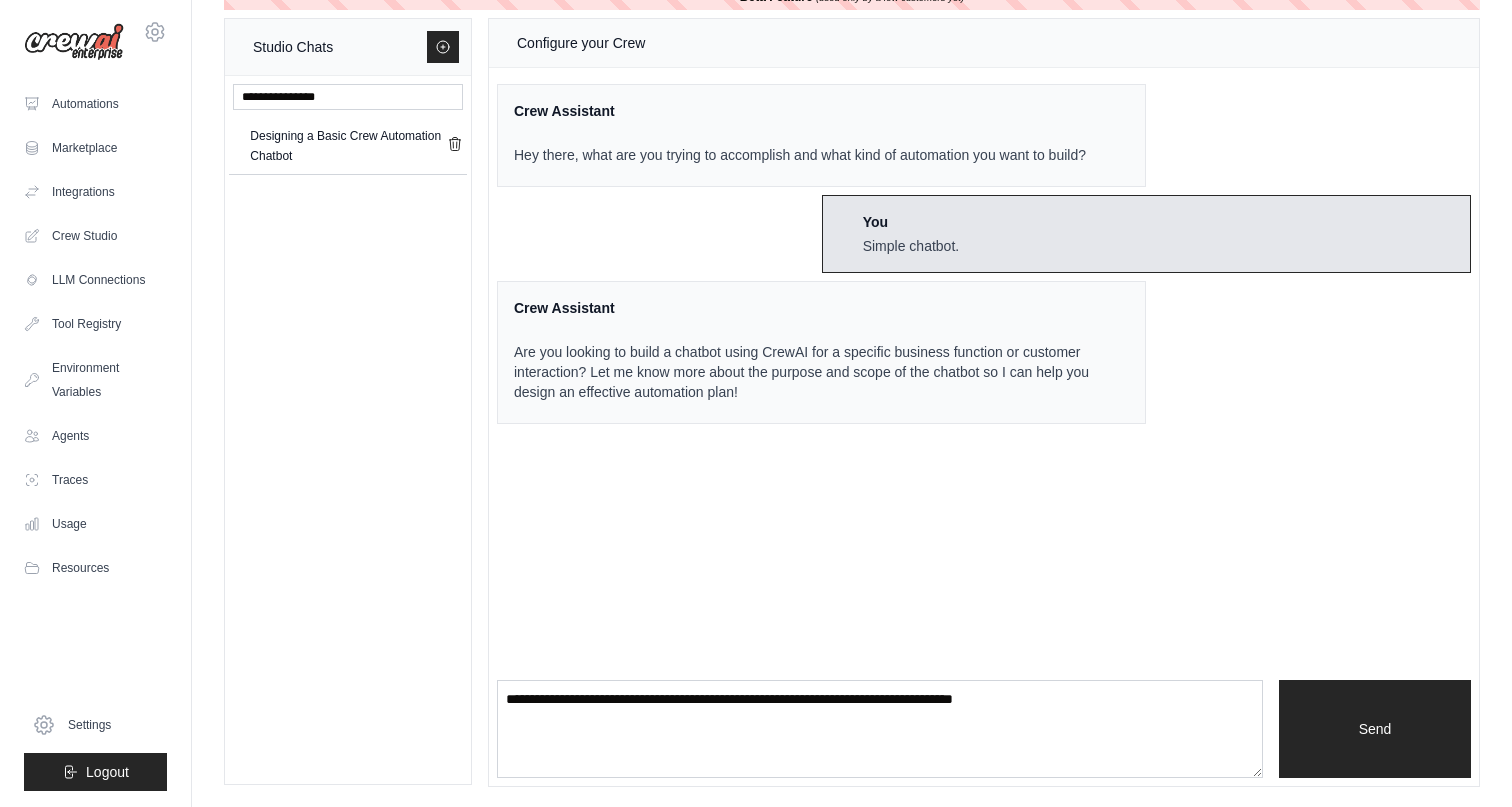 scroll, scrollTop: 35, scrollLeft: 0, axis: vertical 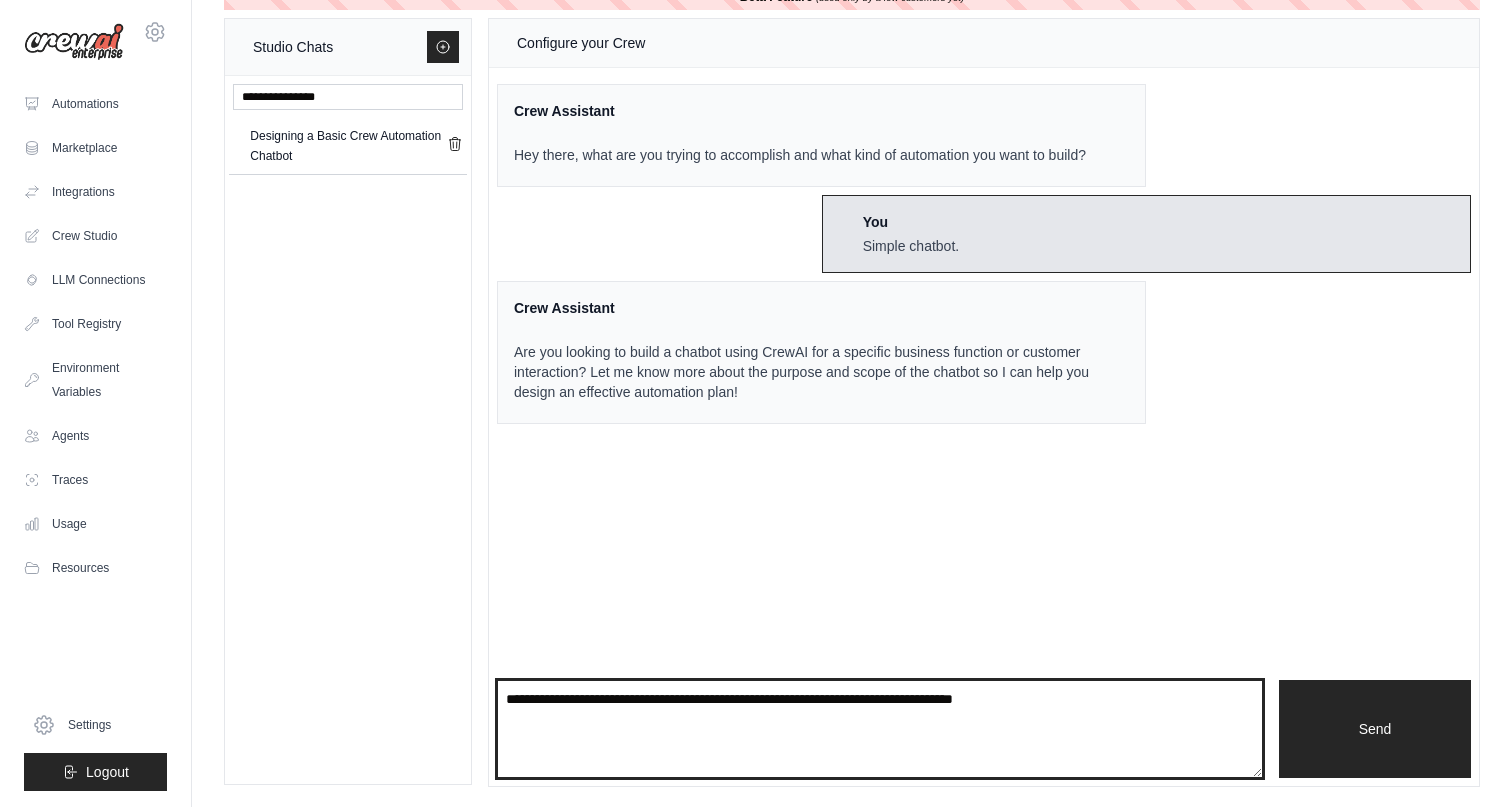 click at bounding box center (880, 729) 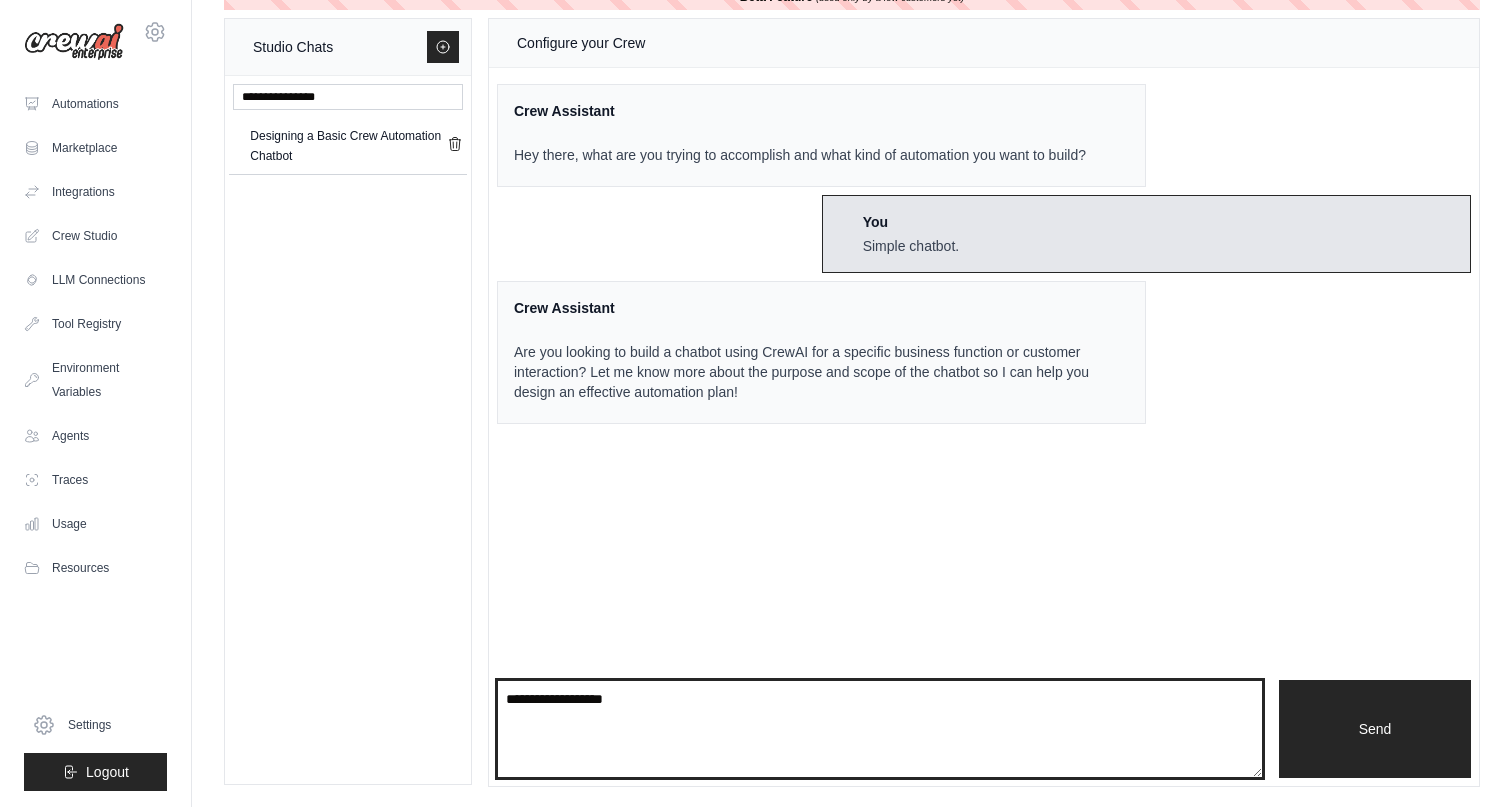 type on "**********" 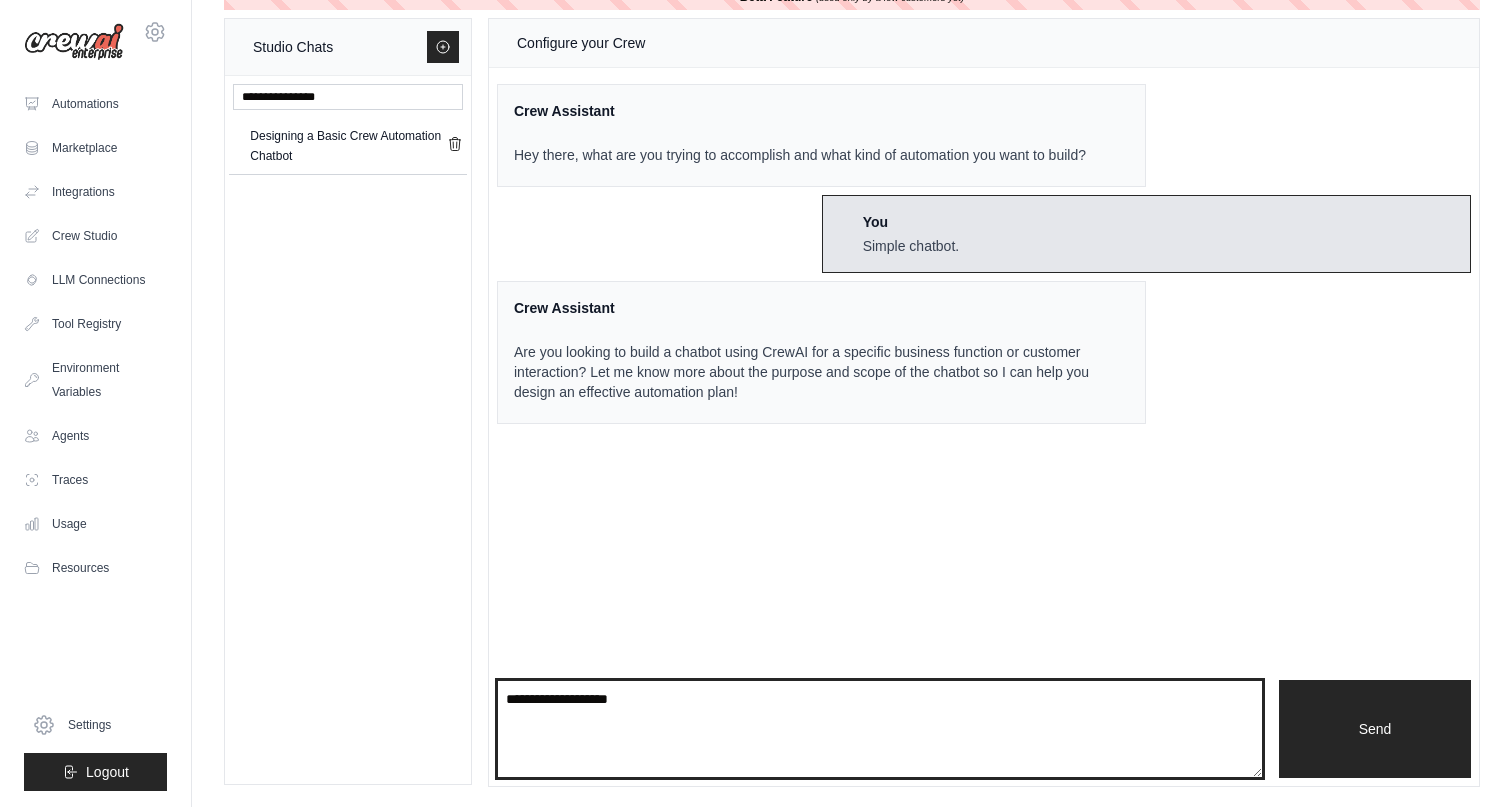 type 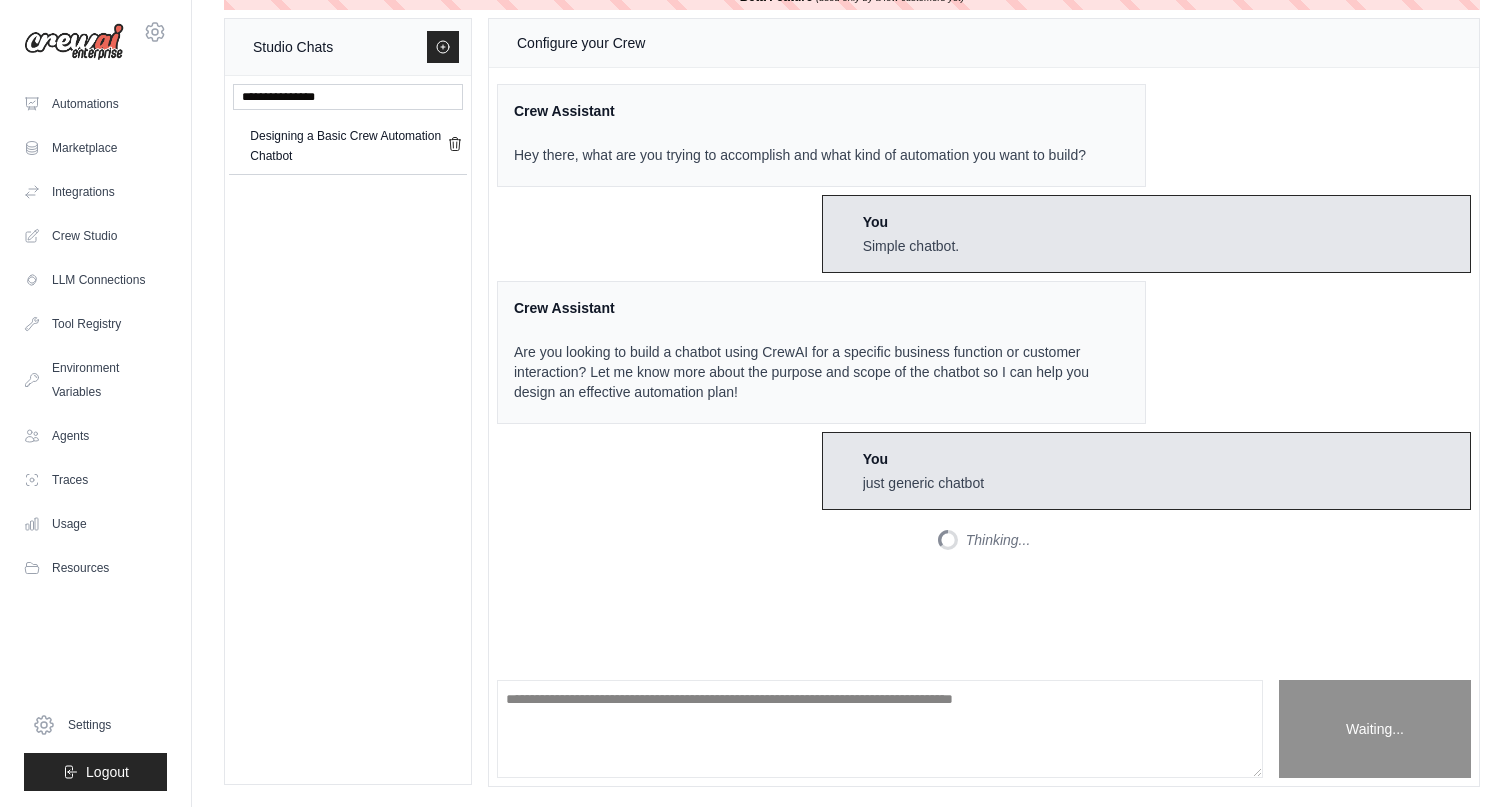 scroll, scrollTop: 61, scrollLeft: 0, axis: vertical 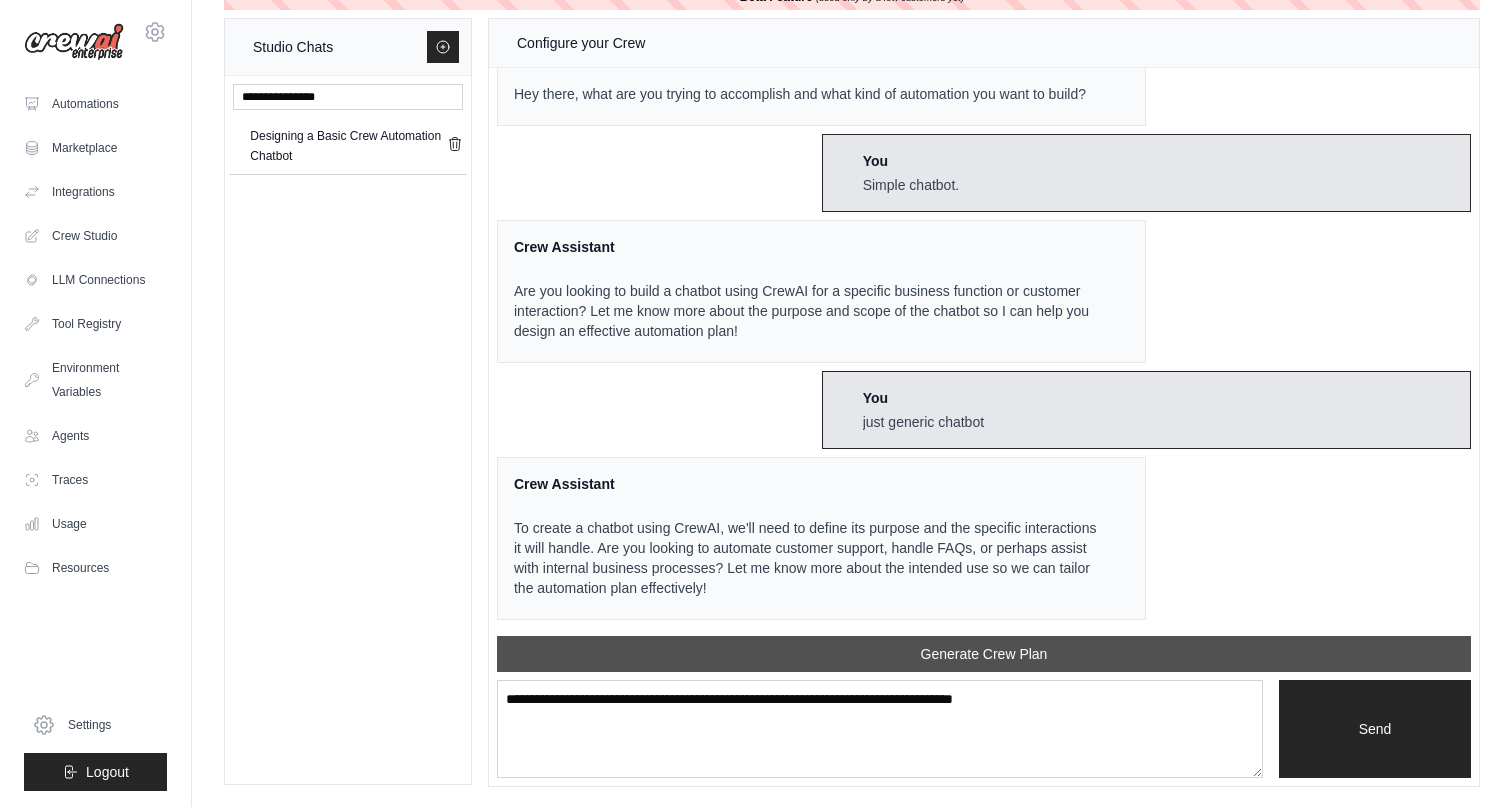 click on "Generate Crew Plan" at bounding box center (984, 654) 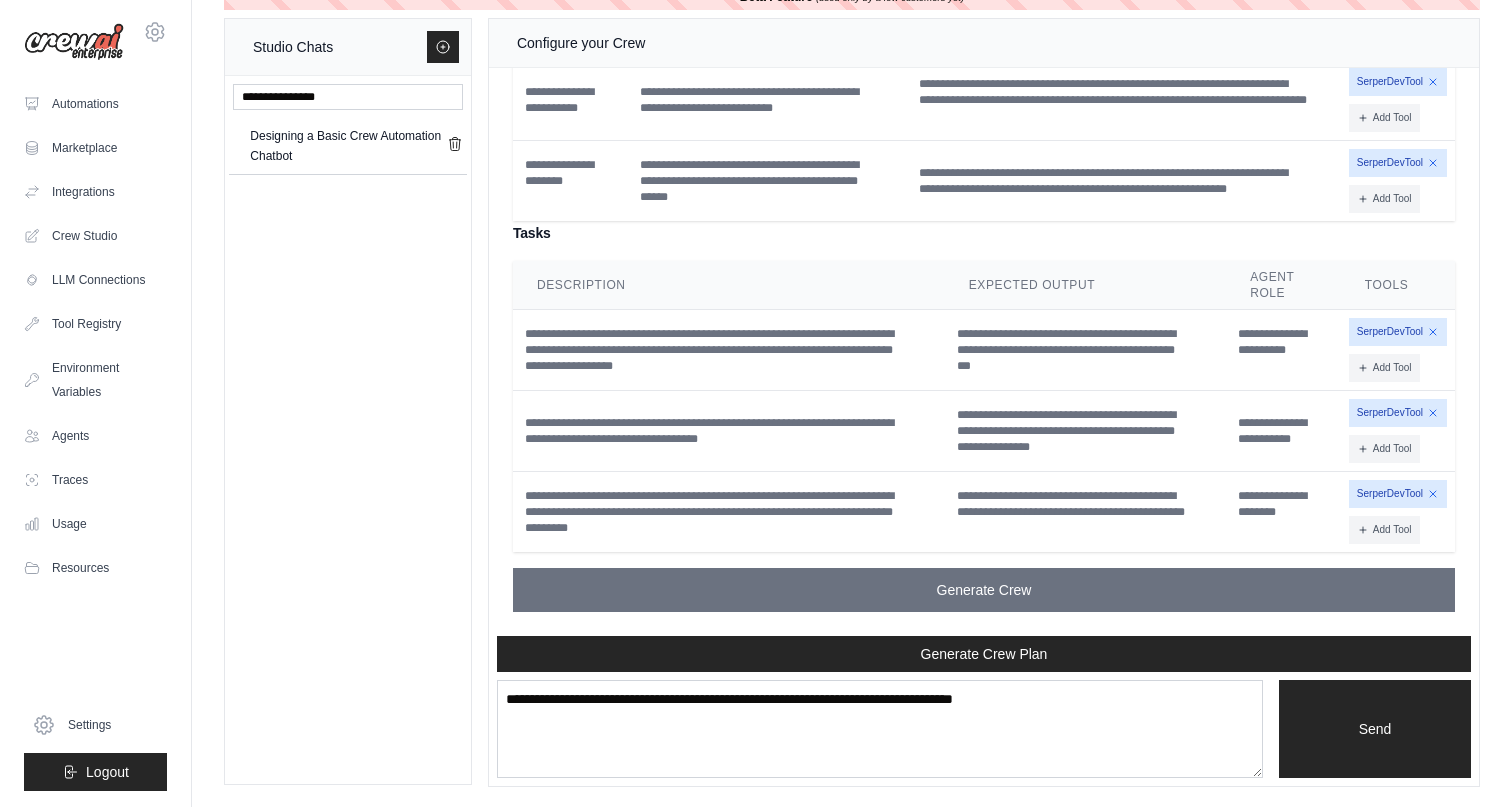 scroll, scrollTop: 947, scrollLeft: 0, axis: vertical 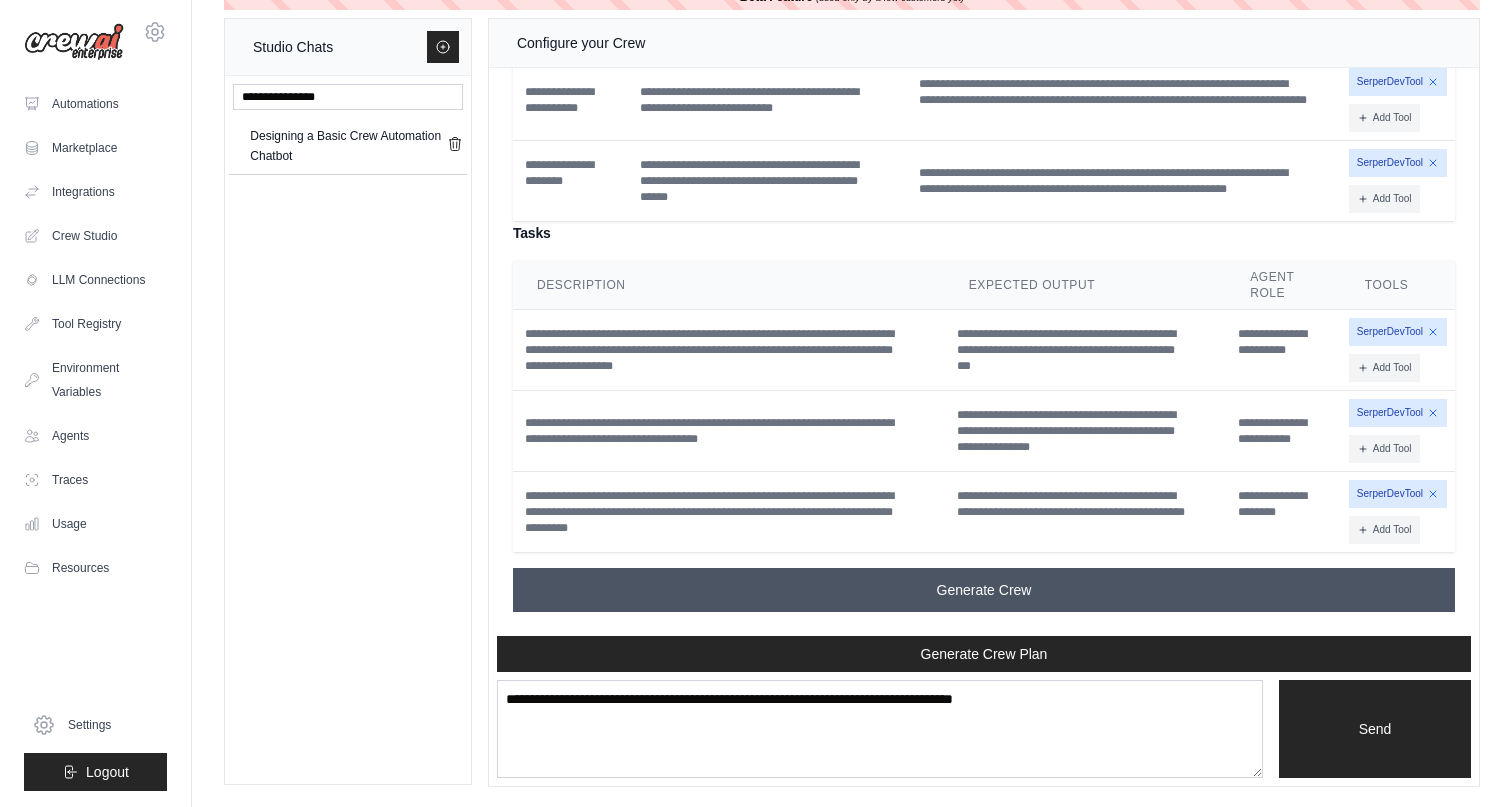 click on "Generate Crew" at bounding box center (984, 590) 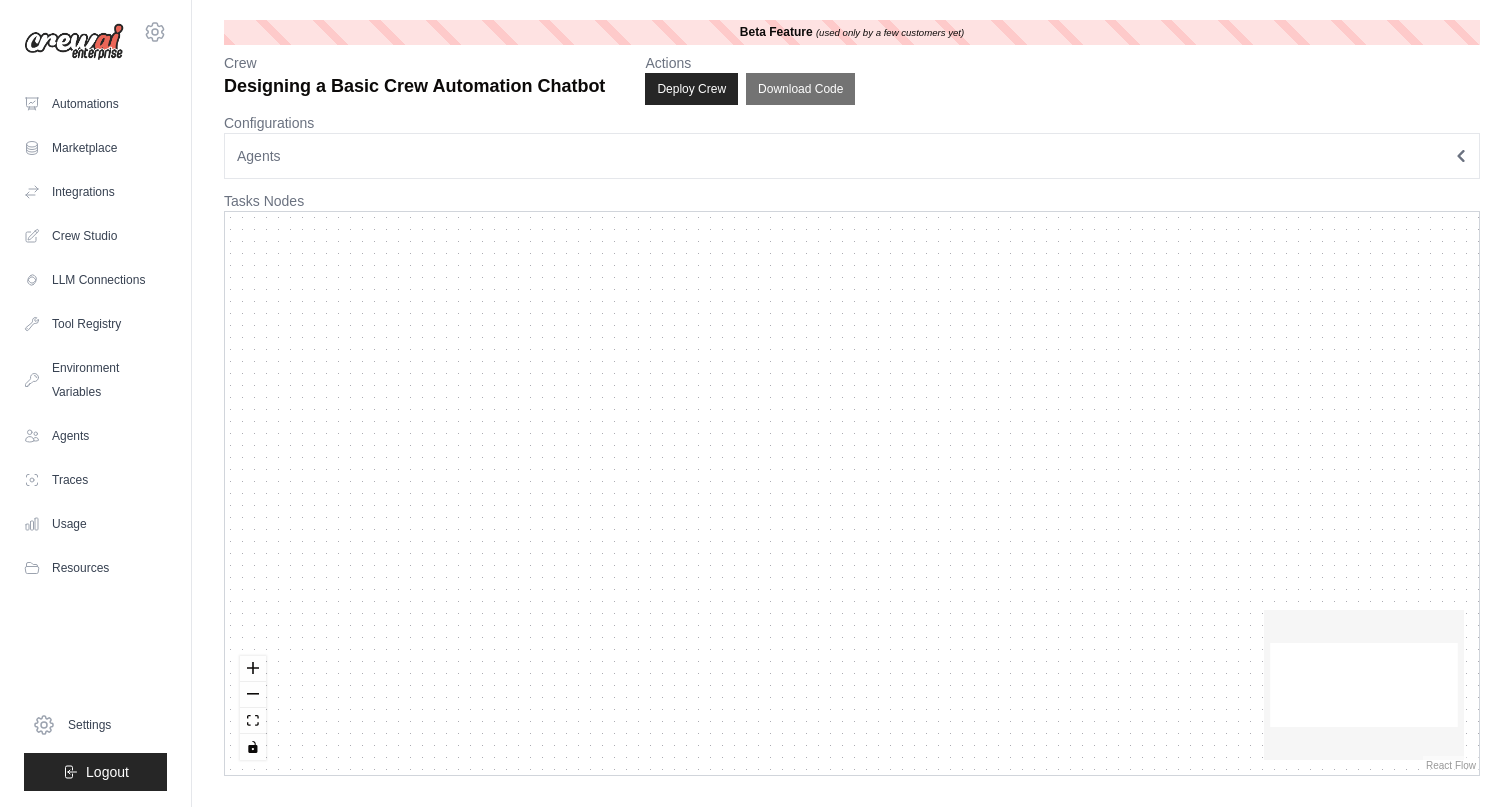 scroll, scrollTop: 0, scrollLeft: 0, axis: both 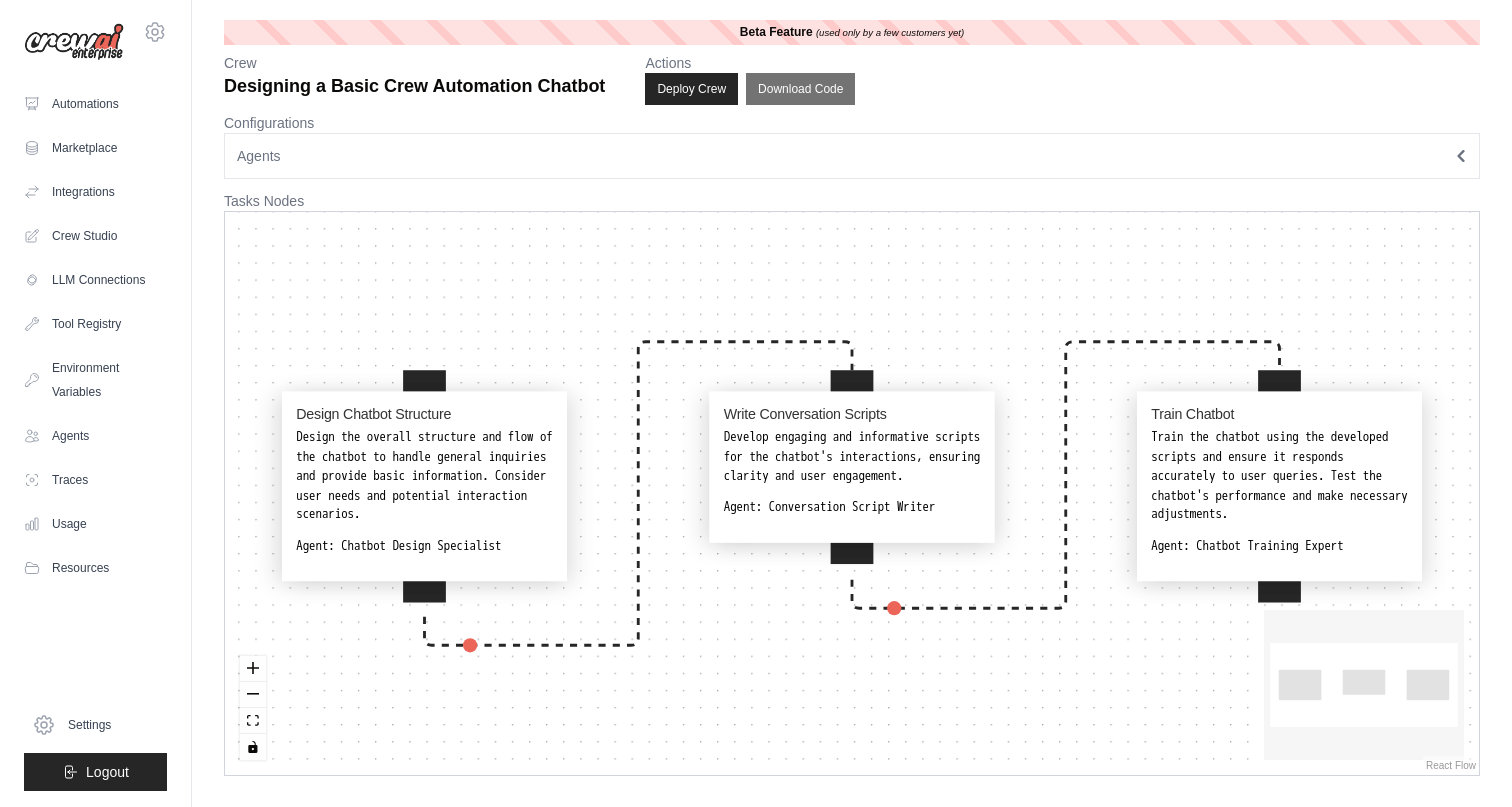 click on "Agents" at bounding box center (852, 156) 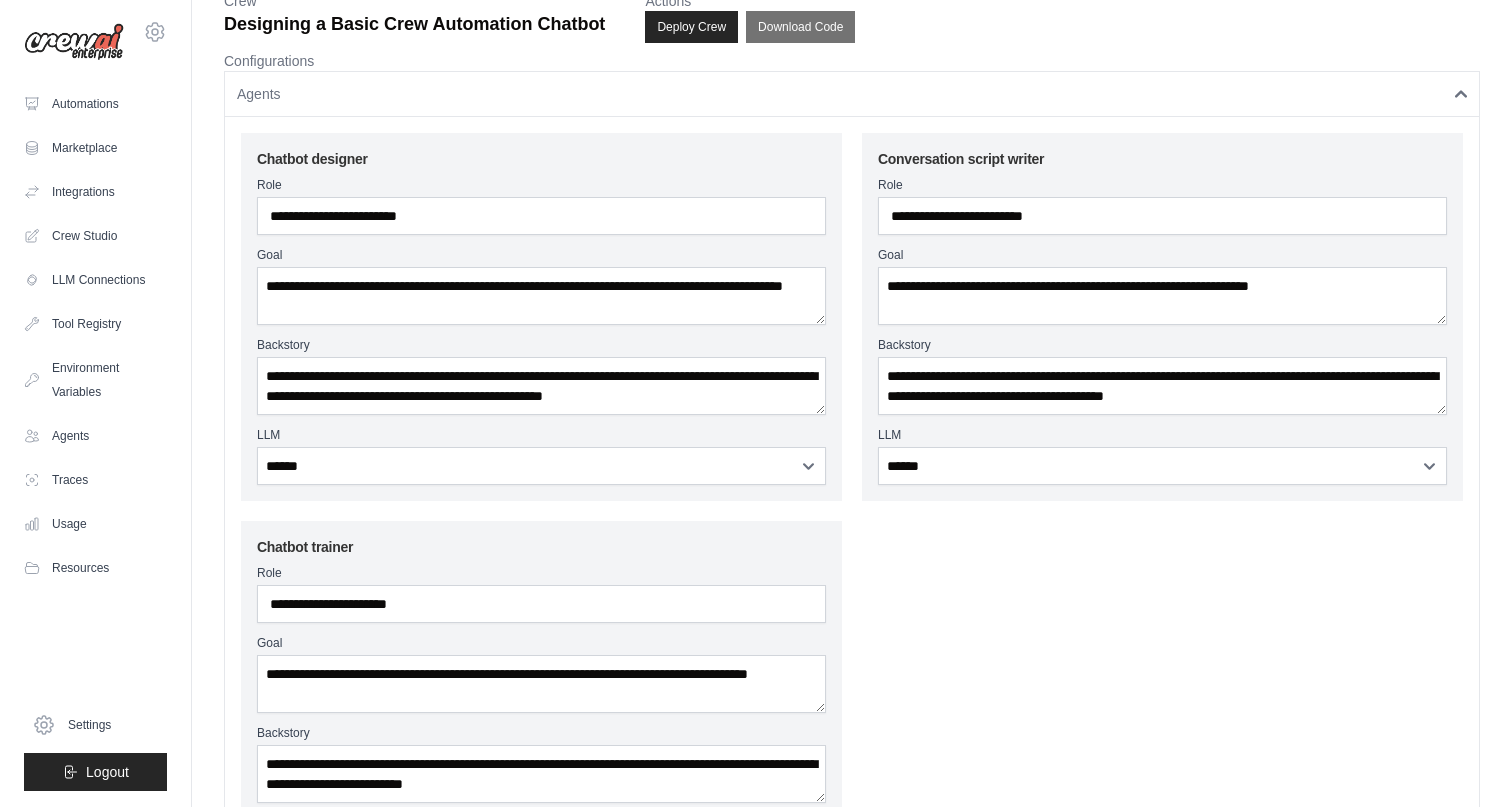 scroll, scrollTop: 22, scrollLeft: 0, axis: vertical 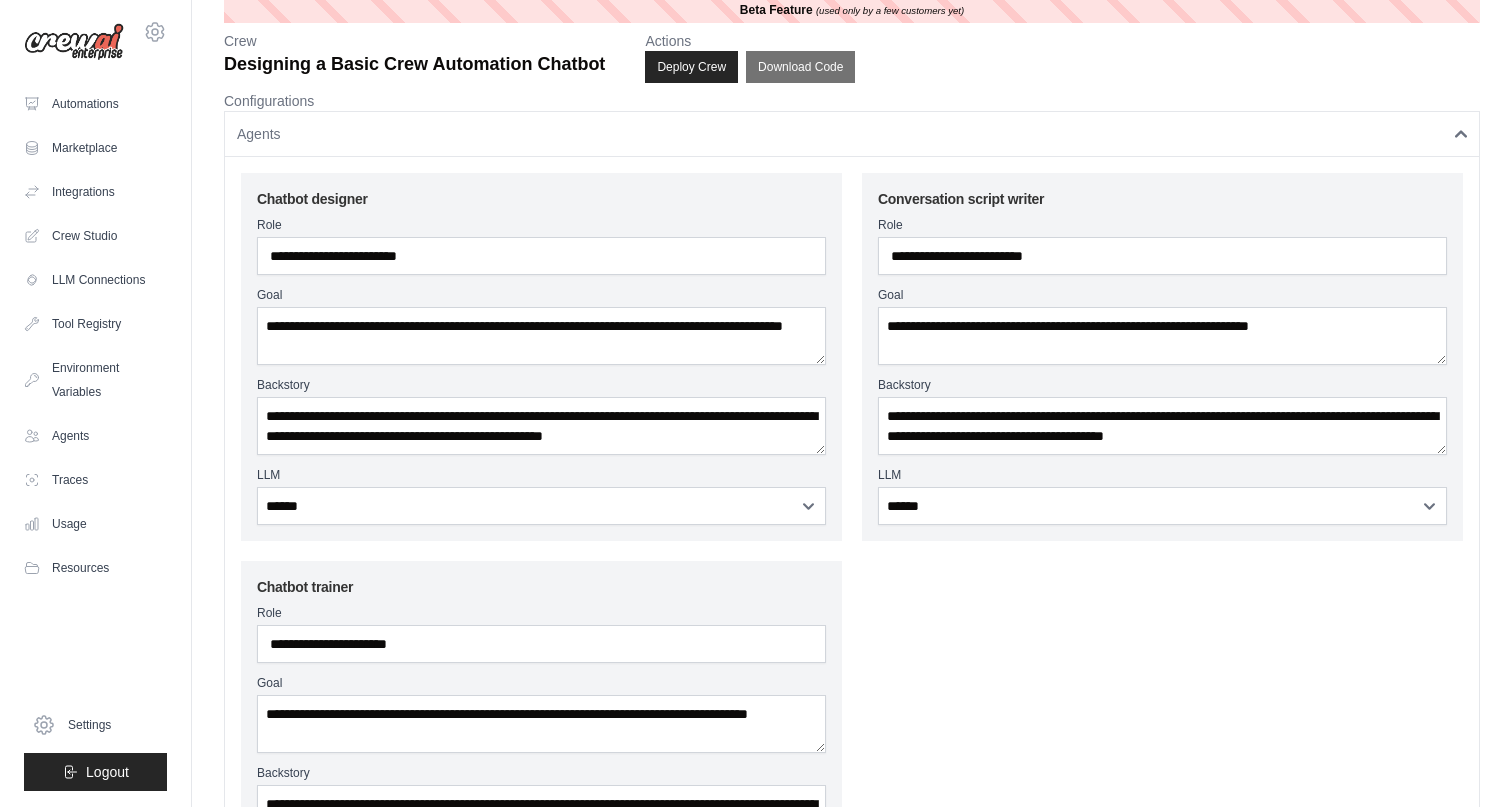 click on "Agents" at bounding box center (852, 134) 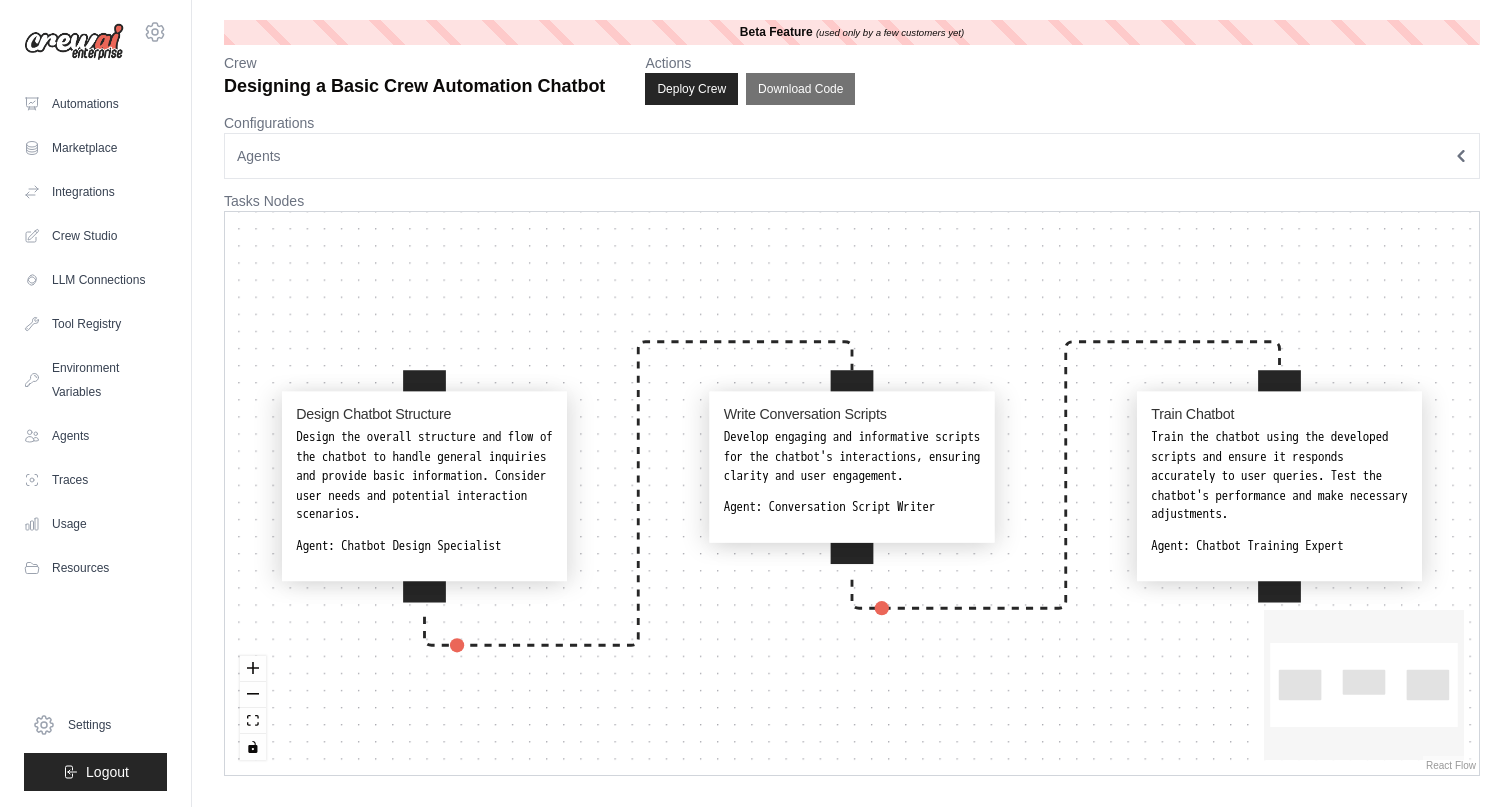 scroll, scrollTop: 0, scrollLeft: 0, axis: both 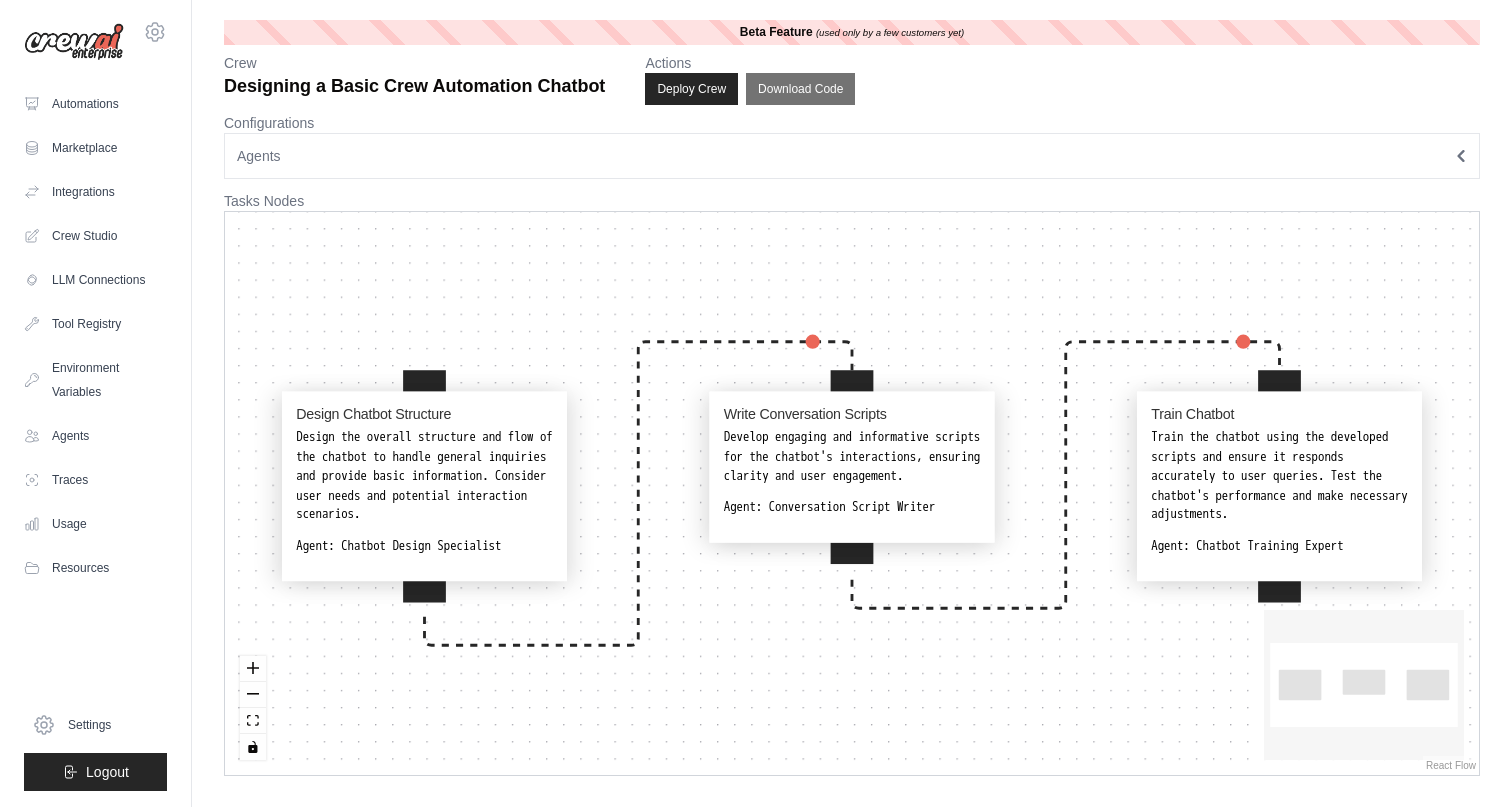 click on "Agents" at bounding box center [852, 156] 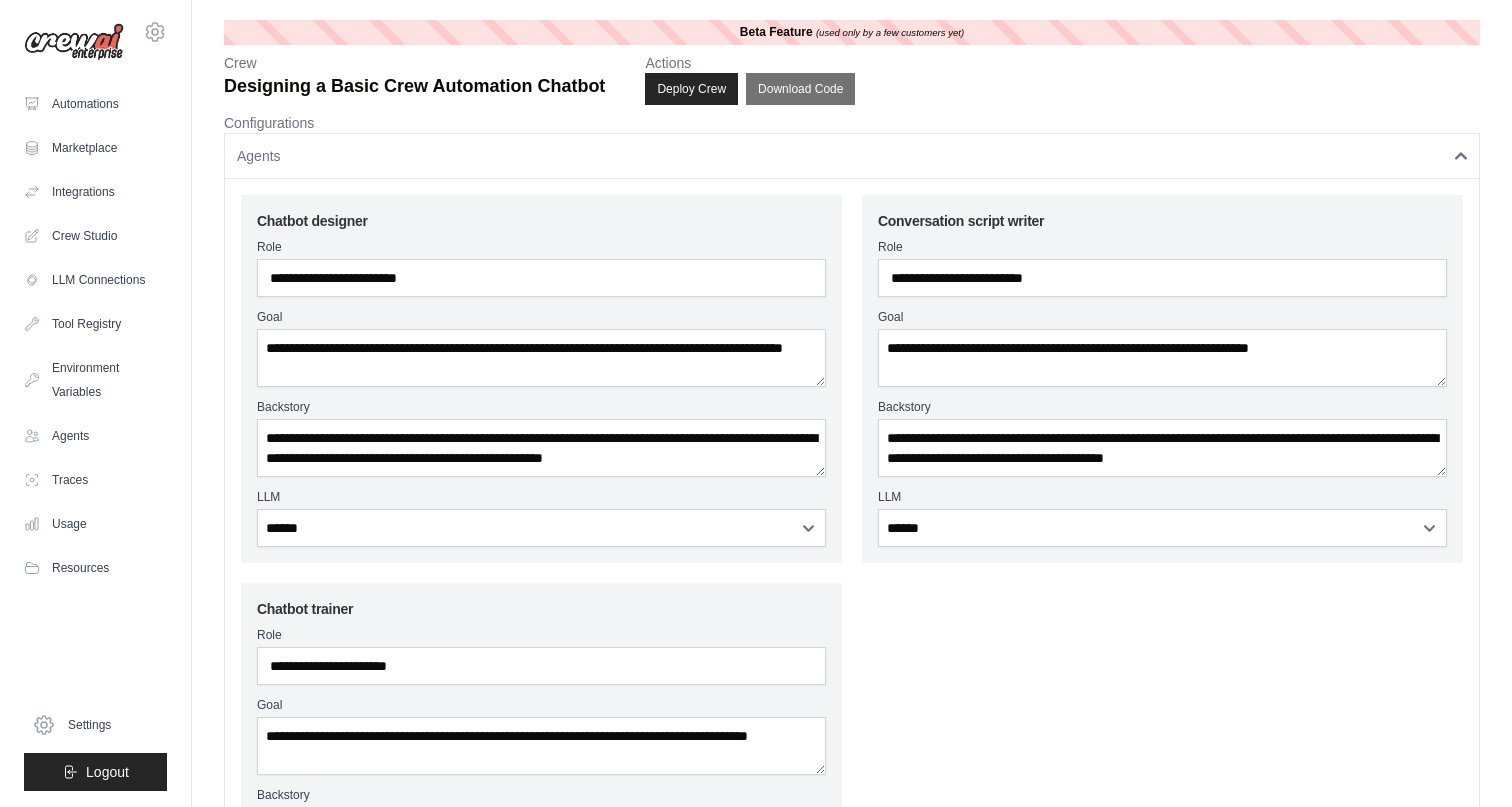 click on "Agents" at bounding box center (852, 156) 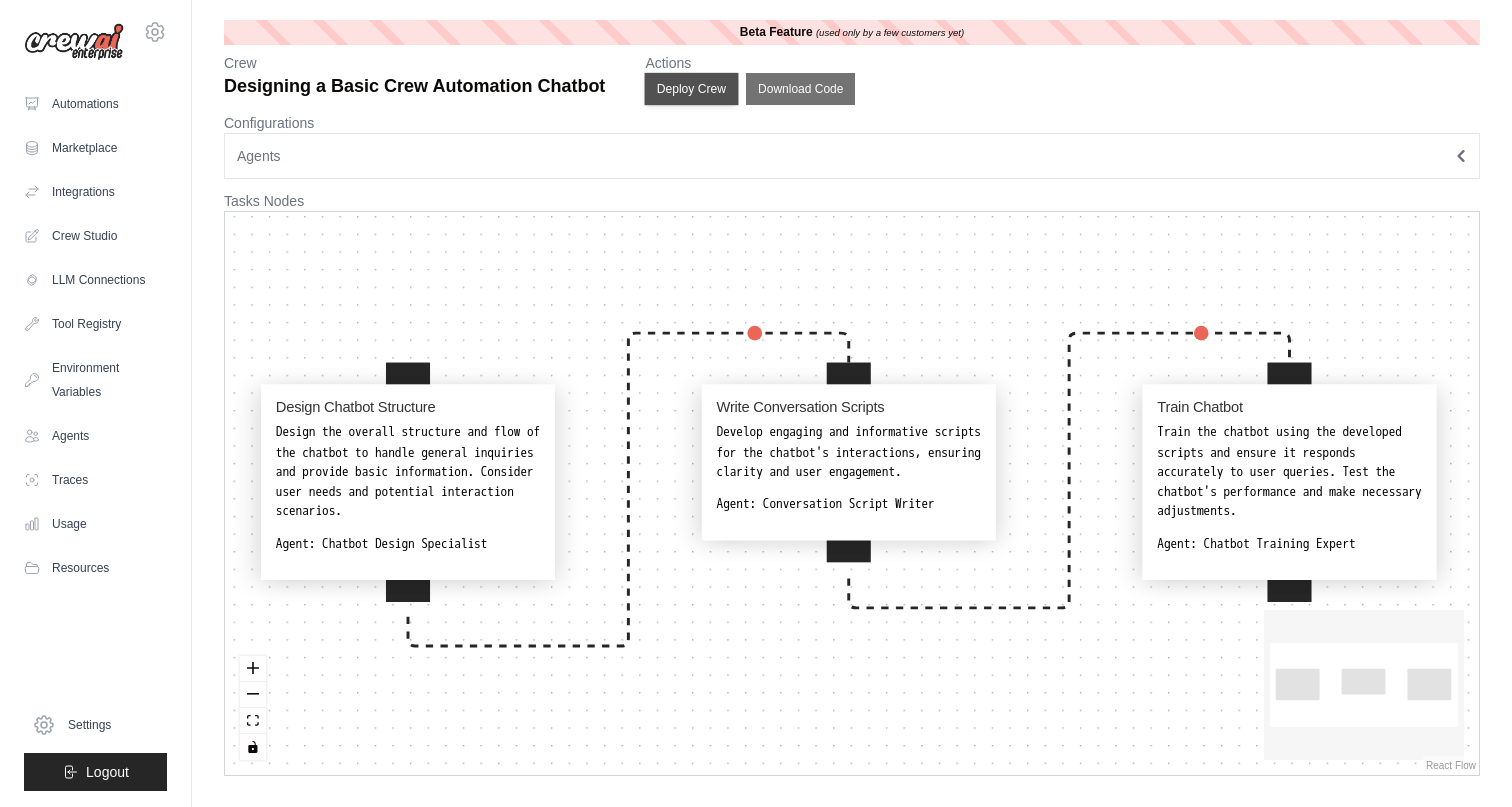 click on "Deploy Crew" at bounding box center [692, 89] 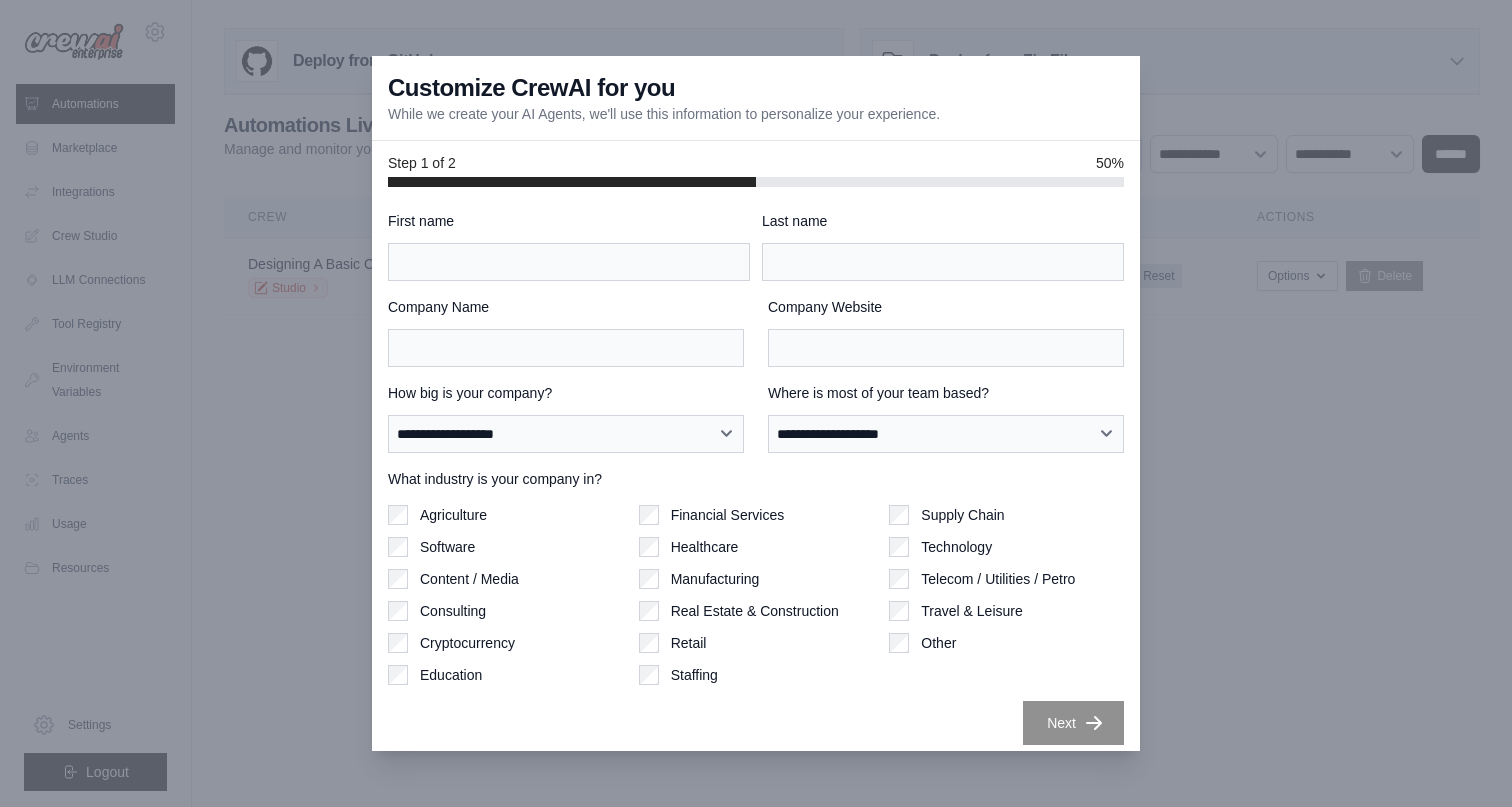 scroll, scrollTop: 0, scrollLeft: 0, axis: both 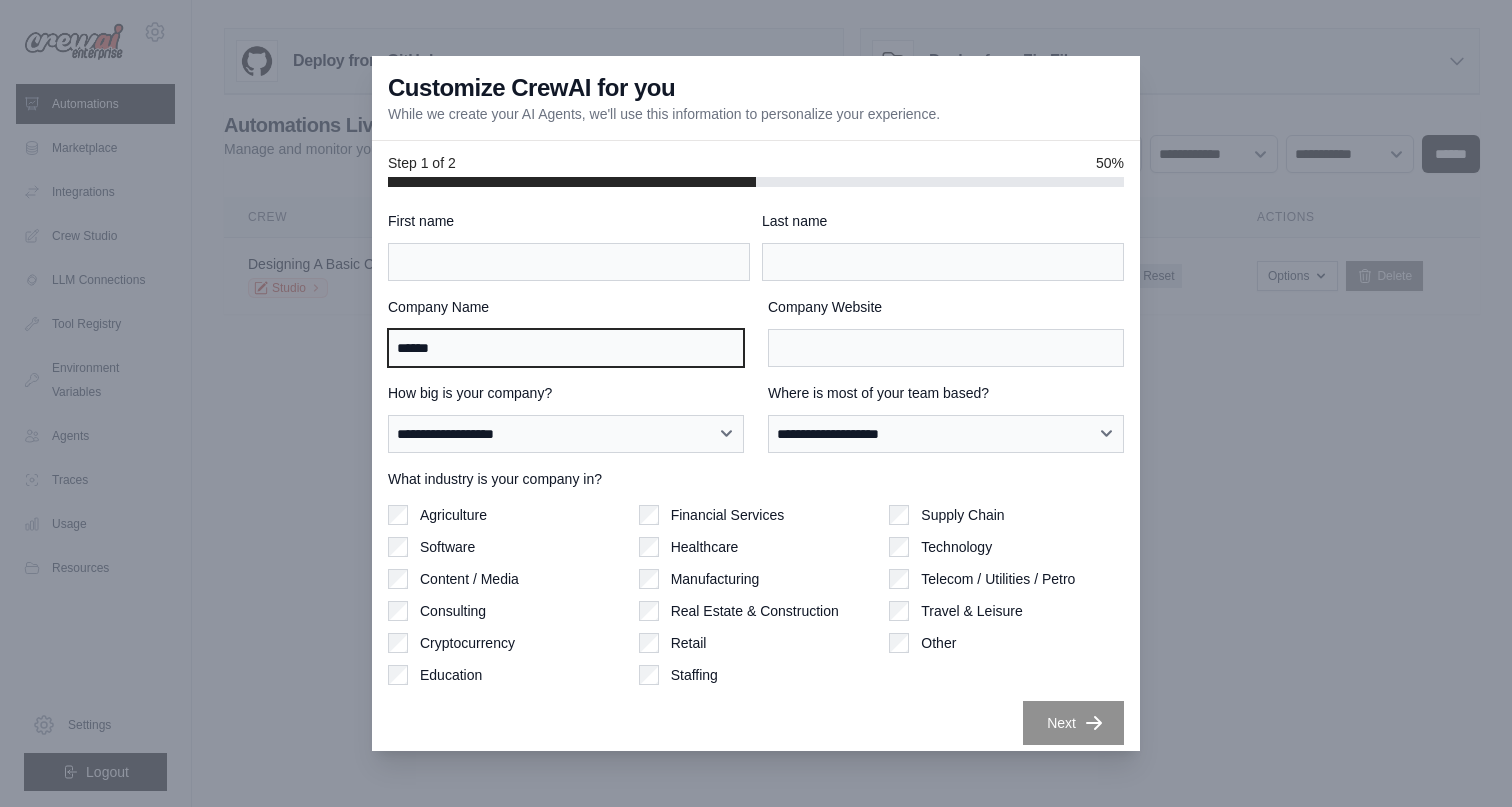type on "******" 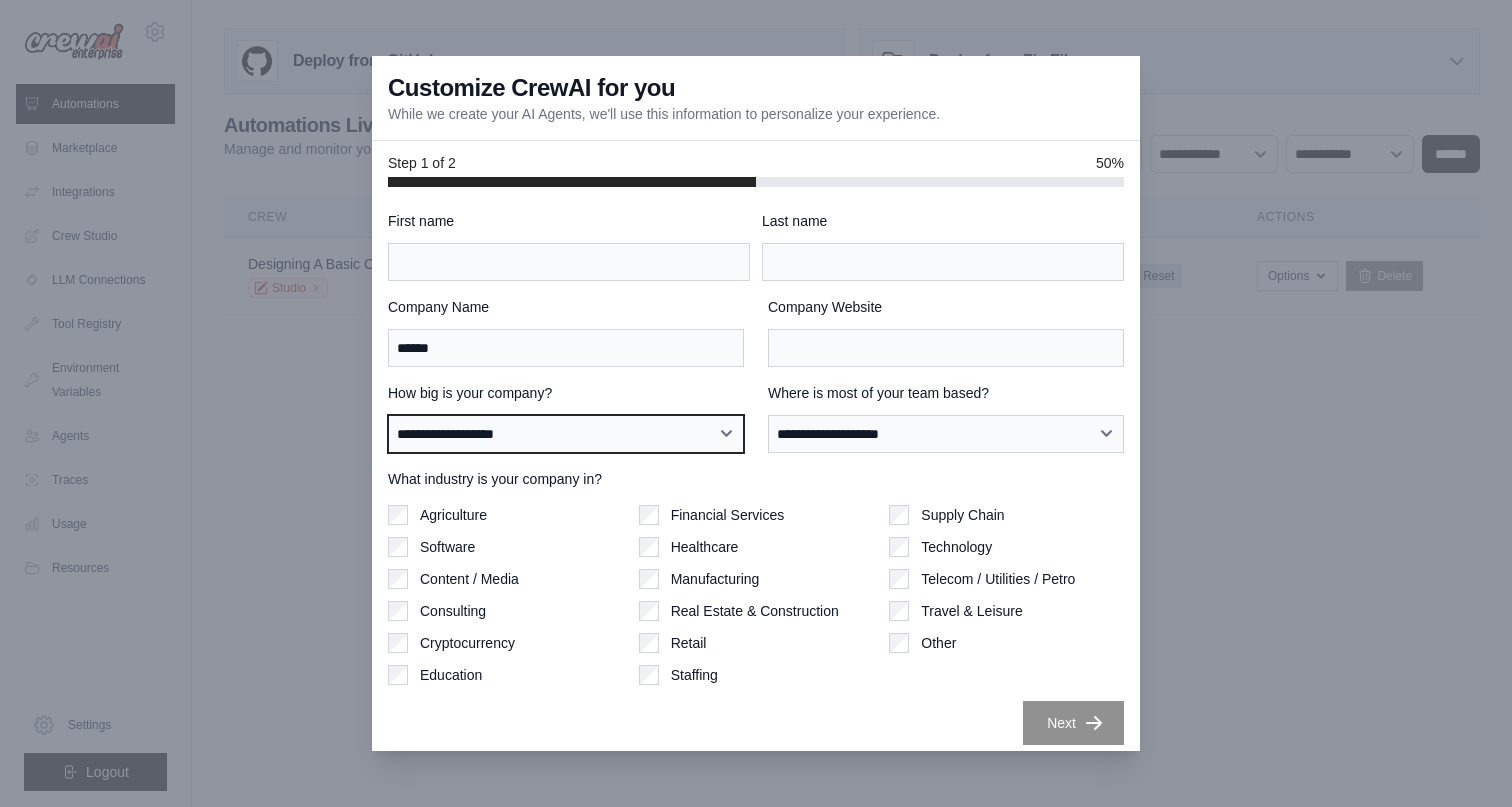select on "**********" 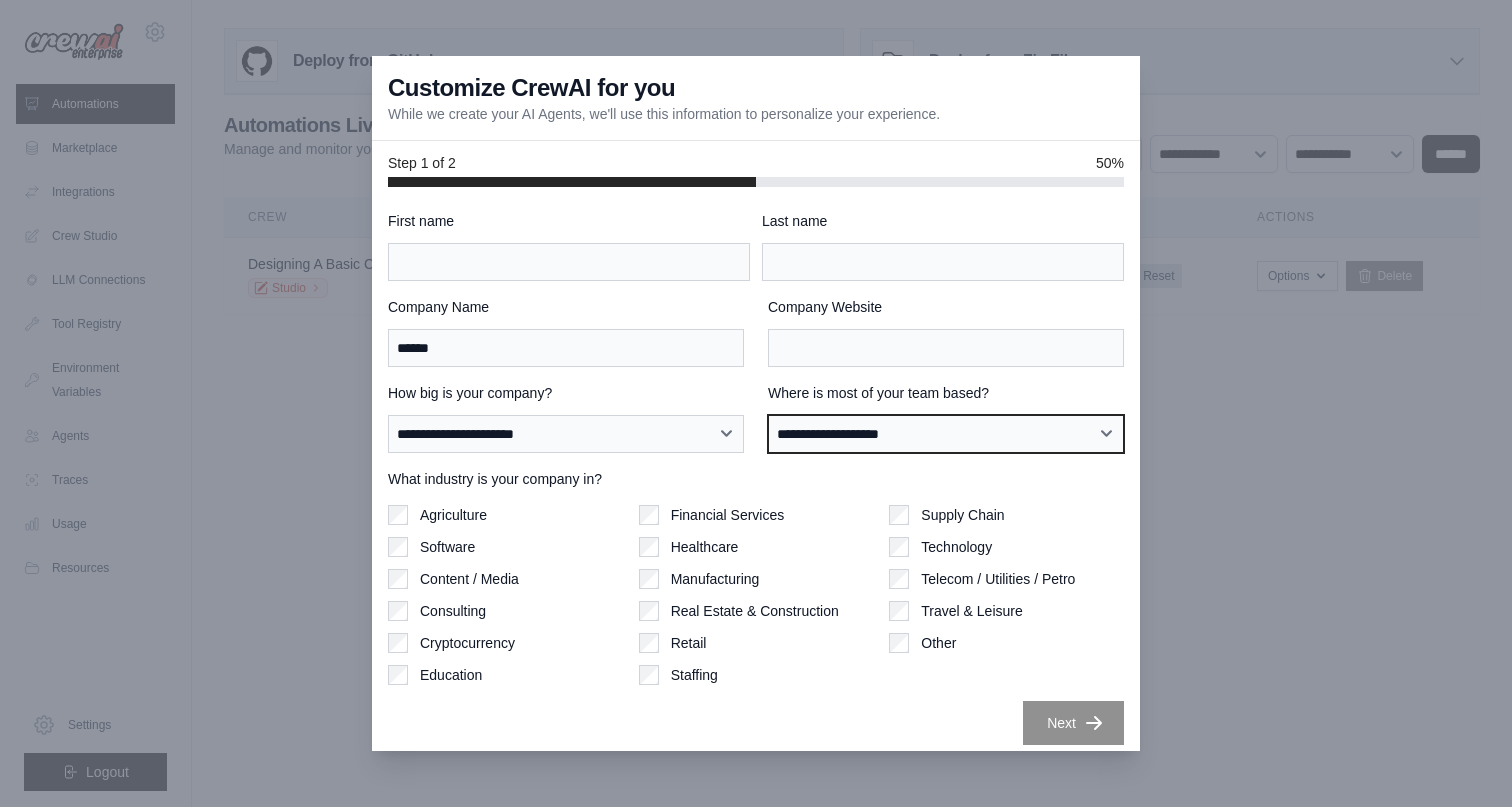 select on "******" 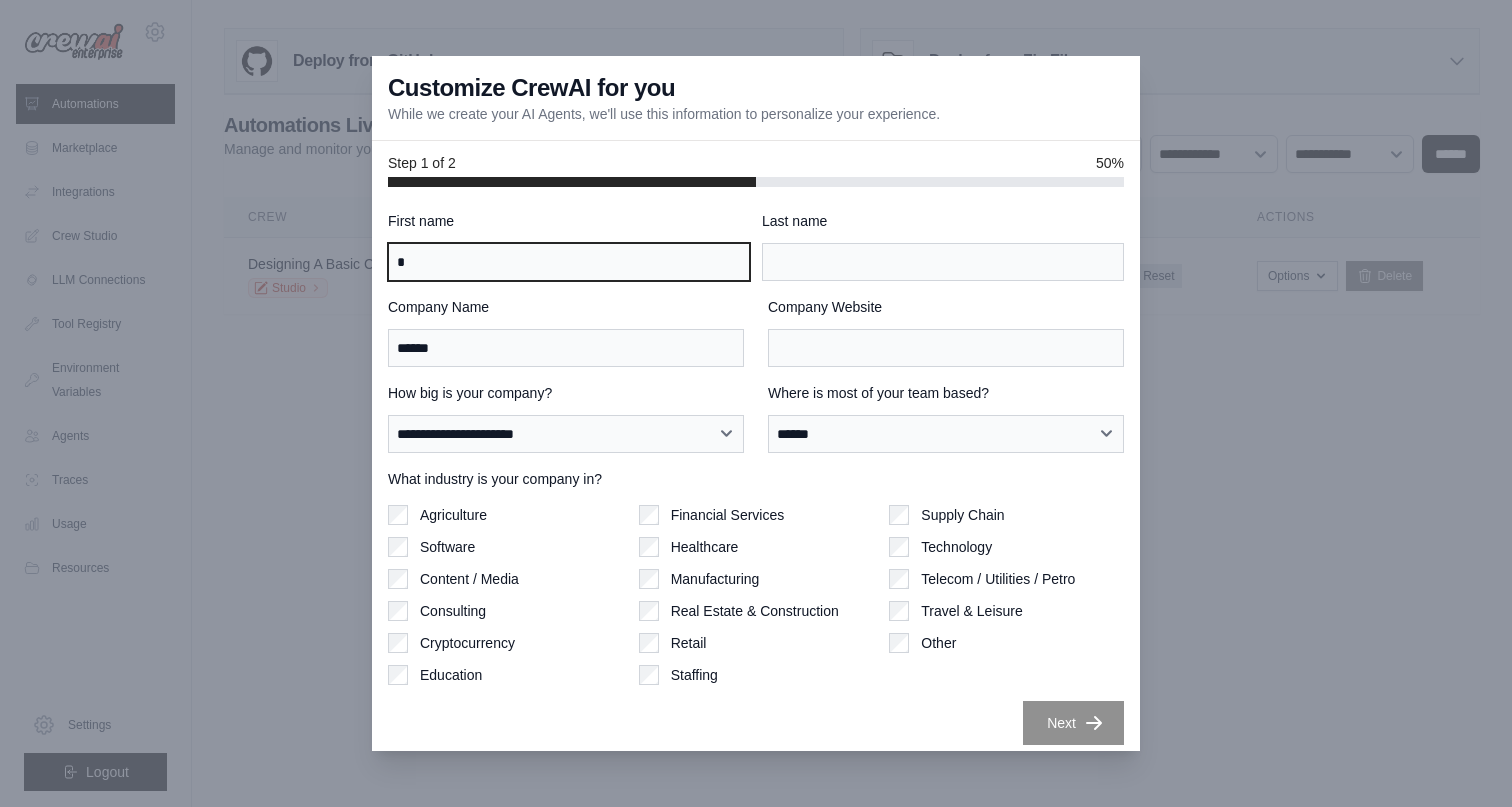 type on "*" 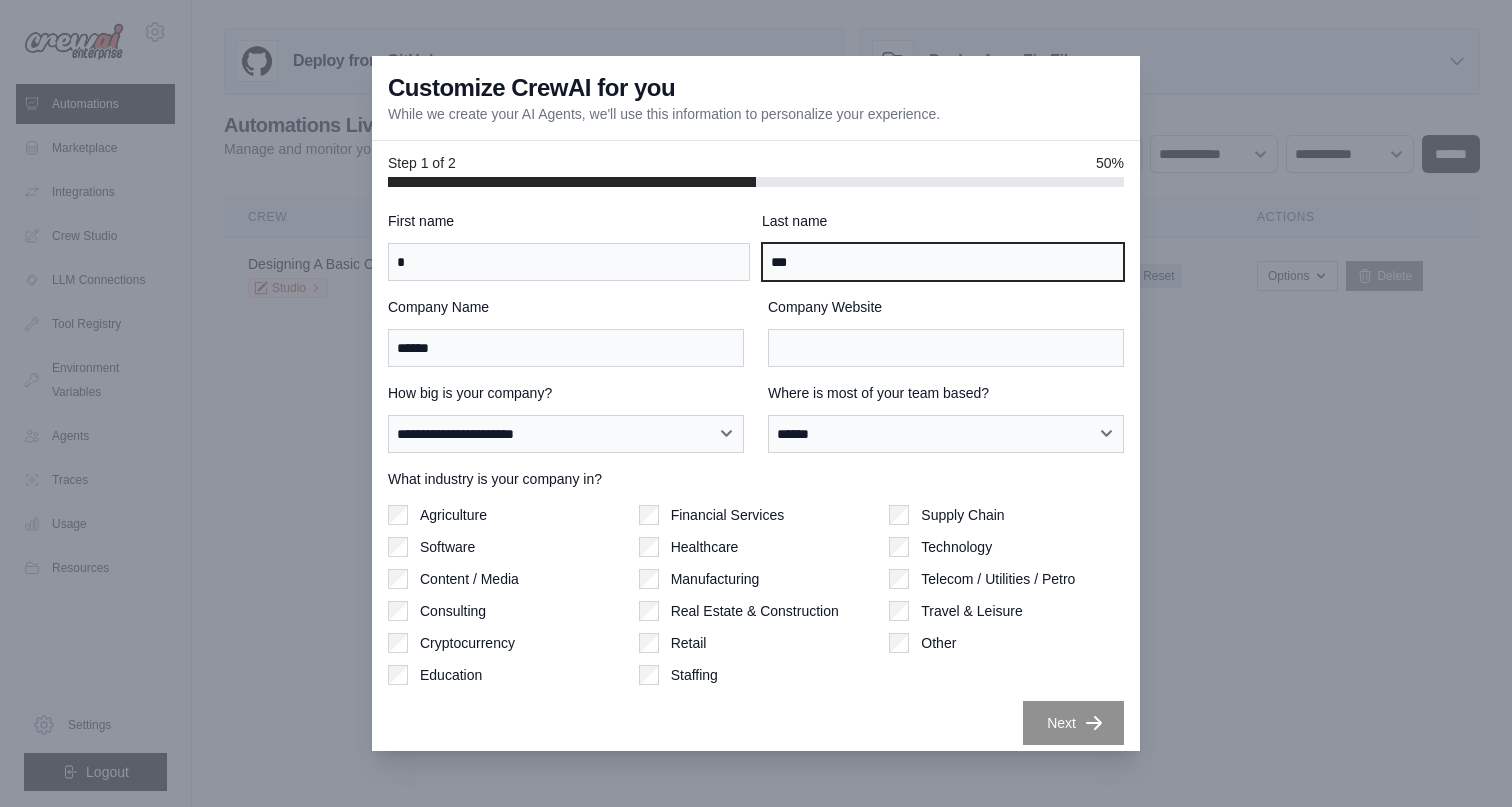 type on "***" 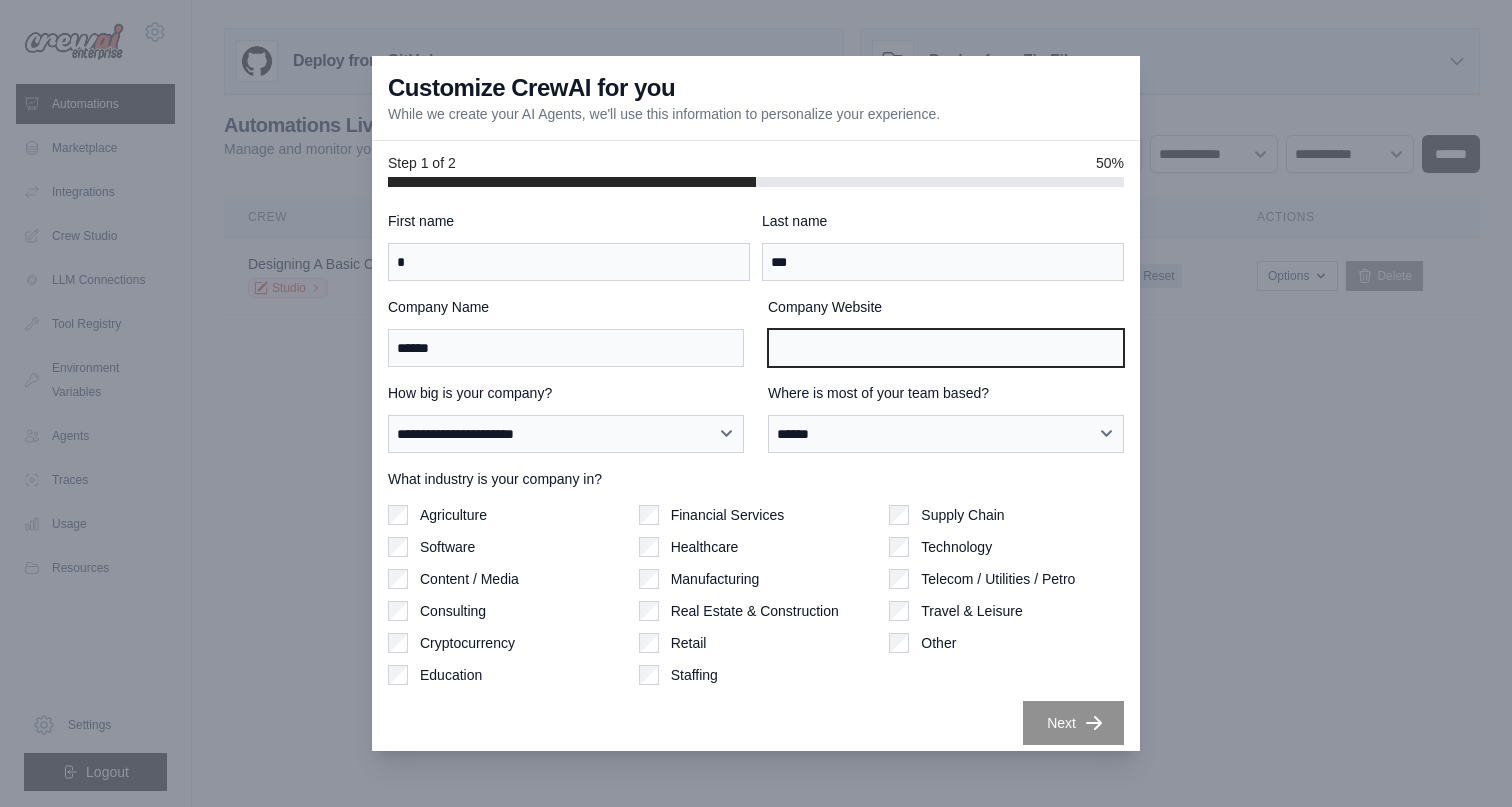 click on "Company Website" at bounding box center [946, 348] 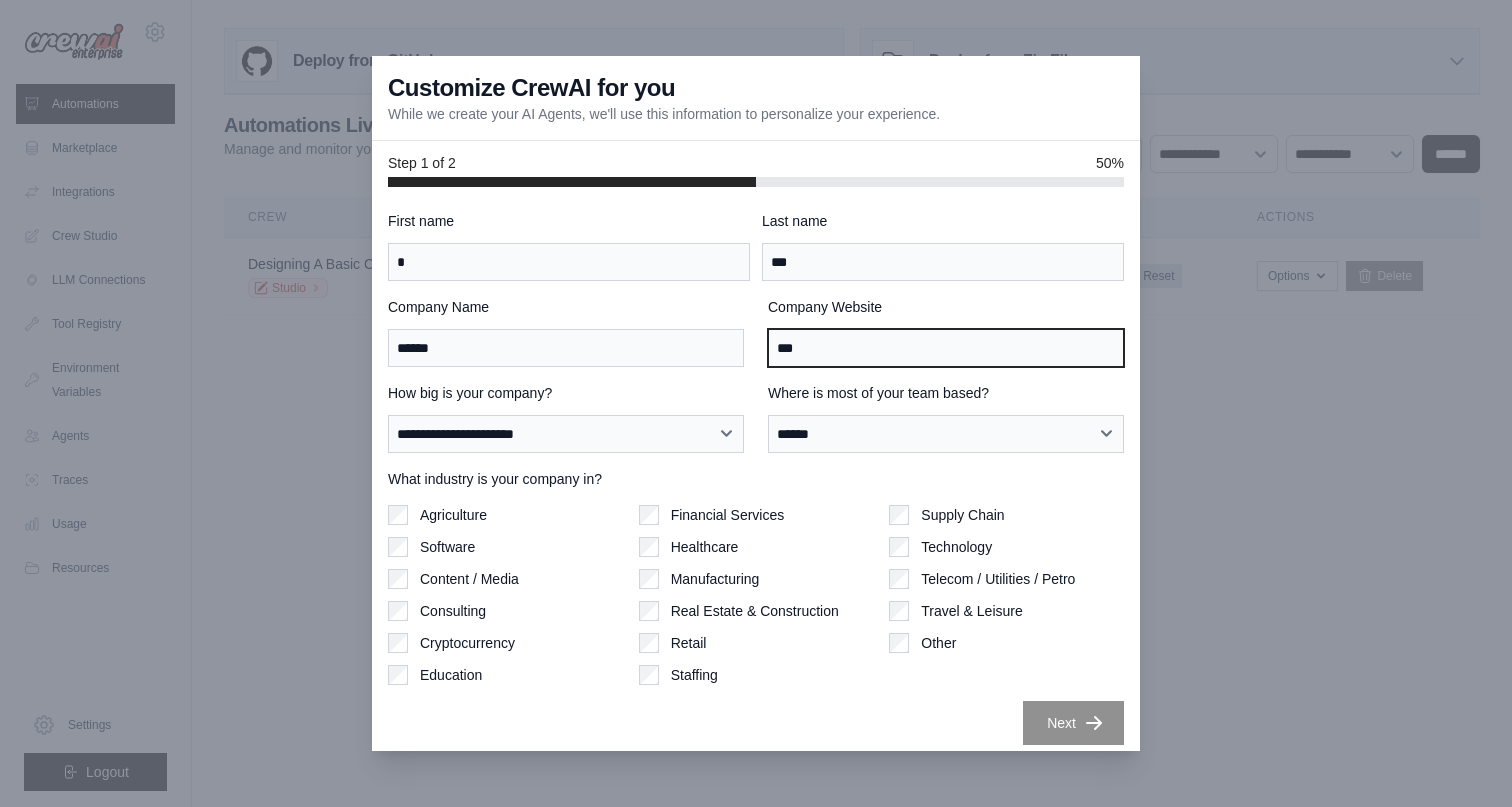 type on "***" 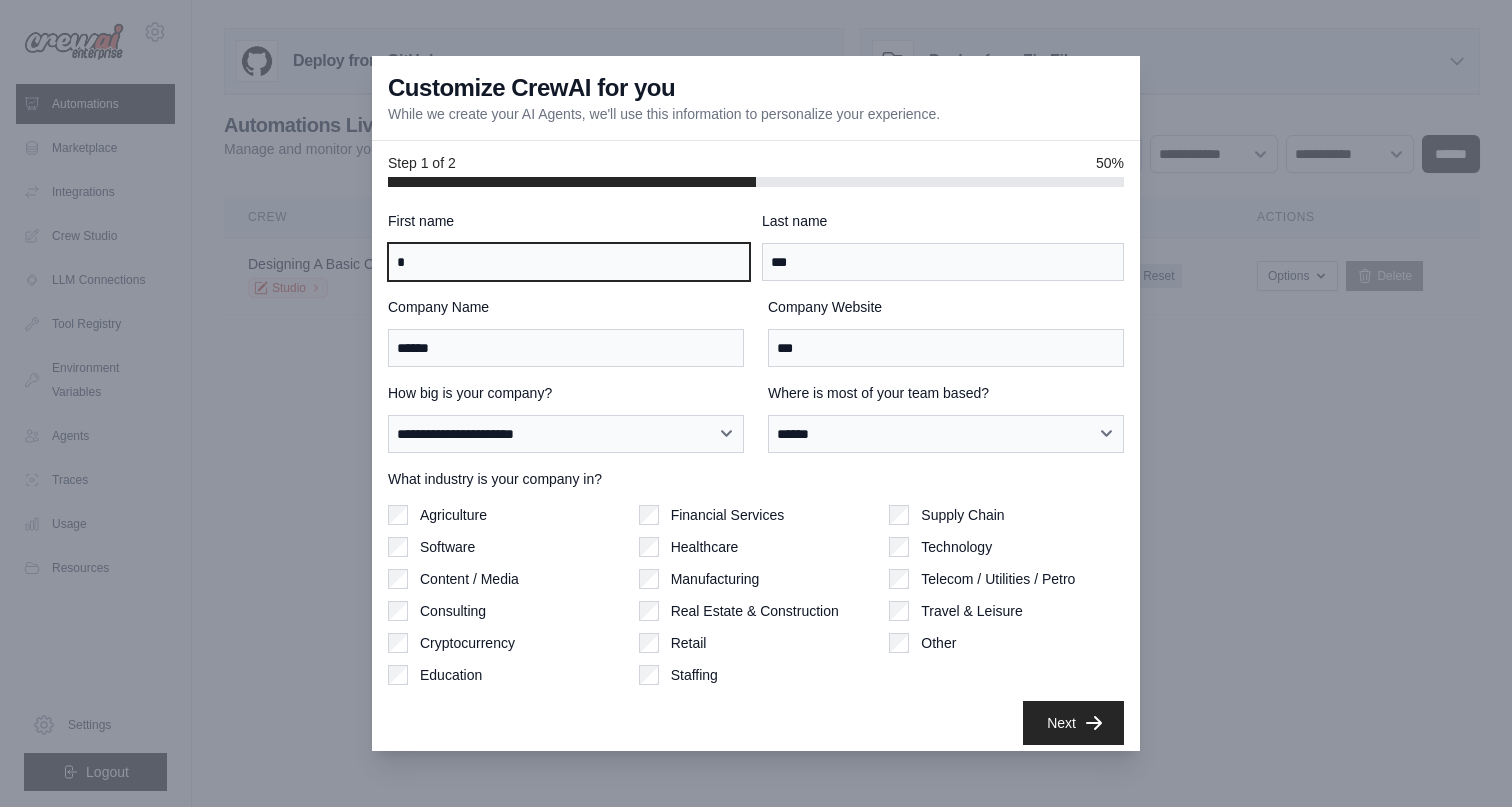 click on "*" at bounding box center [569, 262] 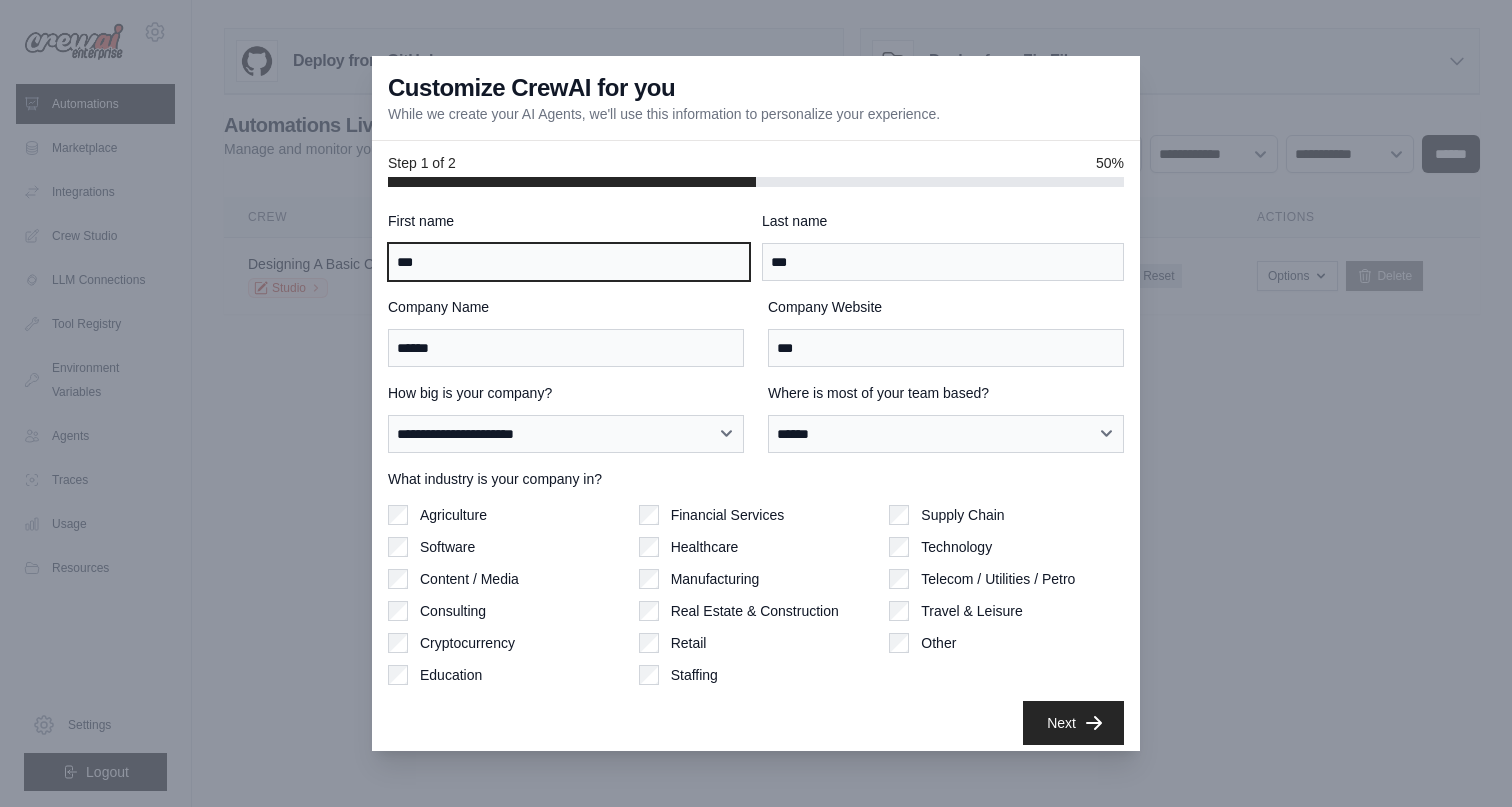 type on "***" 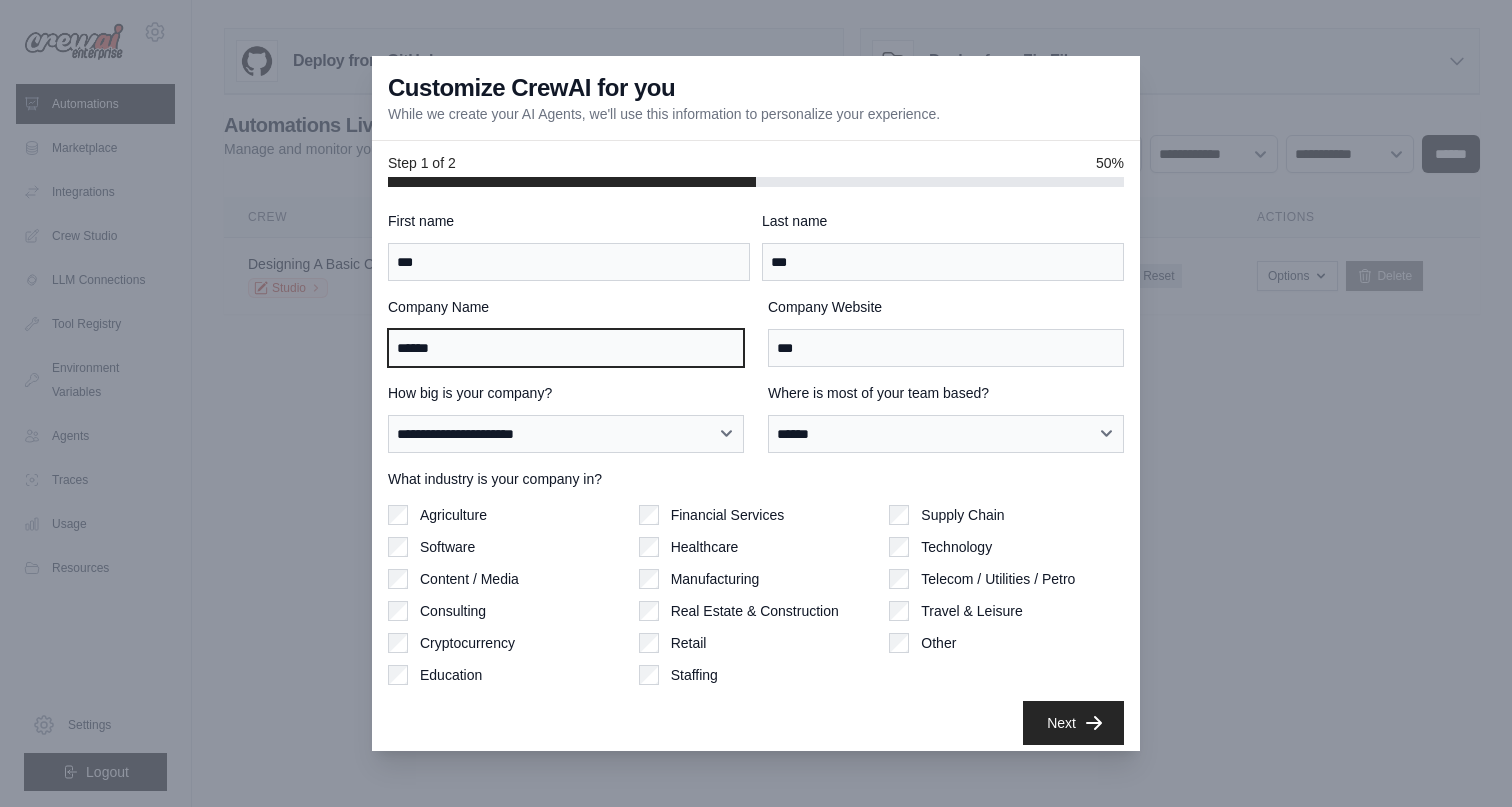click on "******" at bounding box center [566, 348] 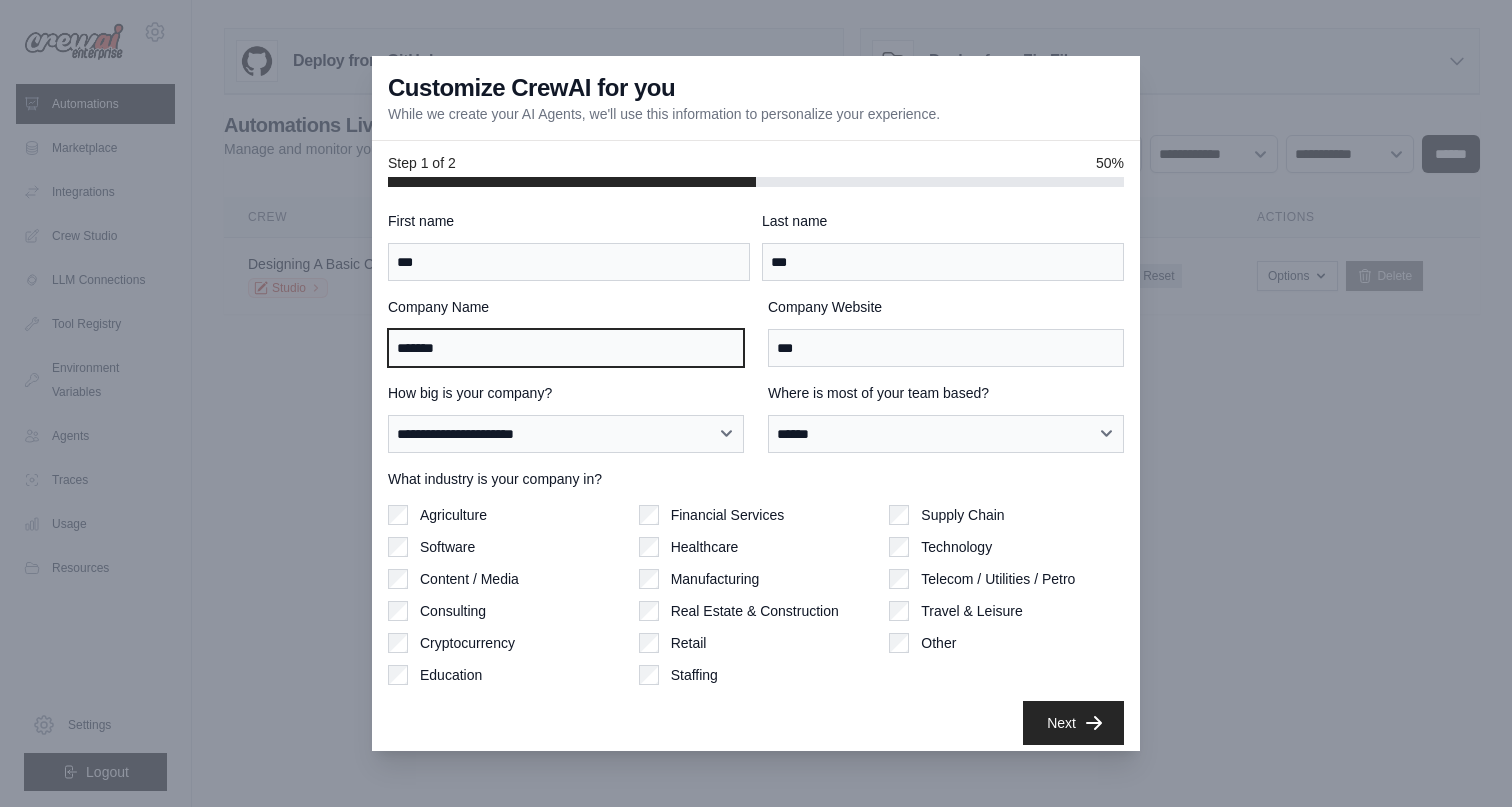 type on "*******" 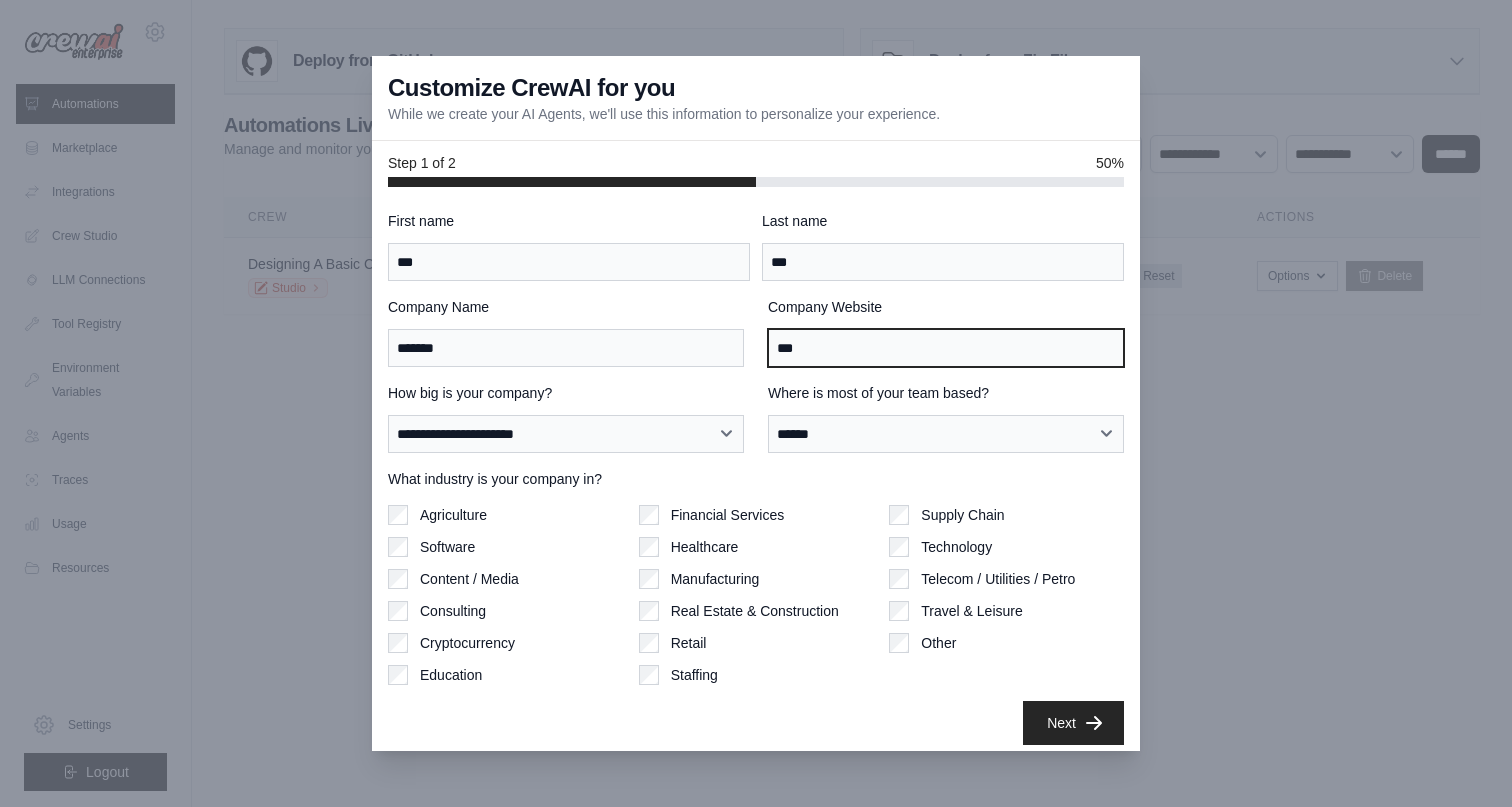 drag, startPoint x: 892, startPoint y: 351, endPoint x: 738, endPoint y: 350, distance: 154.00325 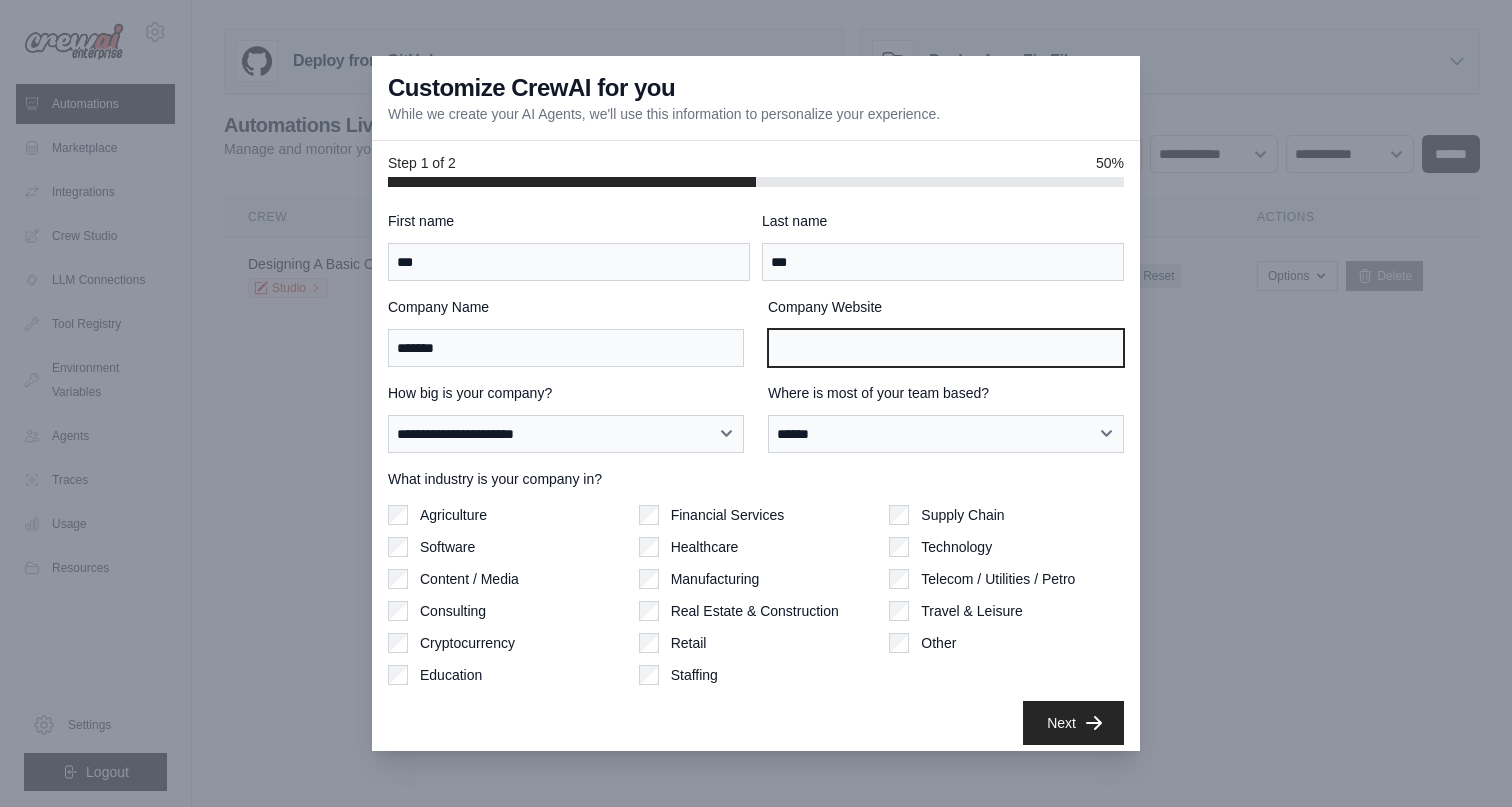 type 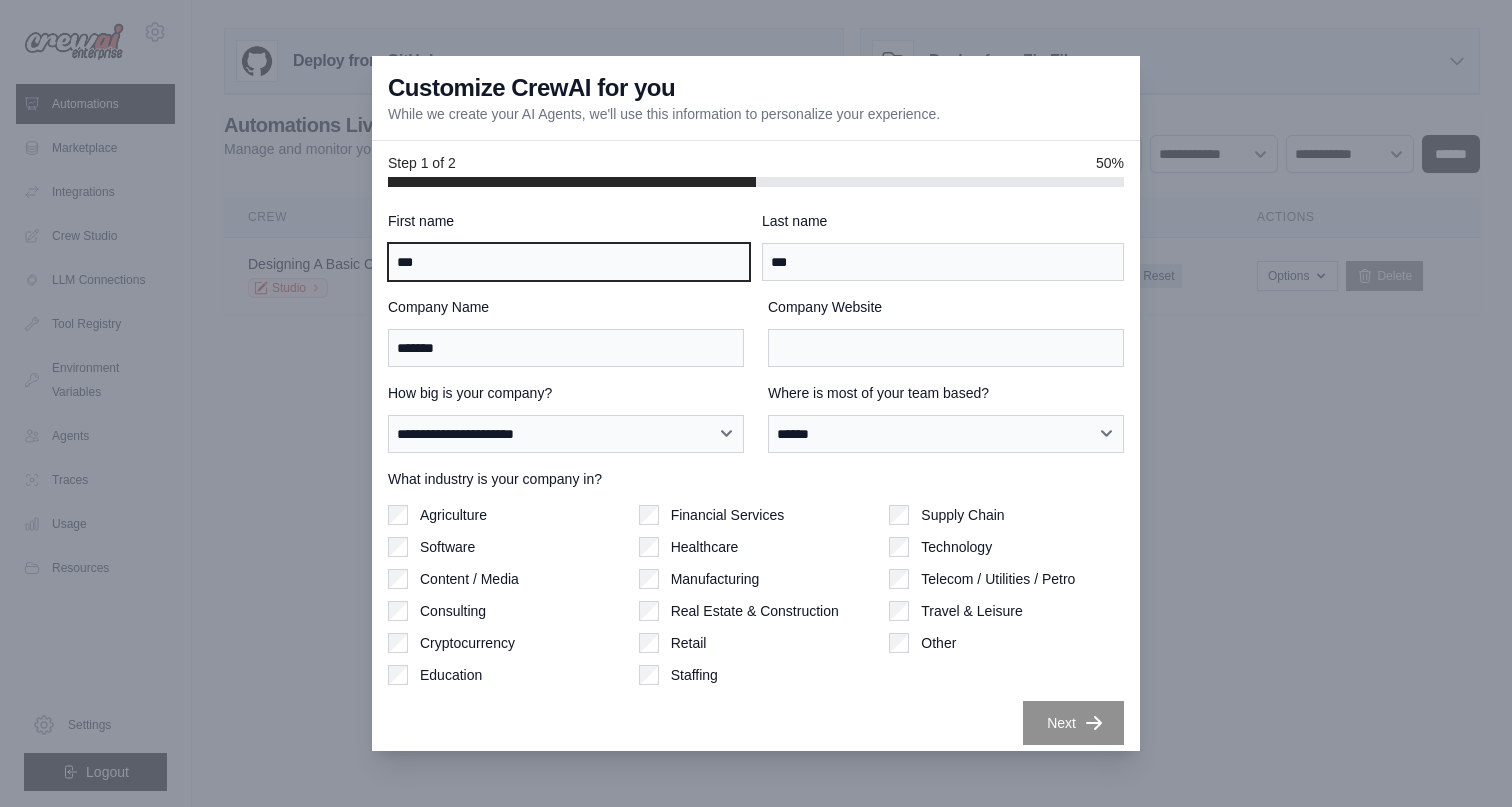 drag, startPoint x: 531, startPoint y: 268, endPoint x: 377, endPoint y: 263, distance: 154.08115 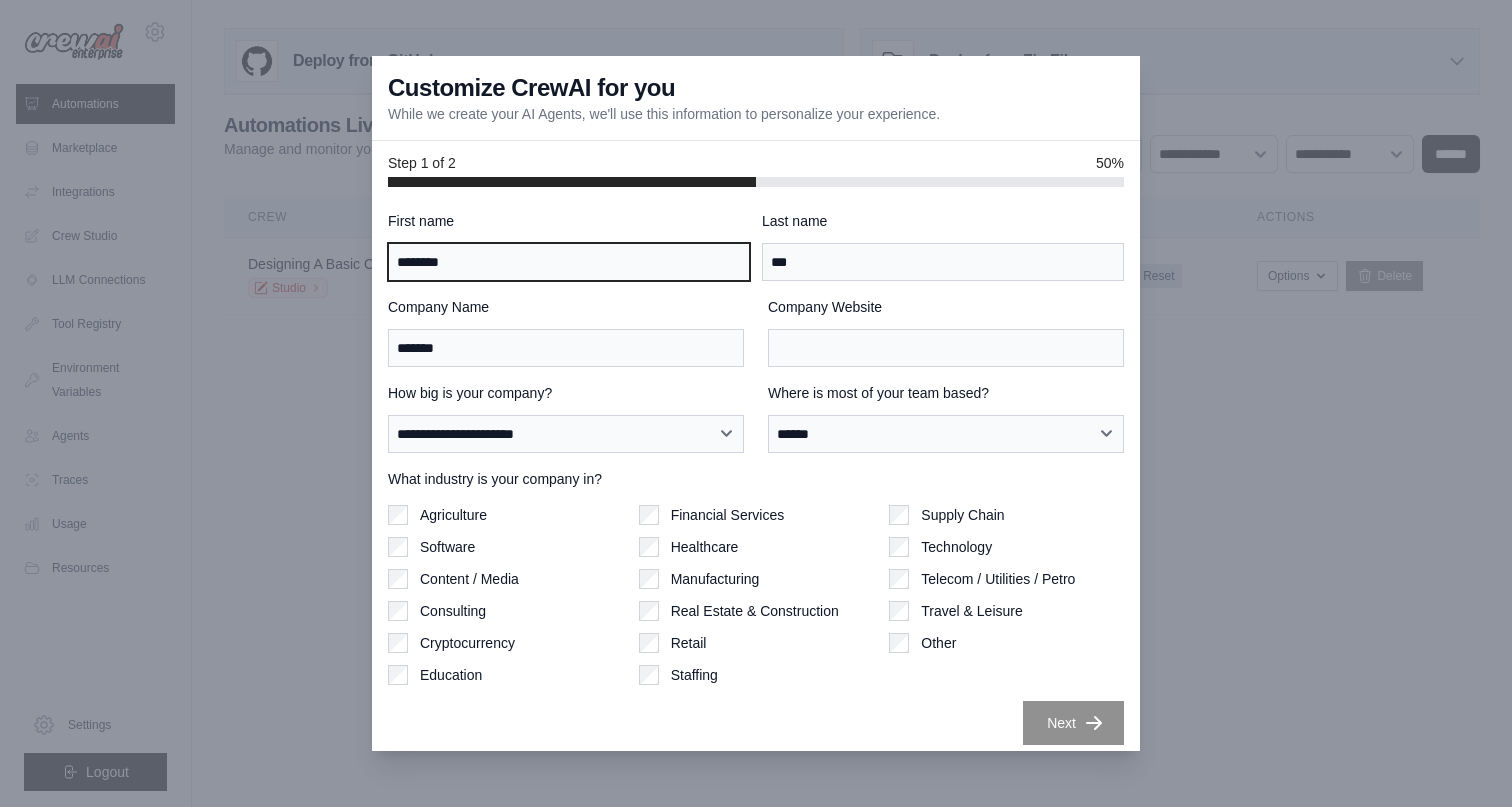 type on "********" 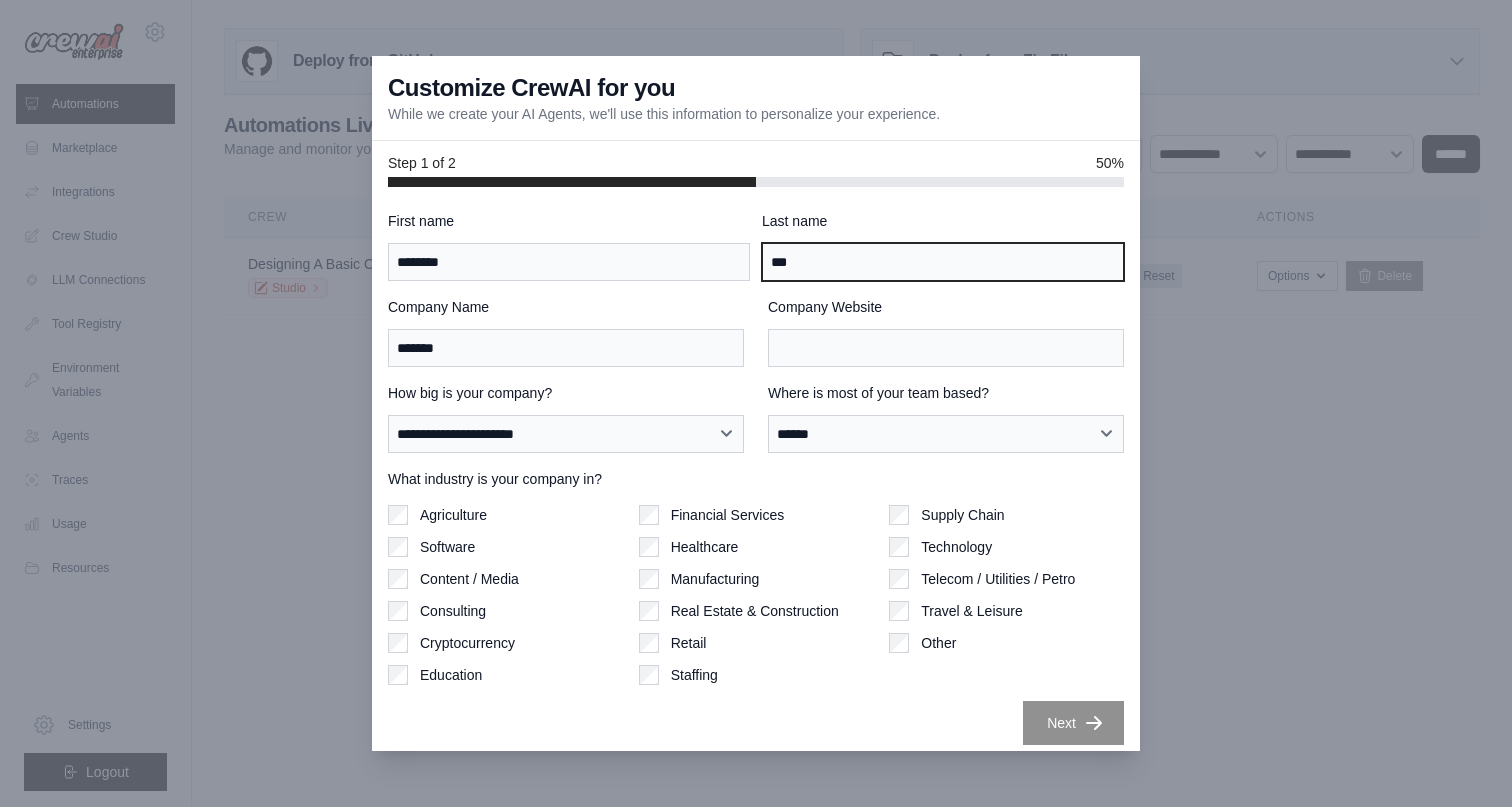 drag, startPoint x: 816, startPoint y: 265, endPoint x: 737, endPoint y: 265, distance: 79 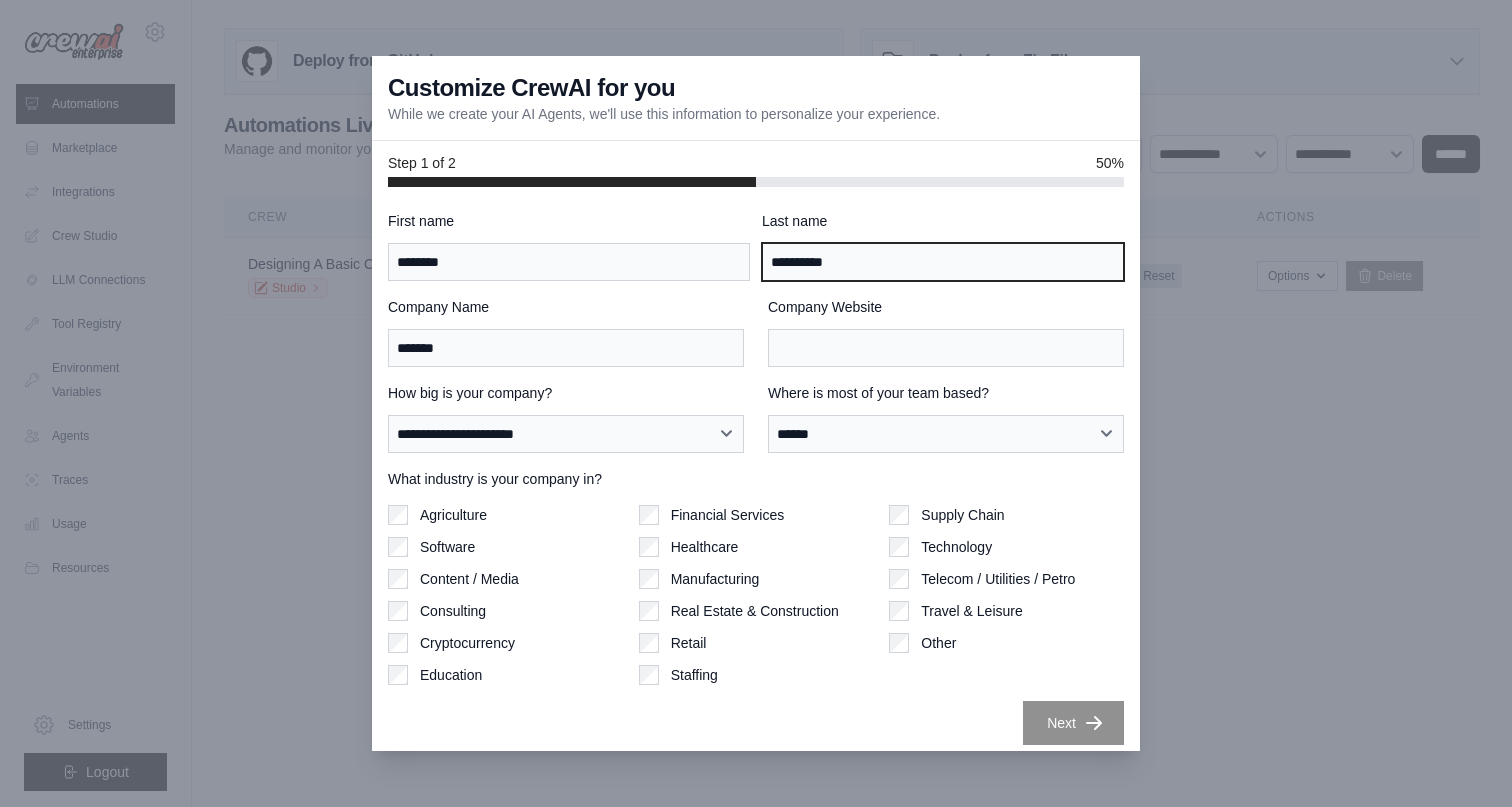 type on "**********" 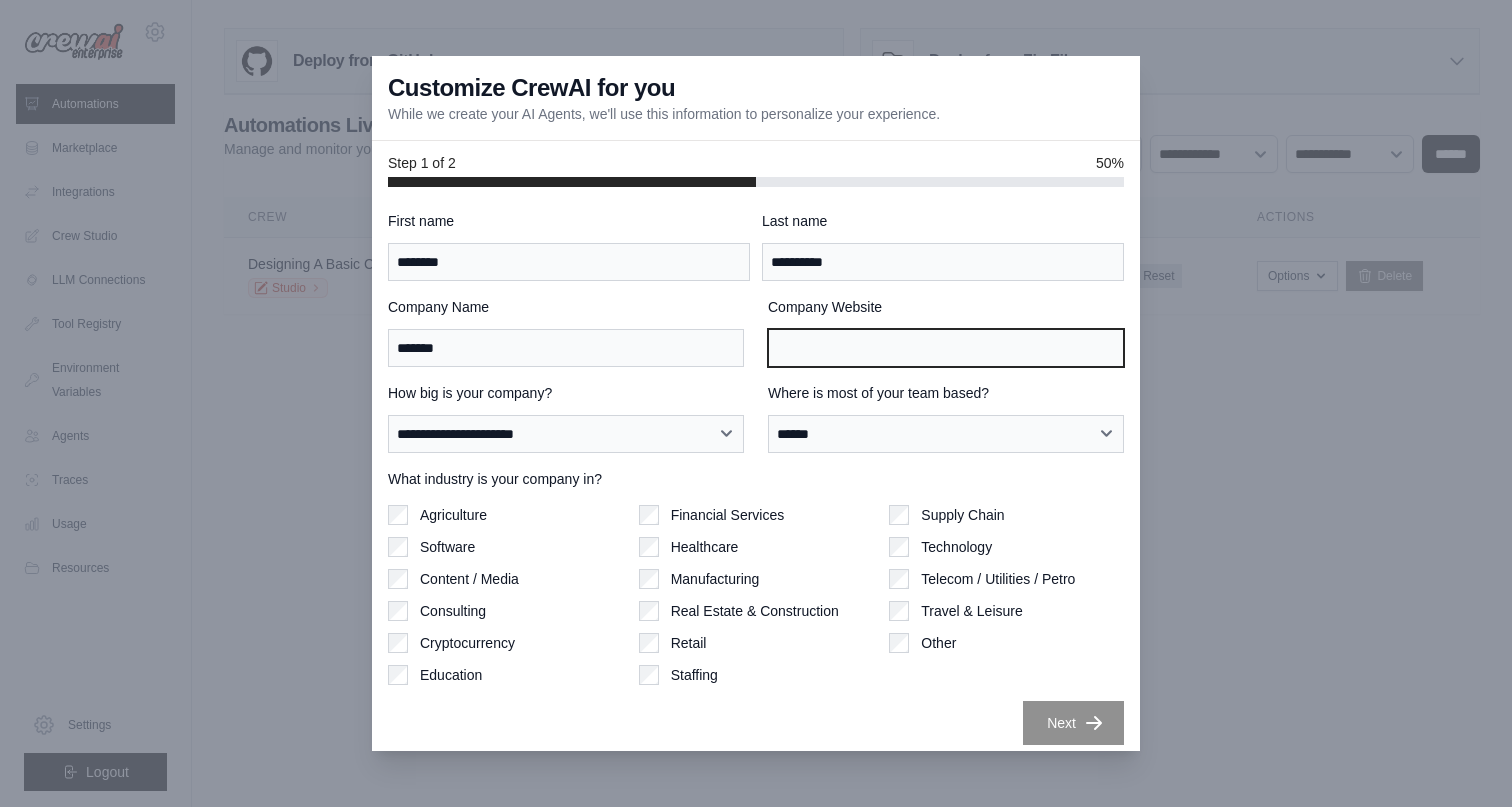 click on "Company Website" at bounding box center (946, 348) 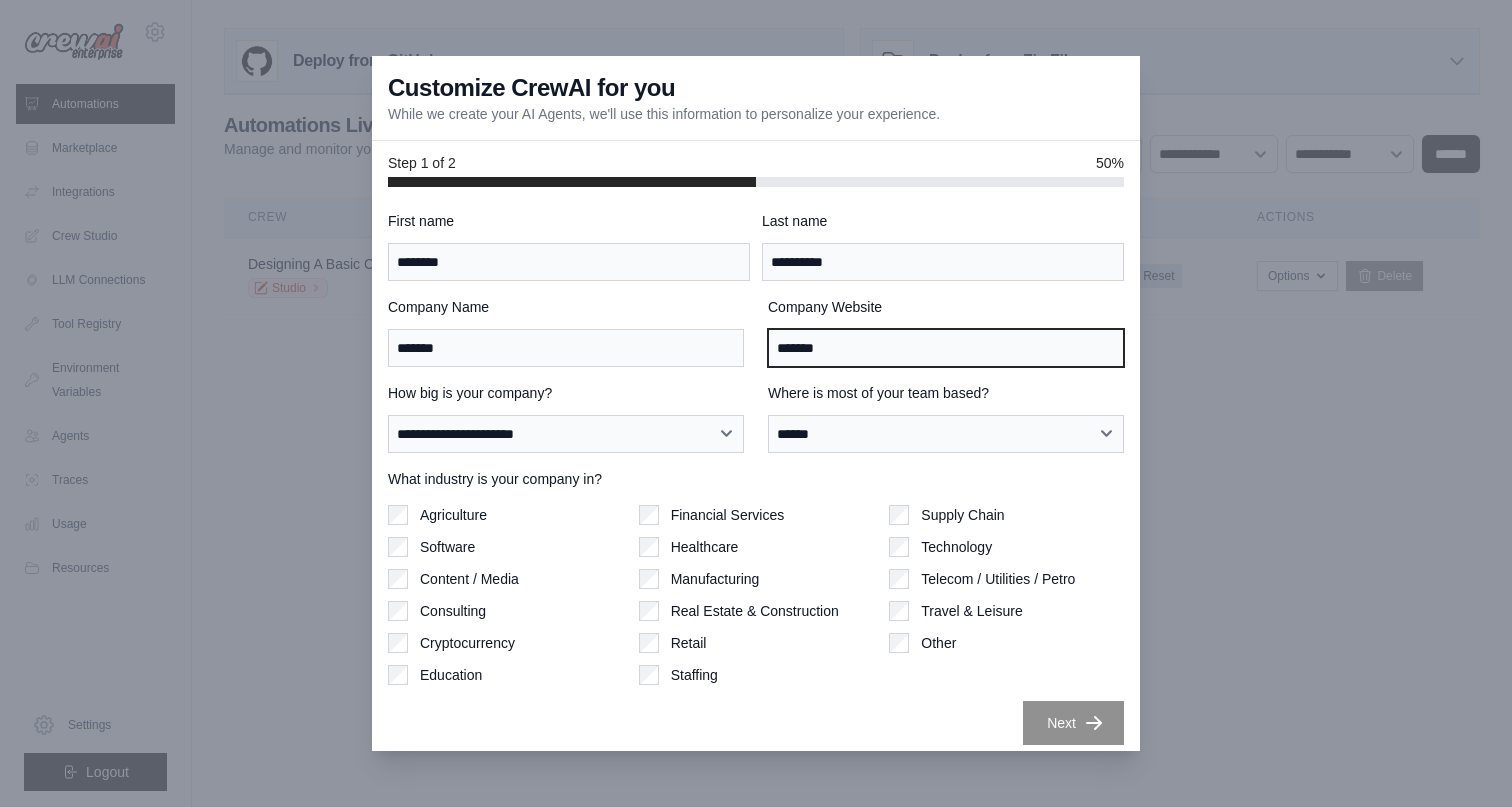 click on "*******" at bounding box center [946, 348] 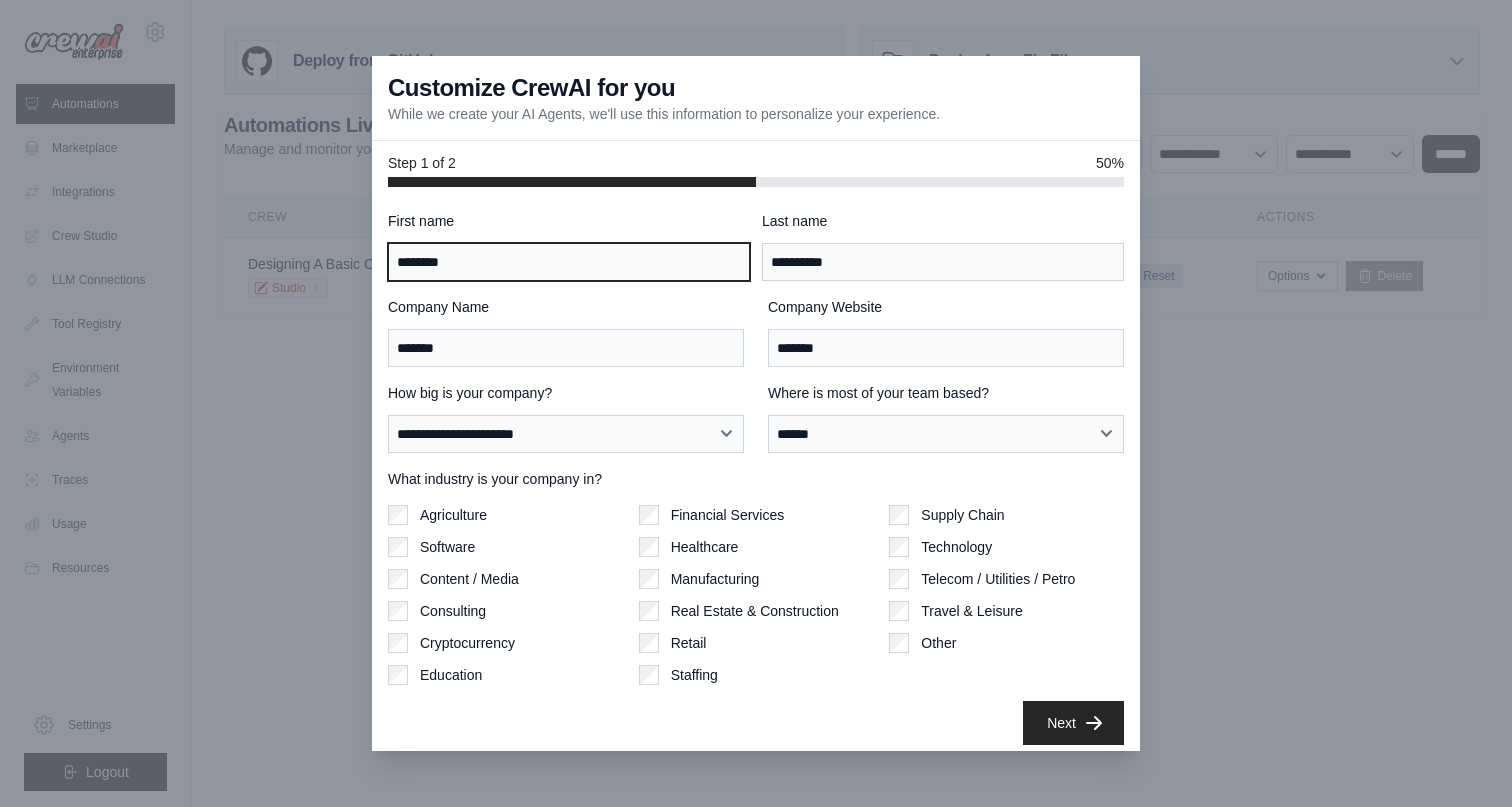 click on "********" at bounding box center [569, 262] 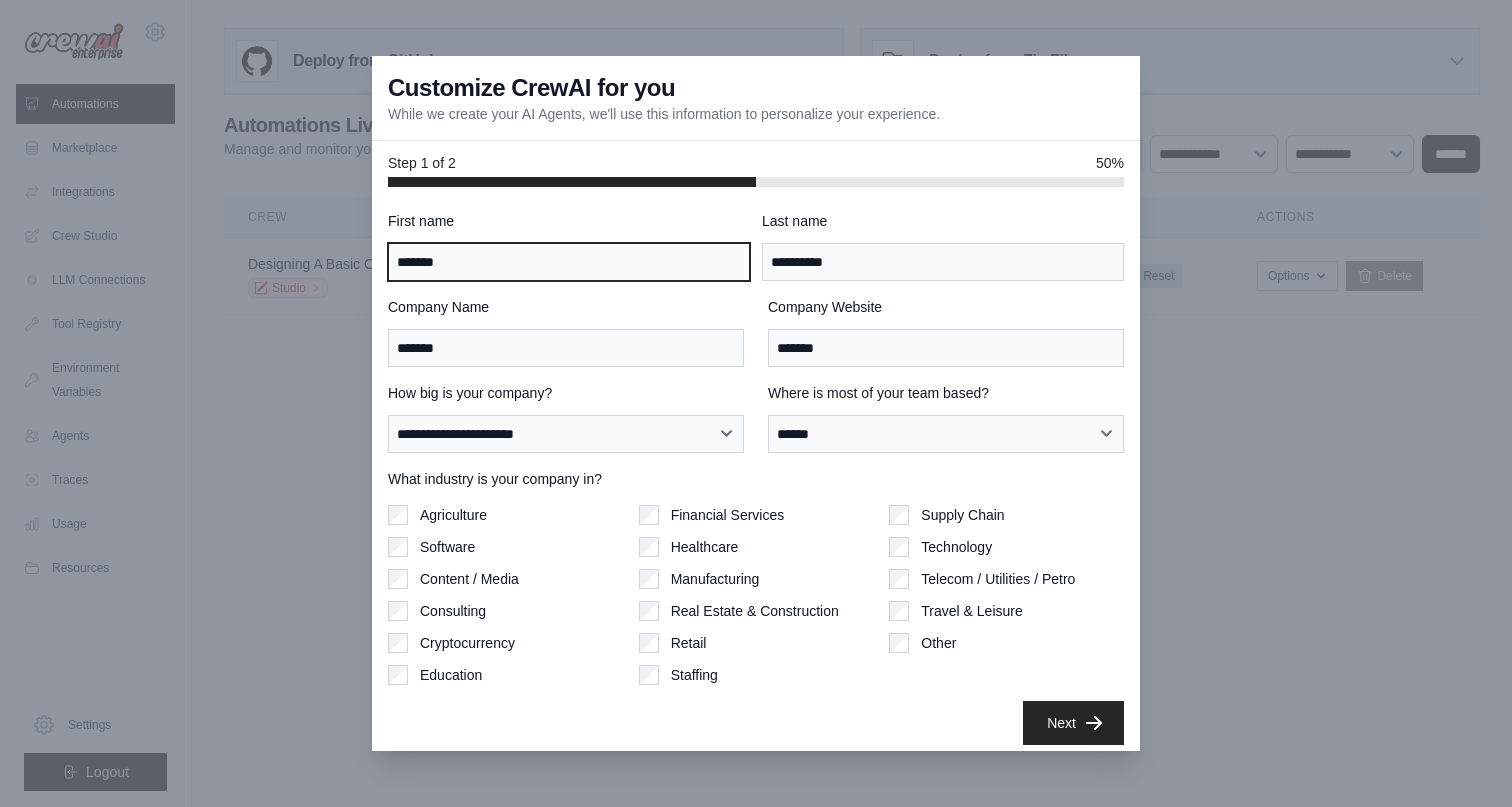 type on "*******" 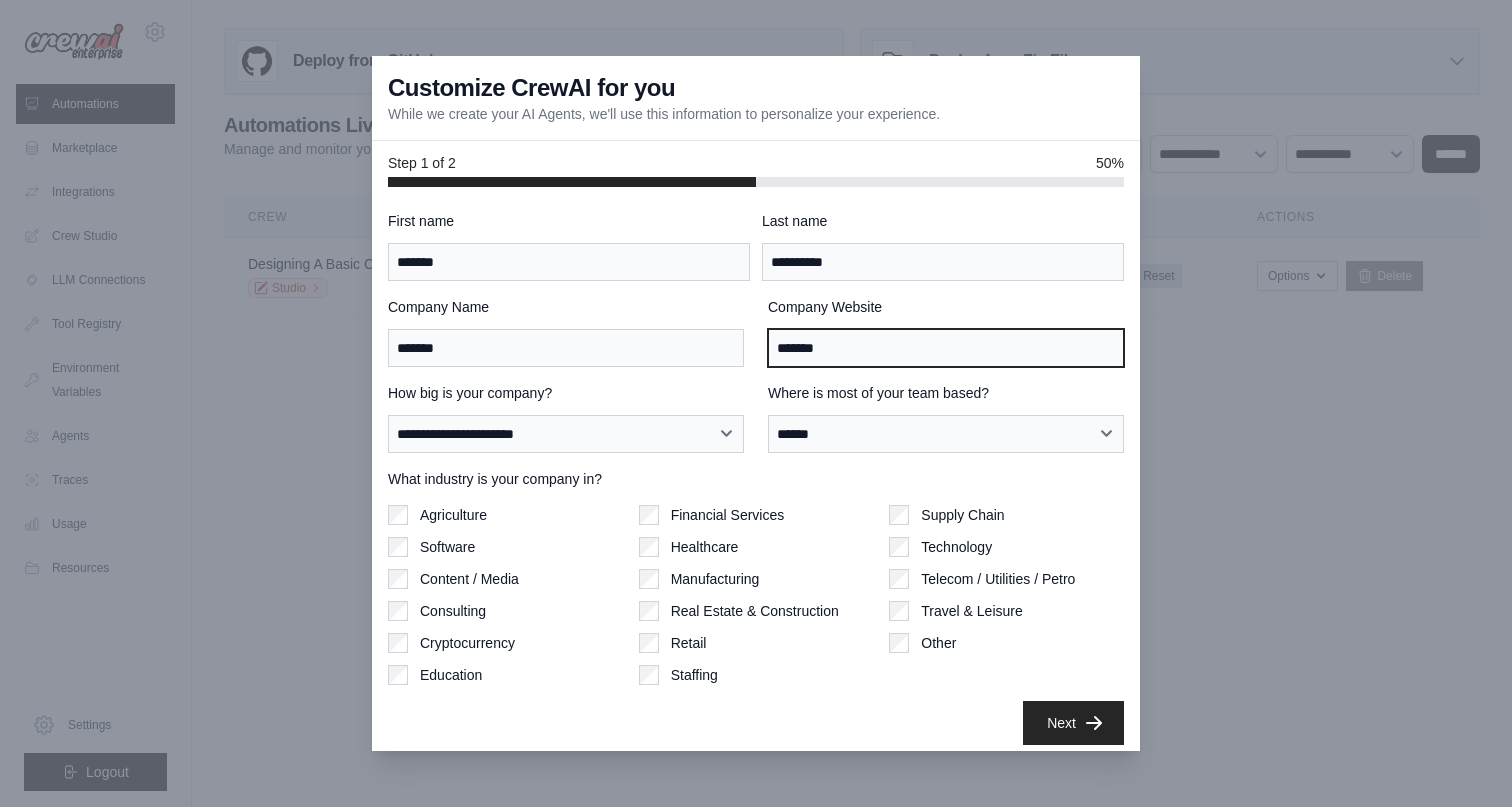 drag, startPoint x: 842, startPoint y: 346, endPoint x: 734, endPoint y: 346, distance: 108 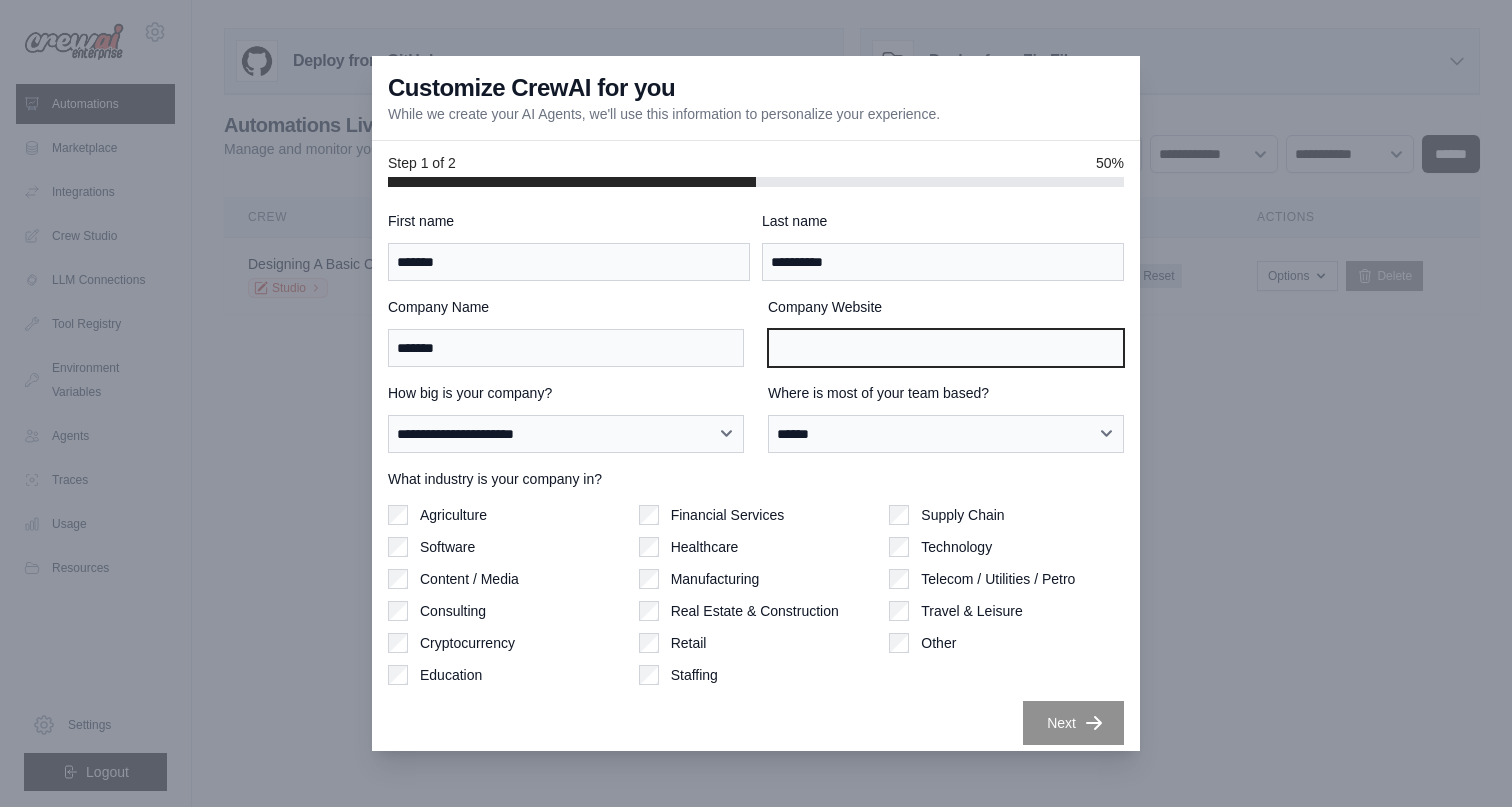 click on "Company Website" at bounding box center [946, 348] 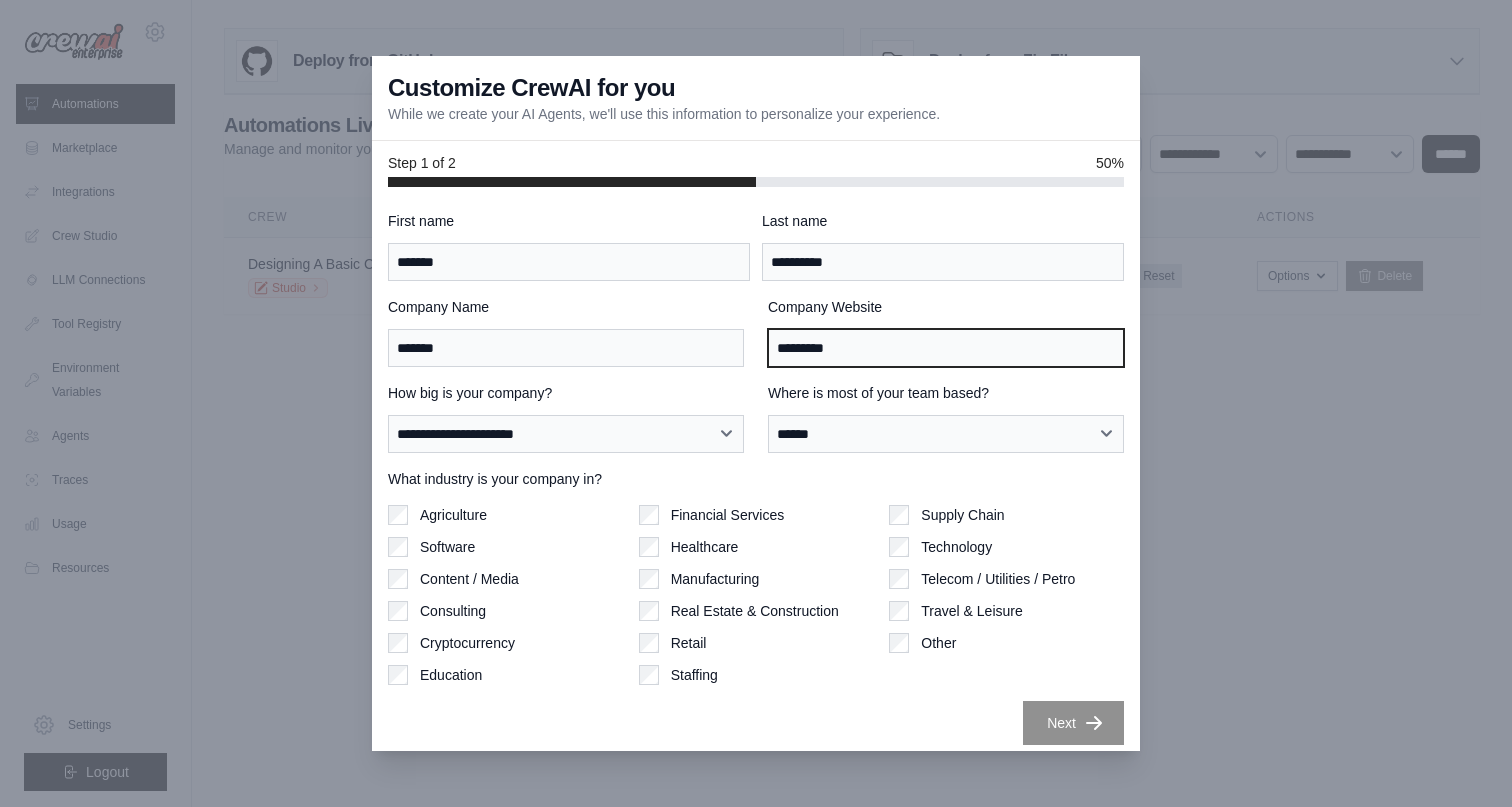 type on "*********" 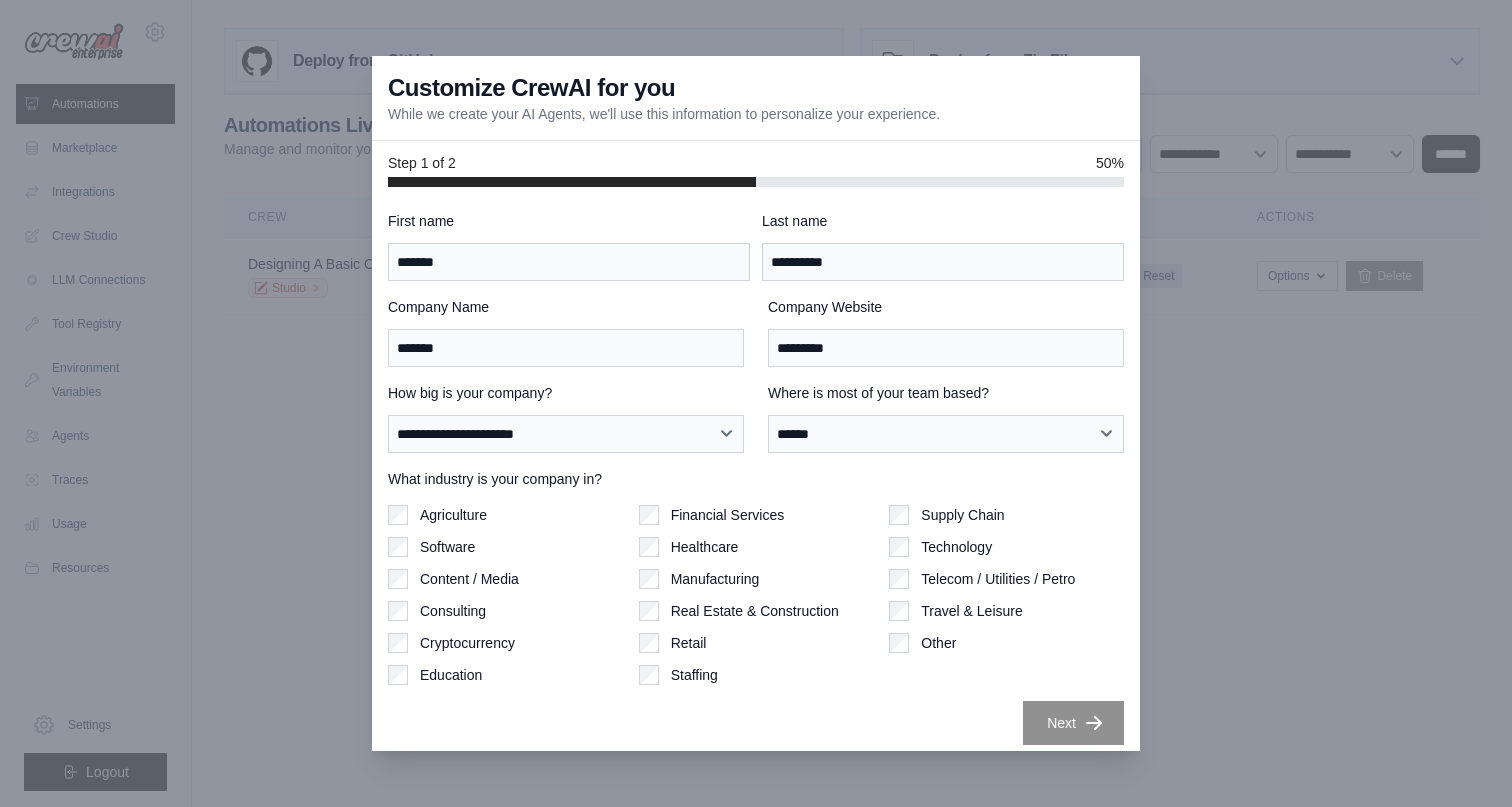 click on "Next" at bounding box center (1073, 723) 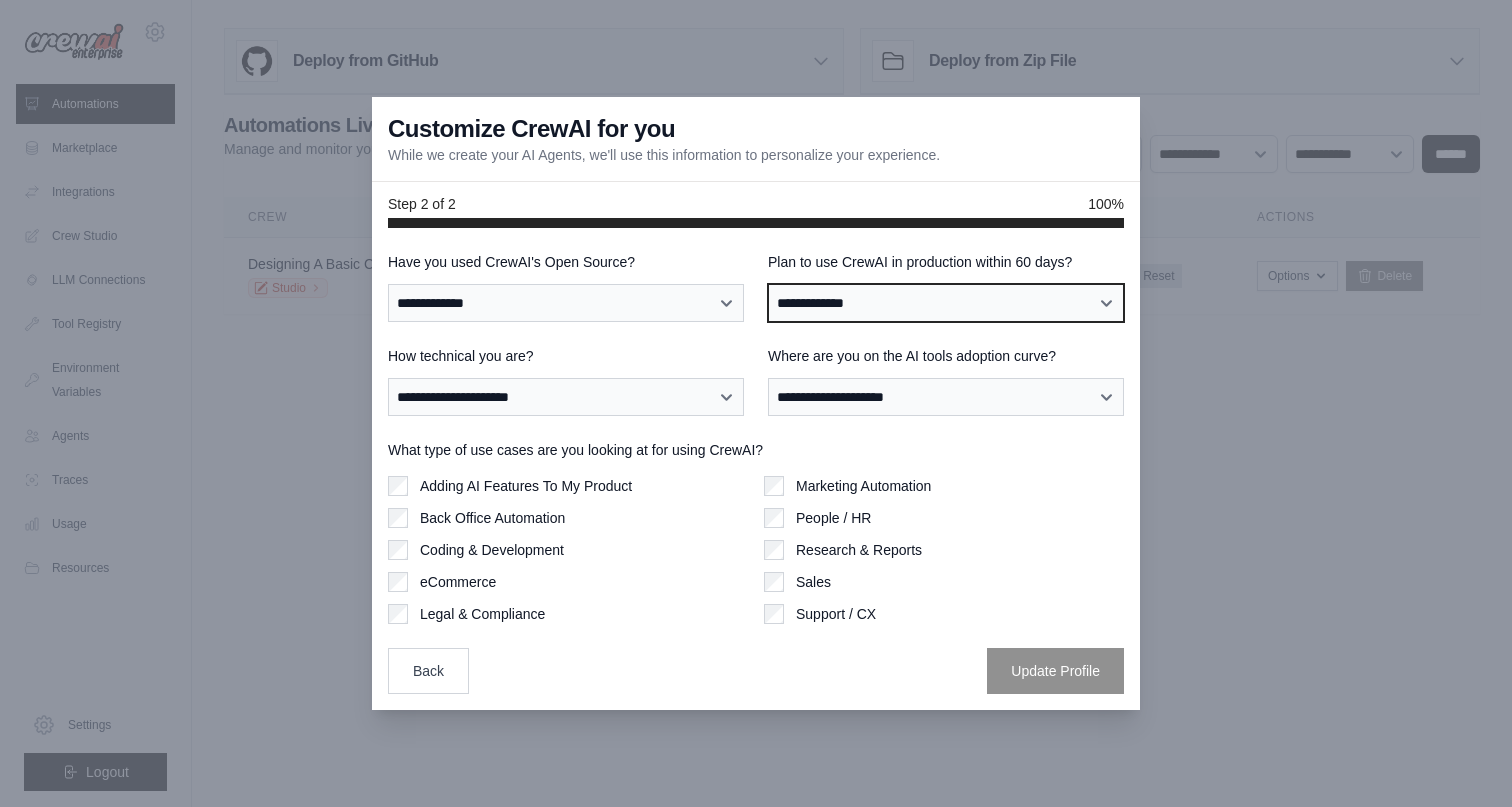 select on "*****" 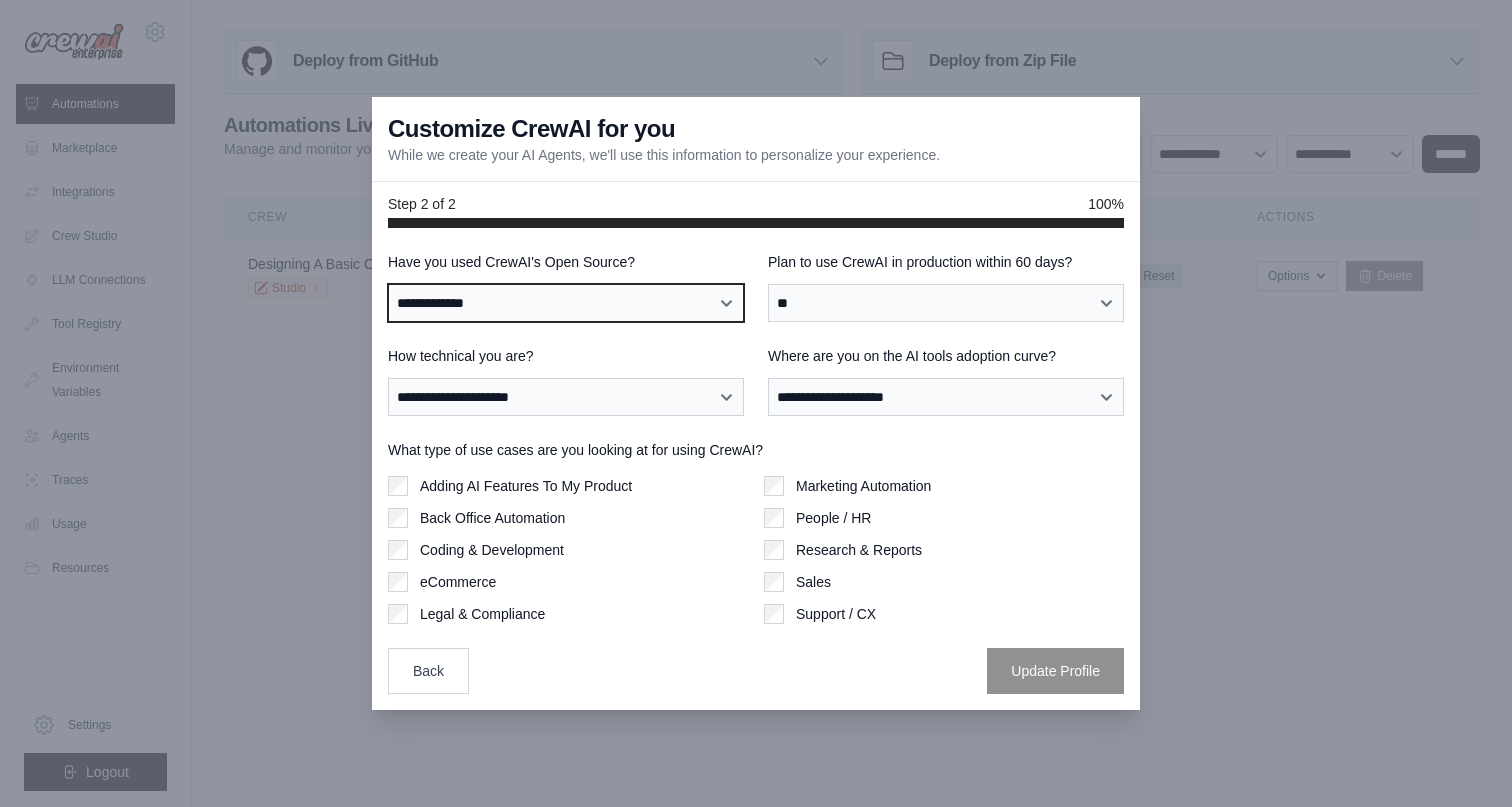 select on "**********" 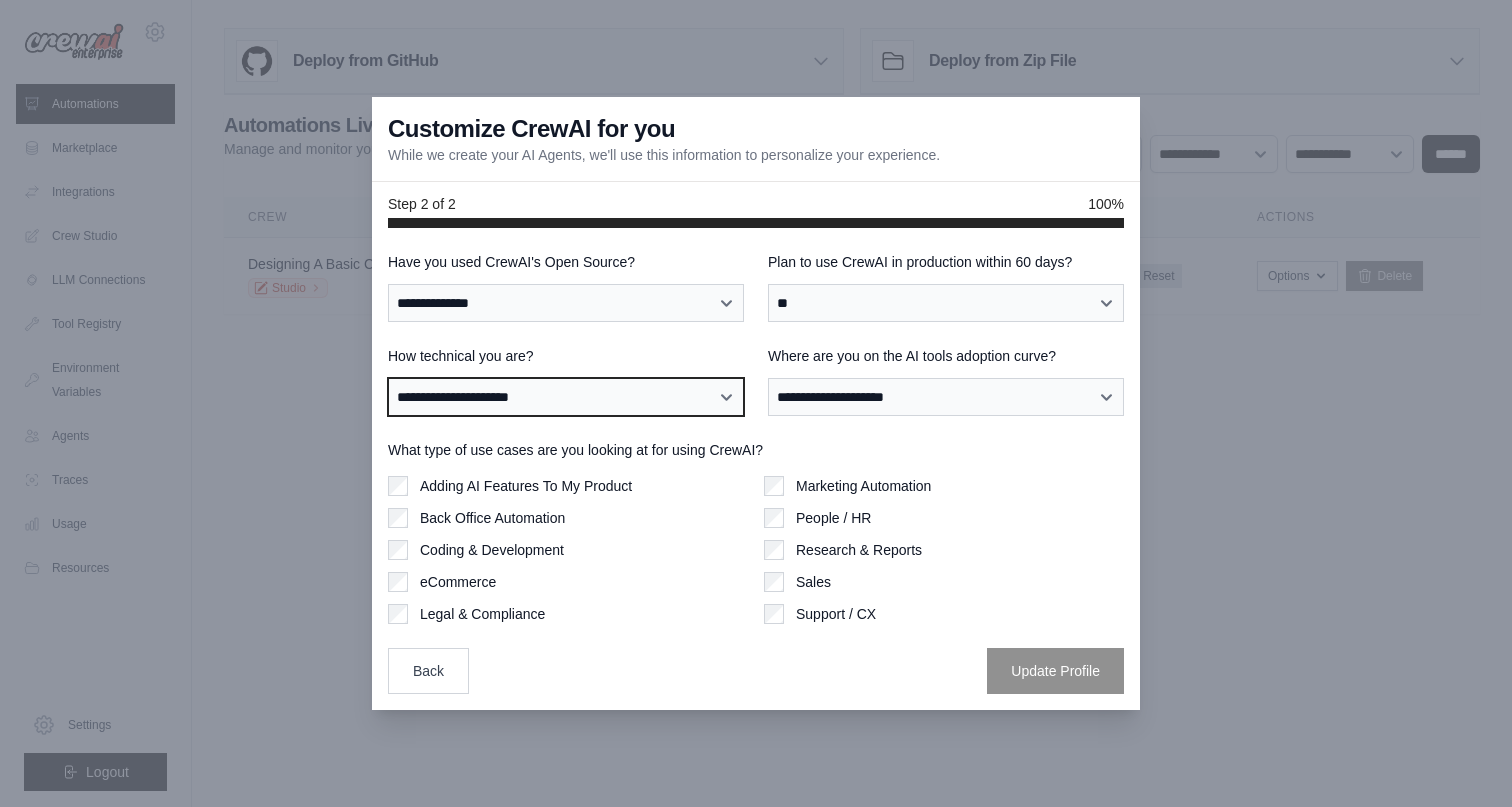 select on "**********" 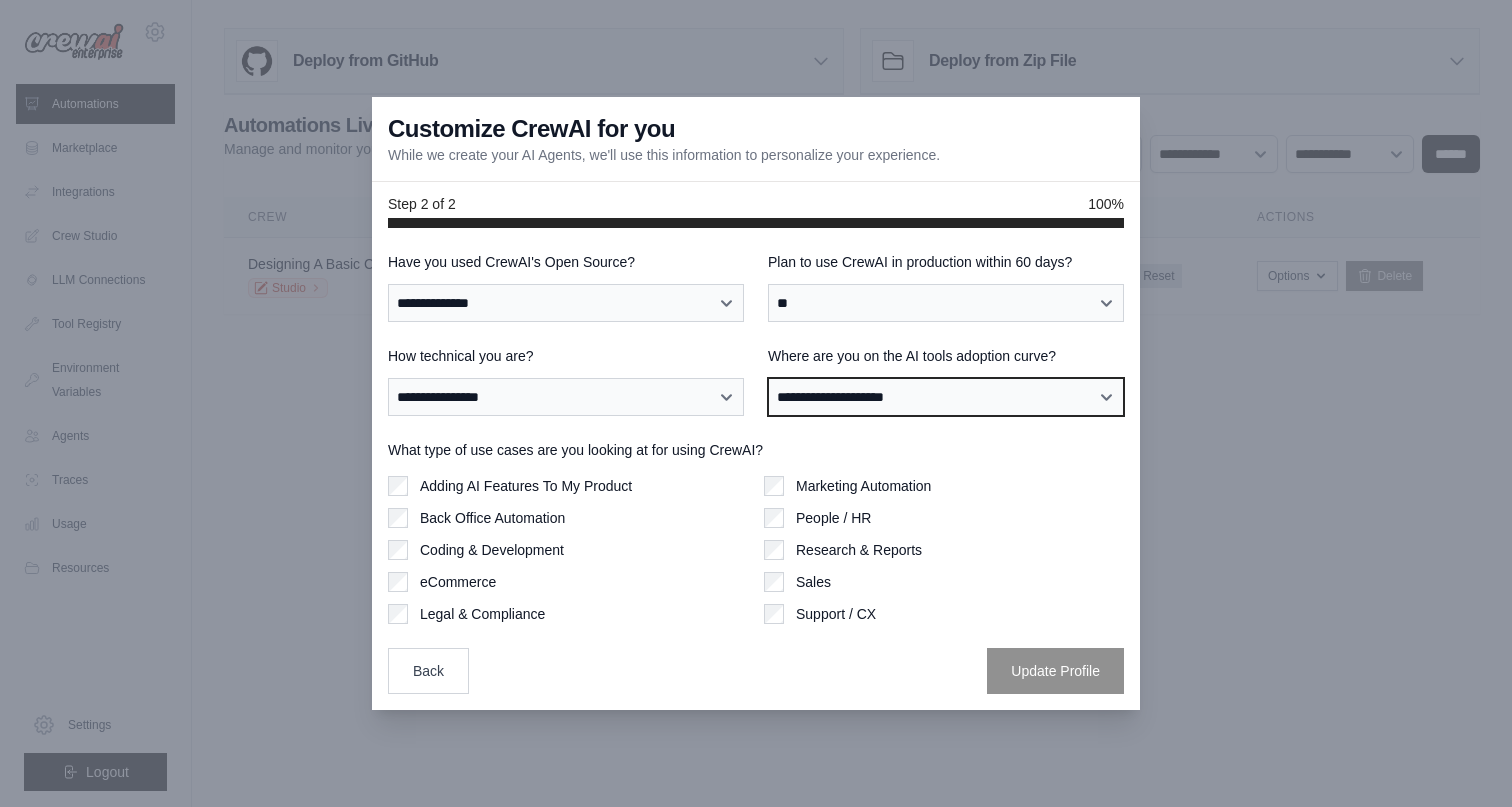 select on "**********" 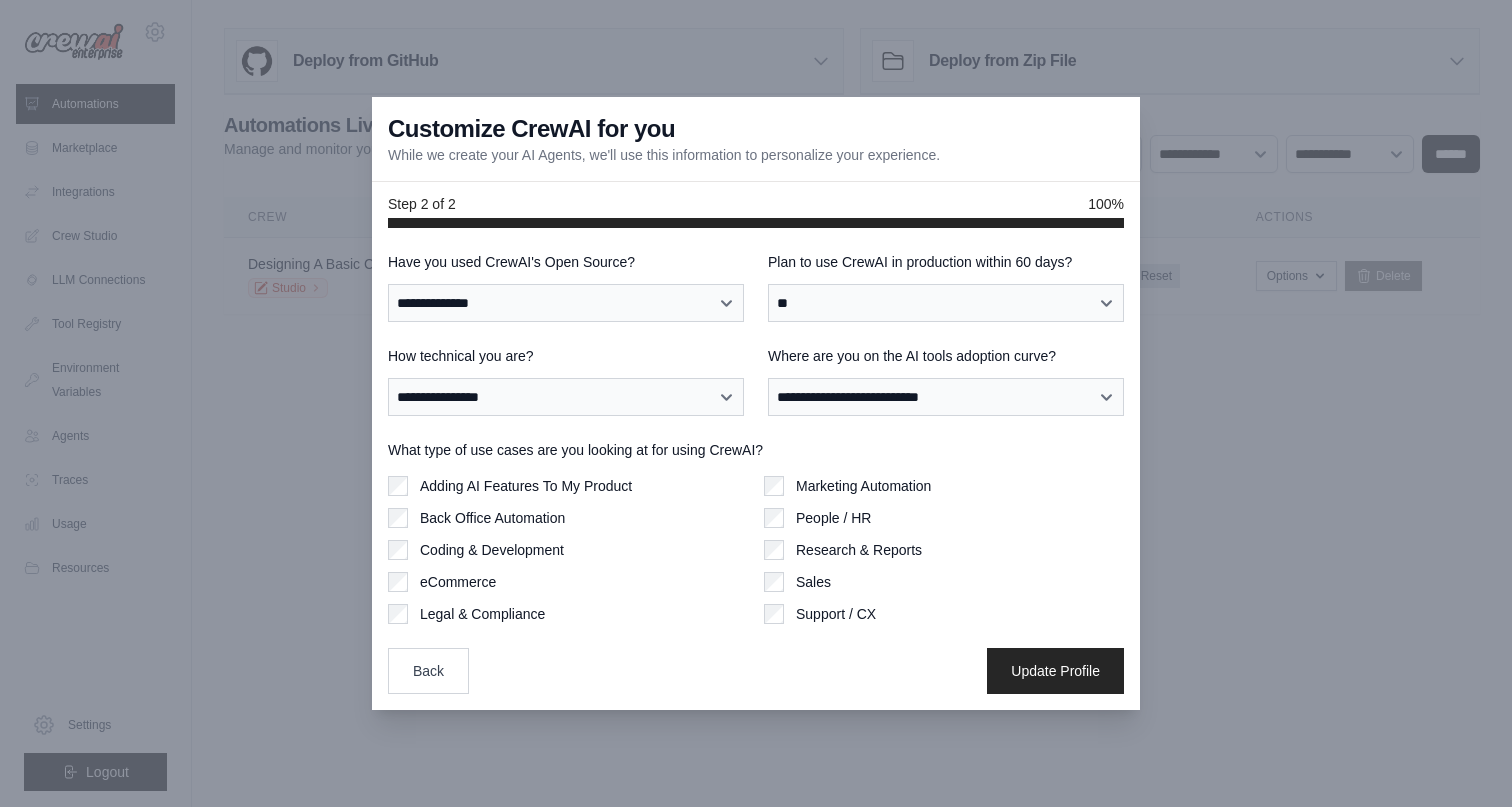 click on "Update Profile" at bounding box center (1055, 671) 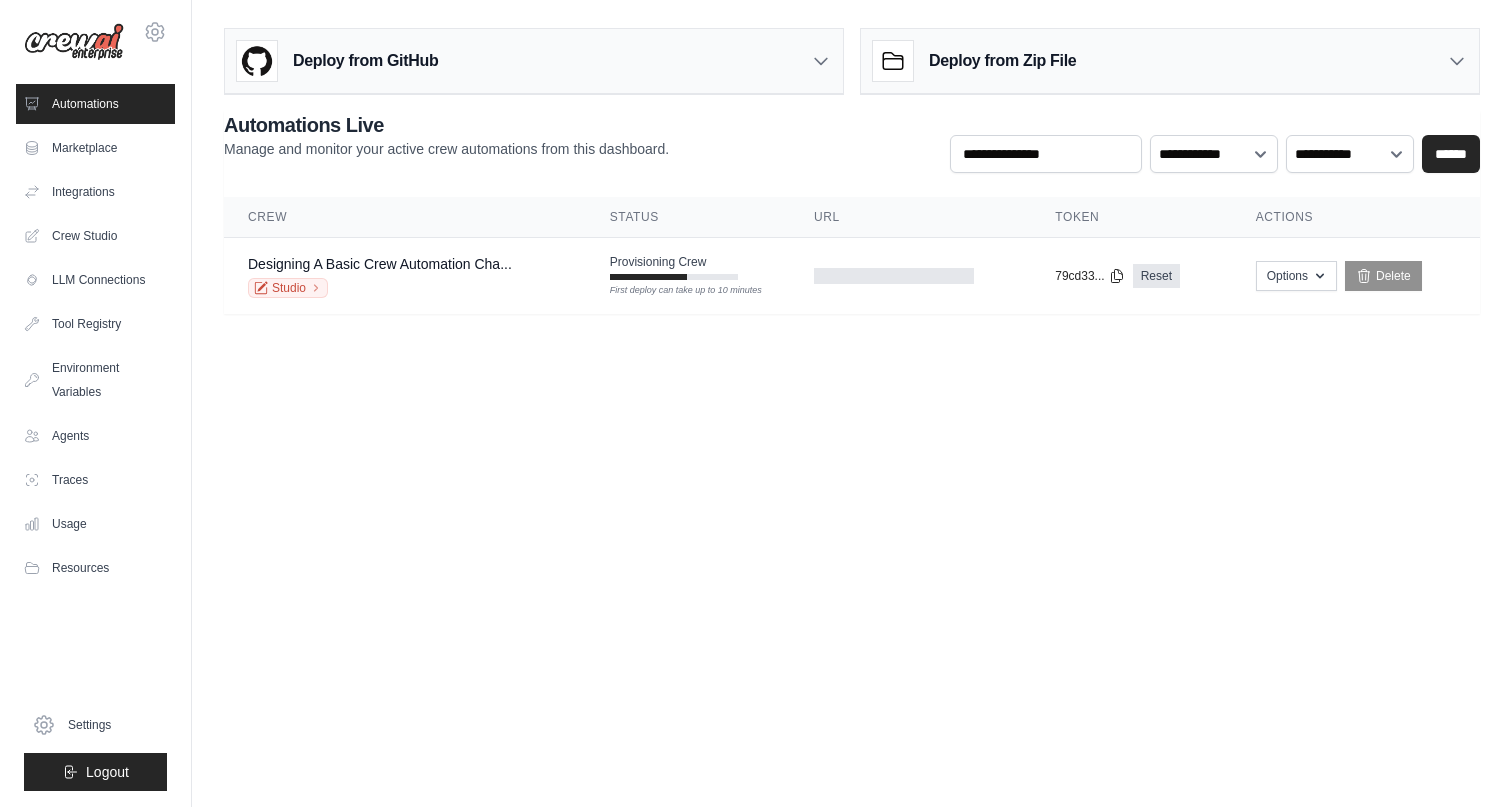 scroll, scrollTop: 0, scrollLeft: 0, axis: both 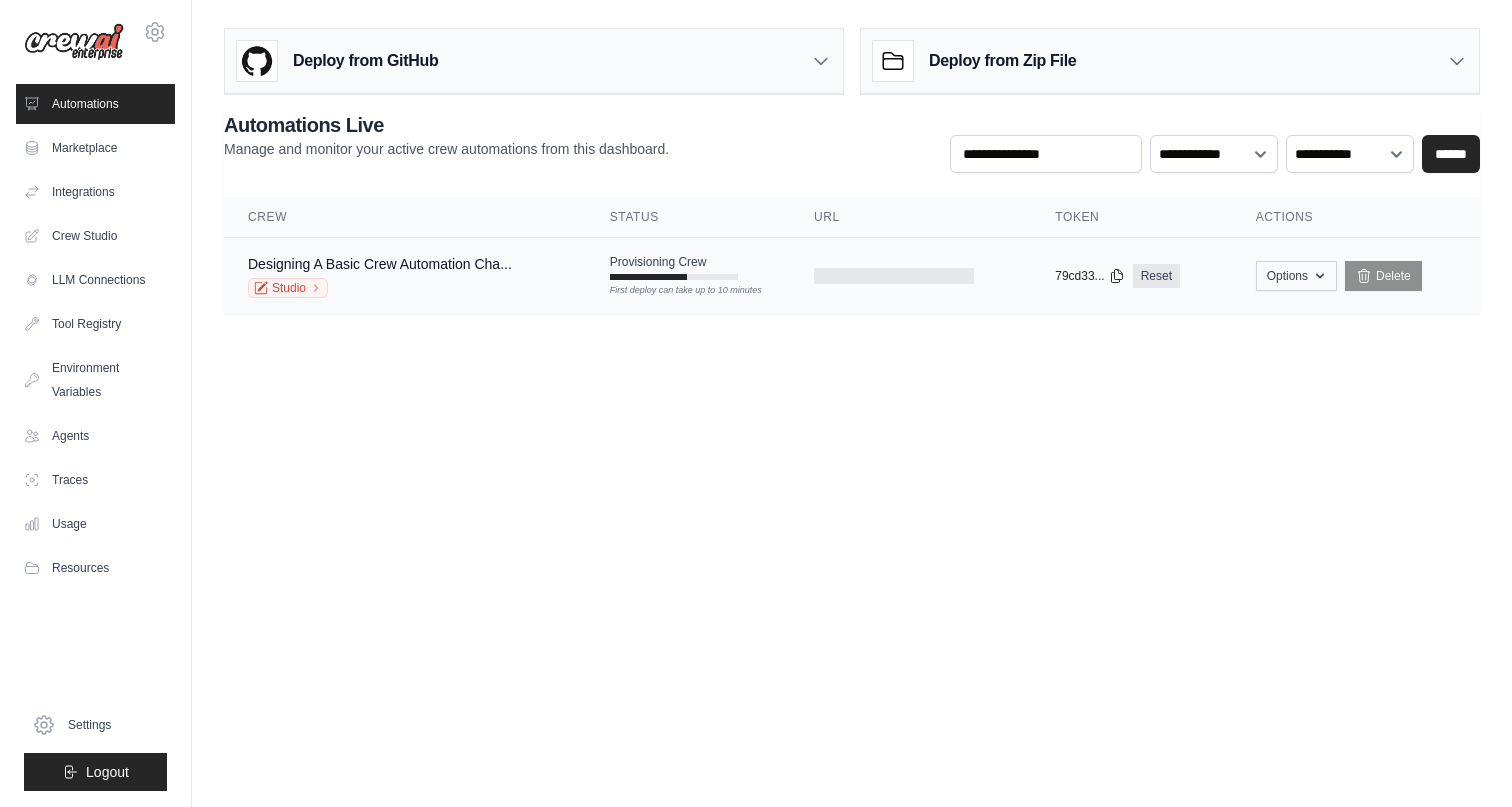 click on "Options" at bounding box center (1296, 276) 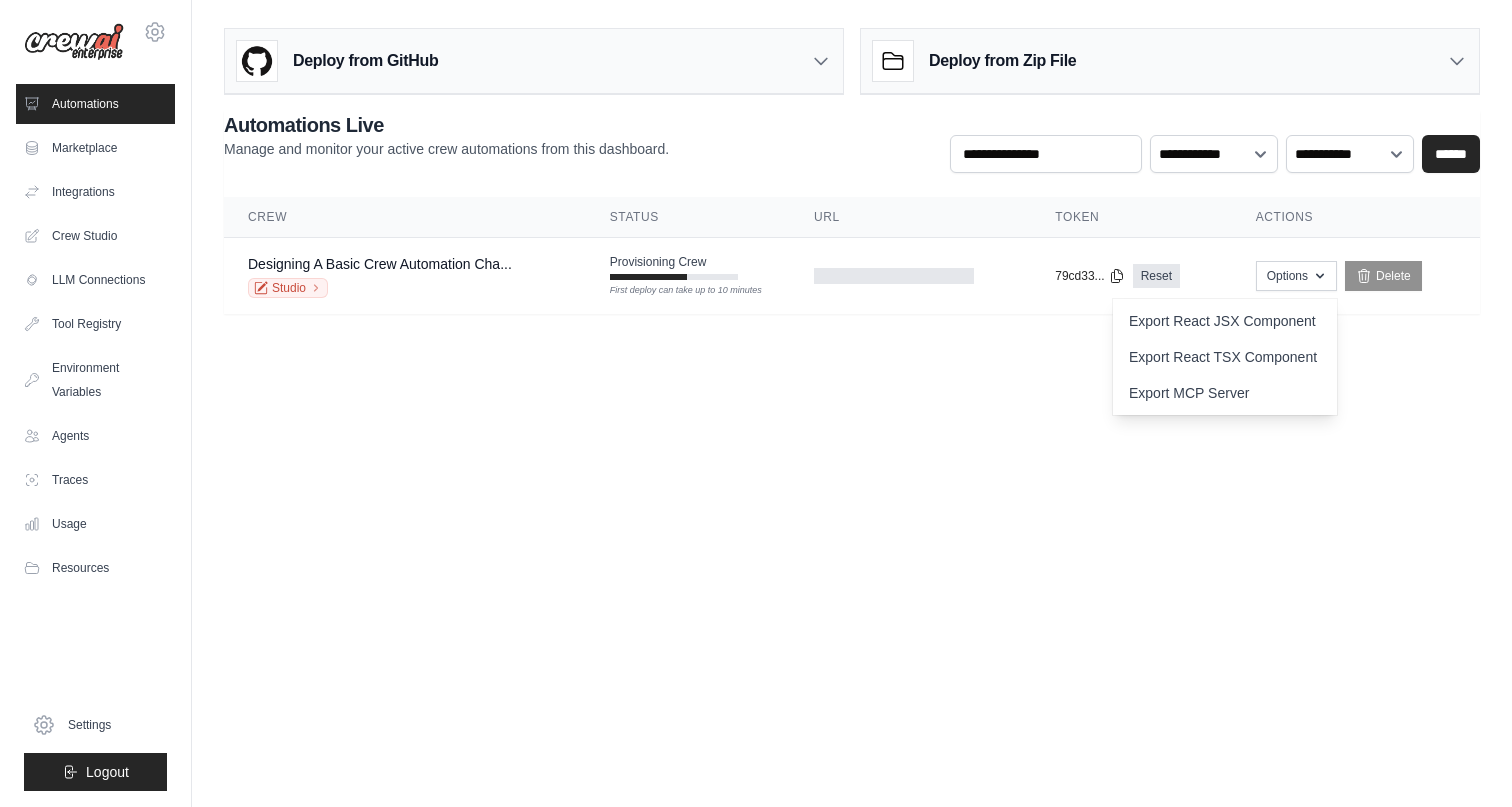 click on "[USERNAME]@[EXAMPLE.COM]
Settings
Automations
Marketplace
Integrations
Documentation" at bounding box center (756, 403) 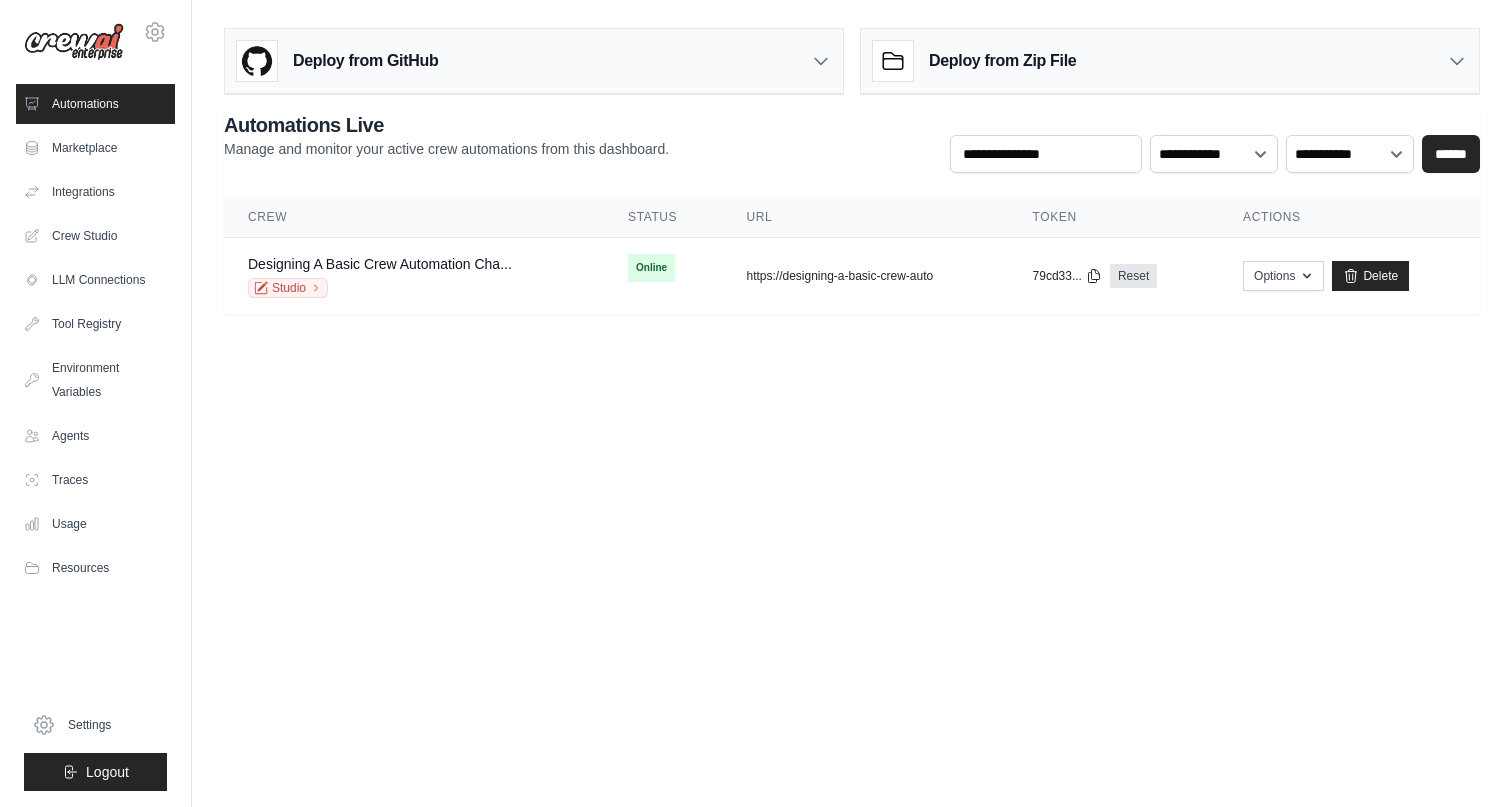scroll, scrollTop: 0, scrollLeft: 0, axis: both 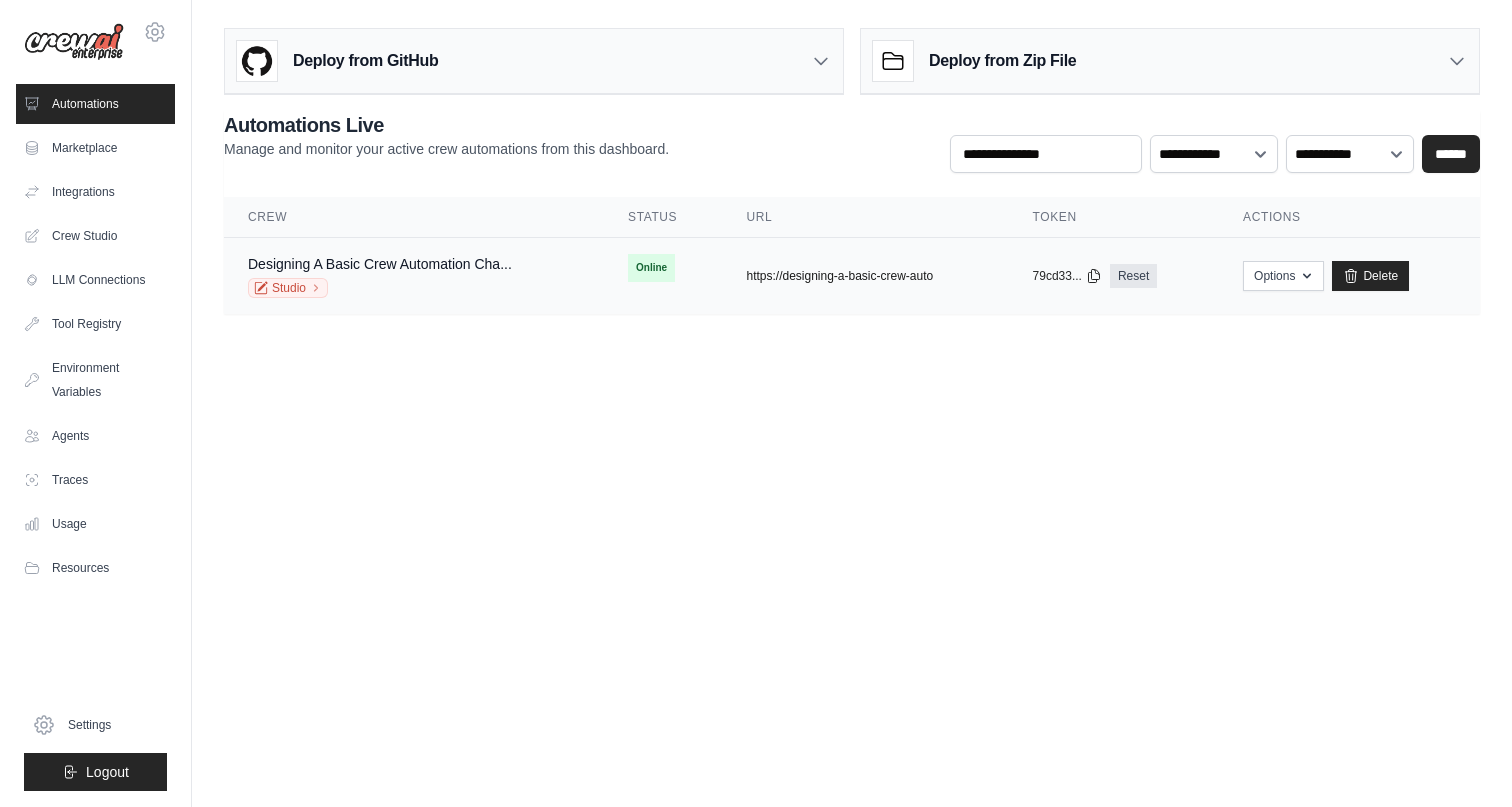 click on "https://designing-a-basic-crew-auto" at bounding box center (839, 276) 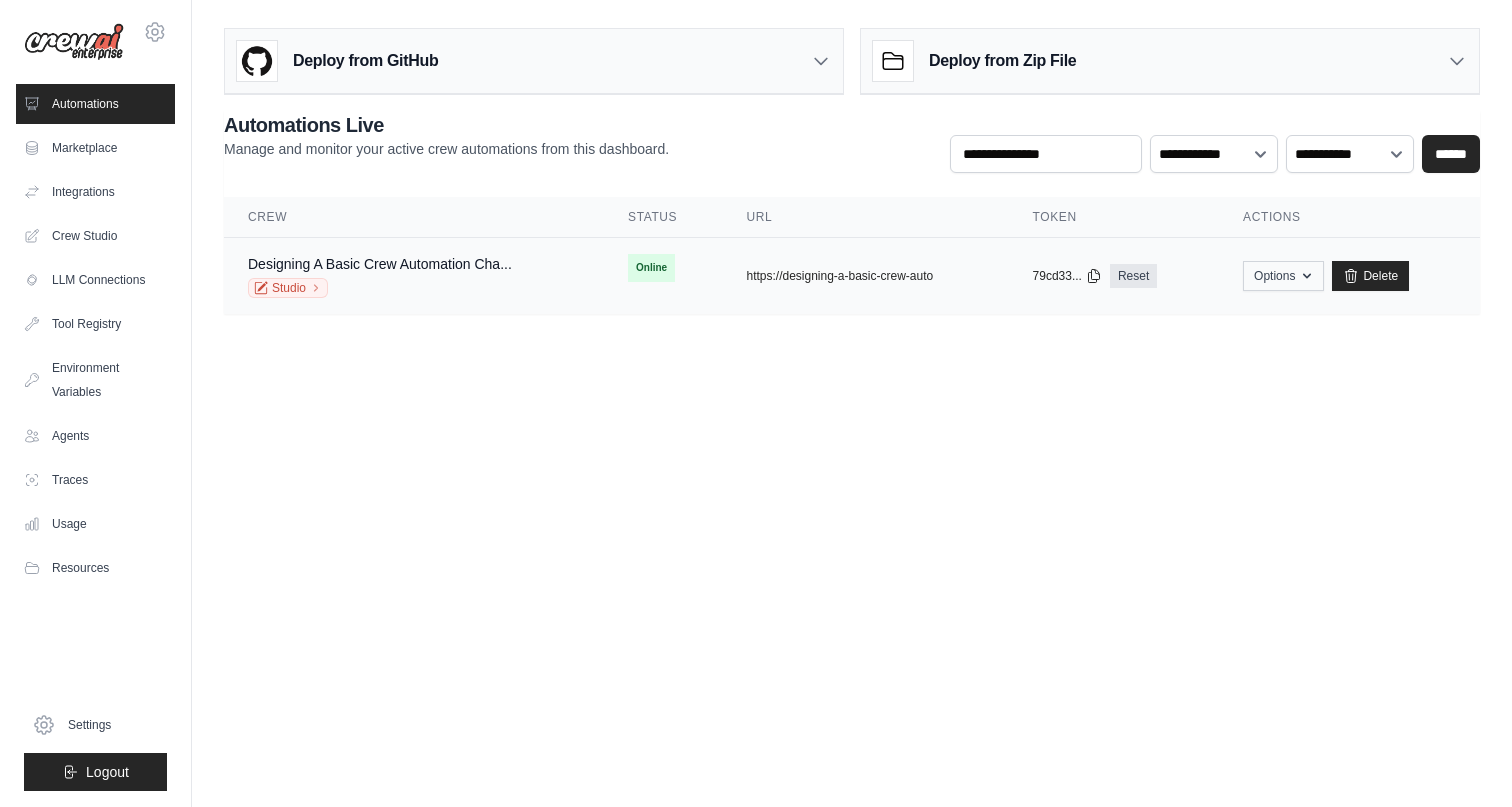click 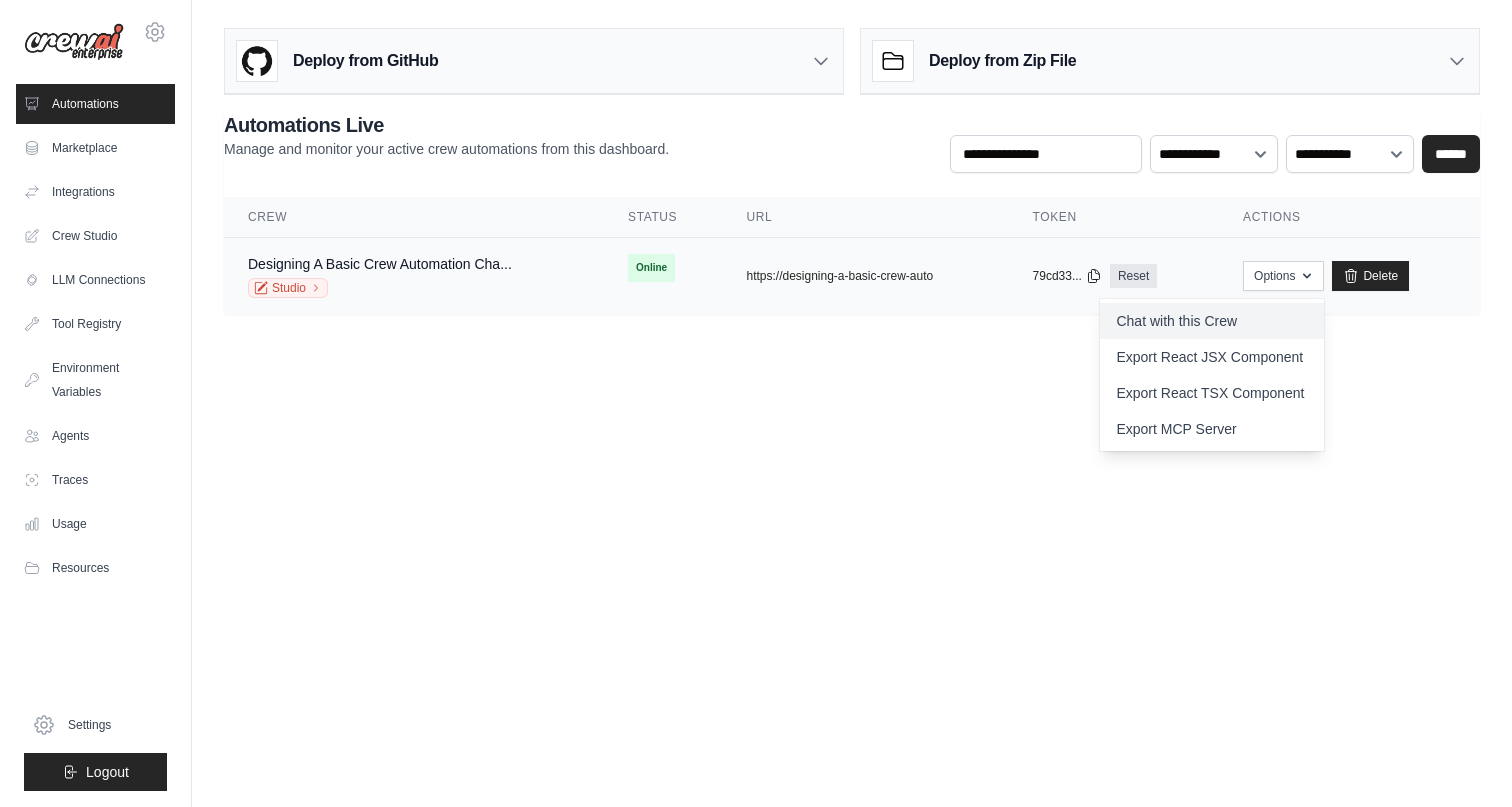 click on "Chat with this
Crew" at bounding box center [1212, 321] 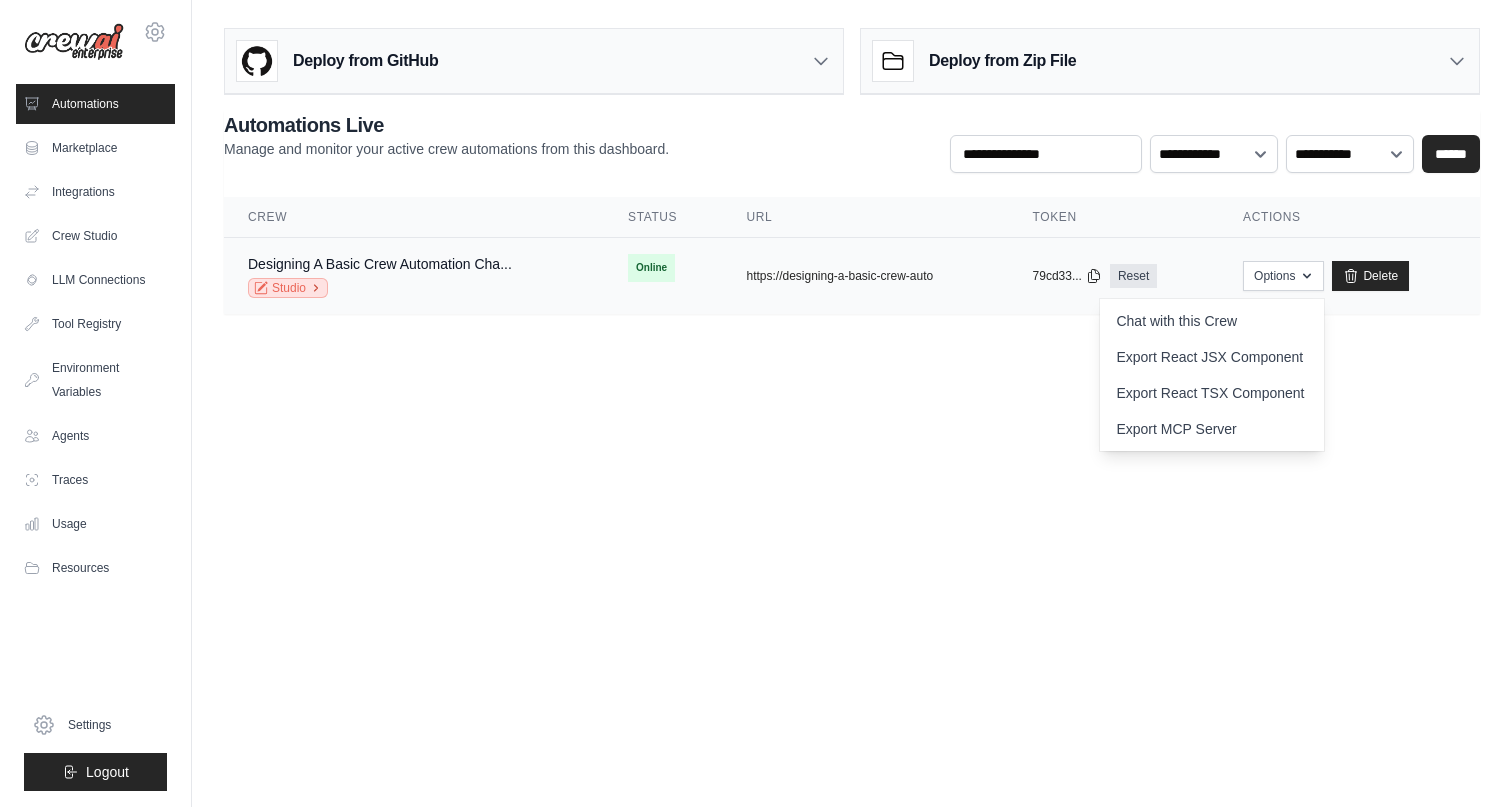 click on "Studio" at bounding box center (288, 288) 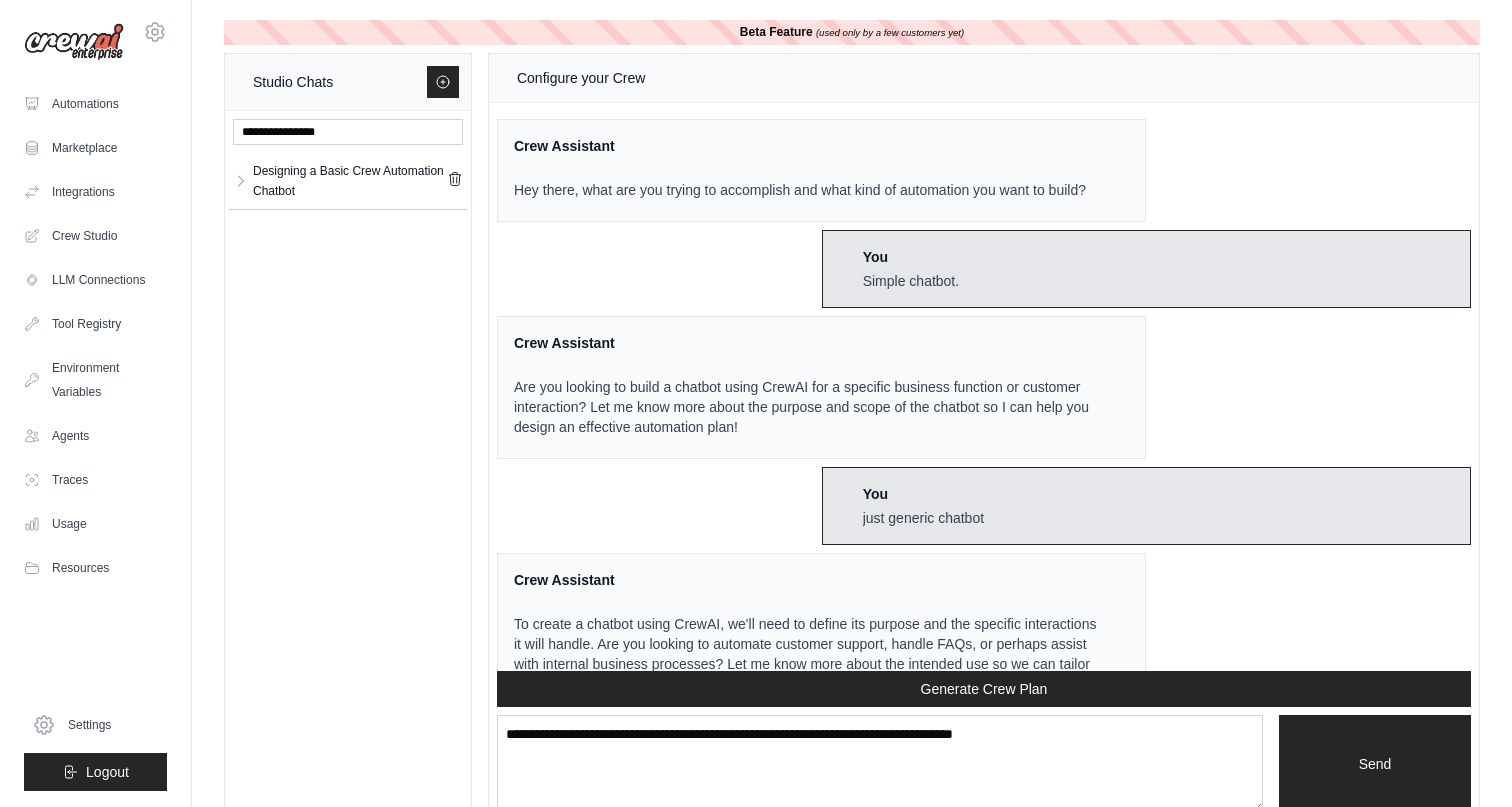 scroll, scrollTop: 947, scrollLeft: 0, axis: vertical 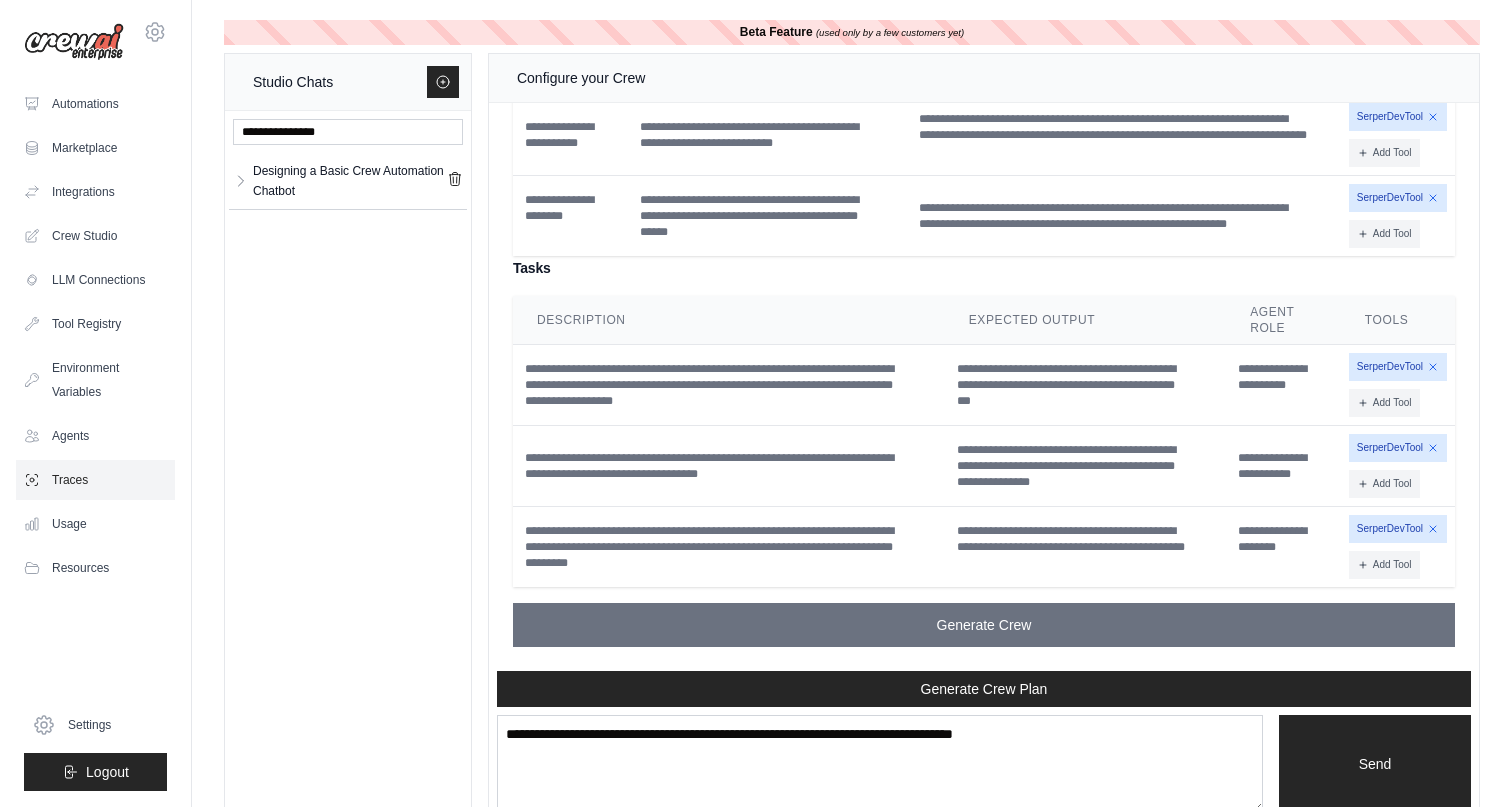 click on "Traces" at bounding box center [95, 480] 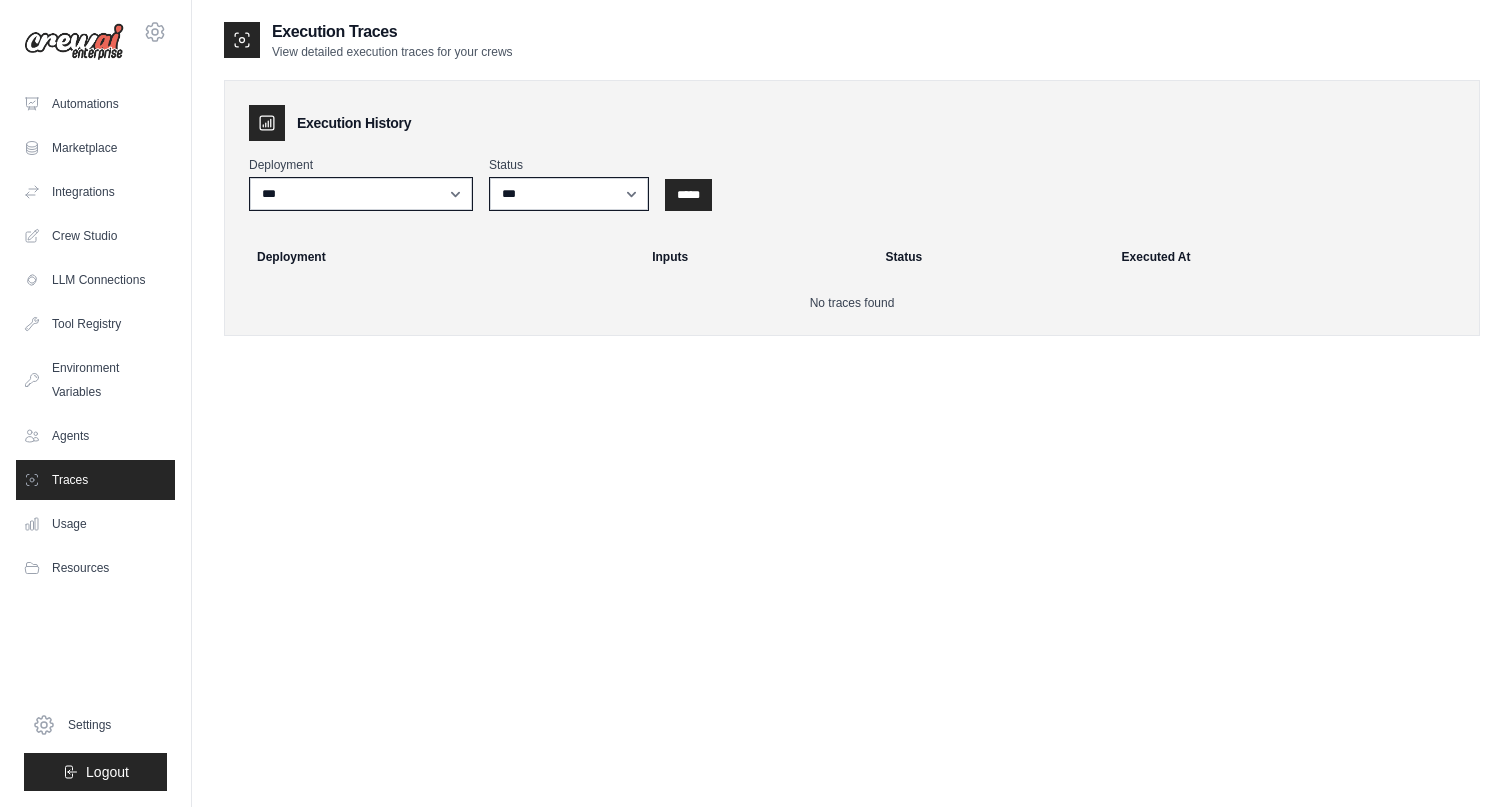 click on "**********" at bounding box center [852, 423] 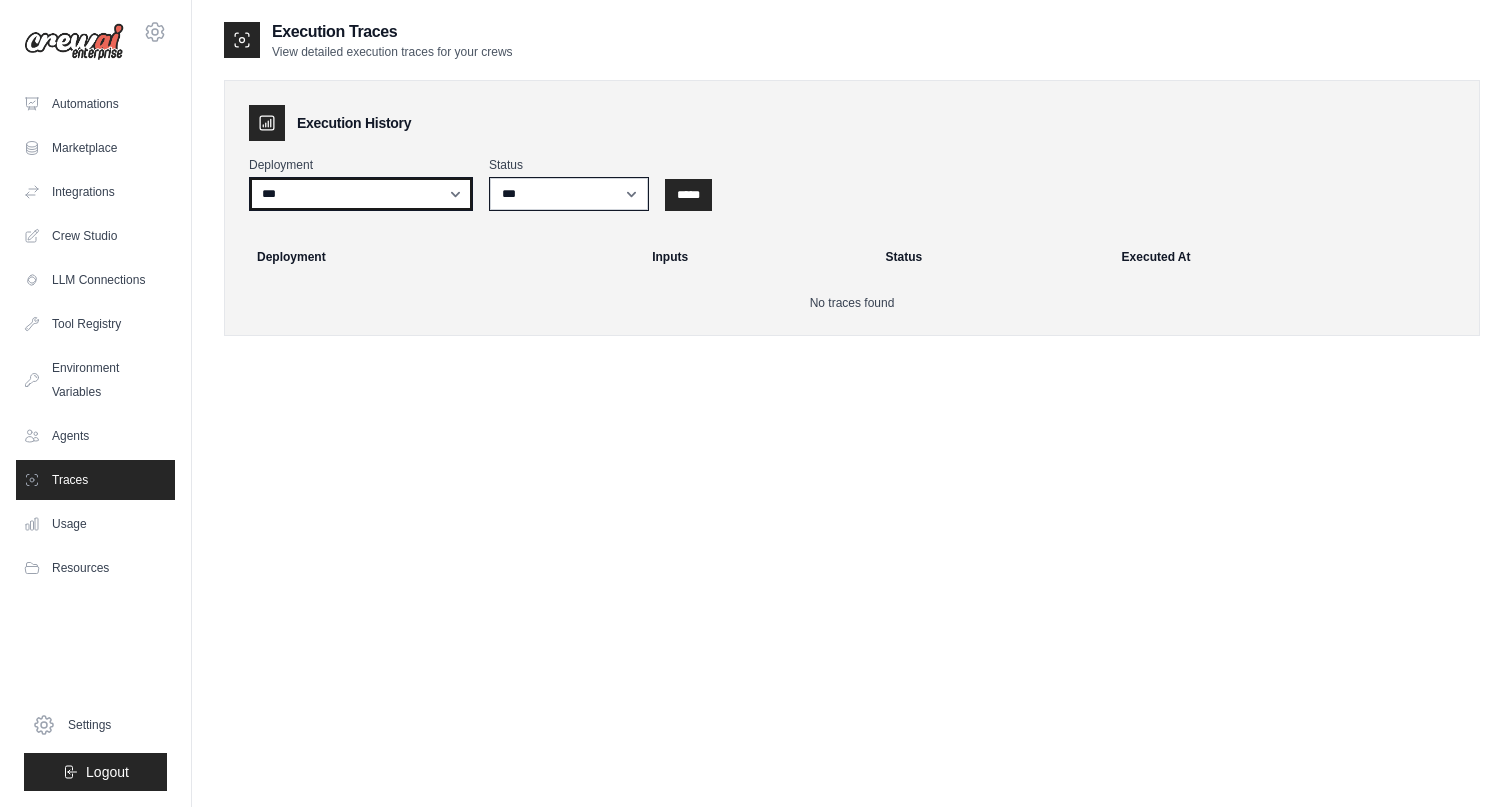 select on "******" 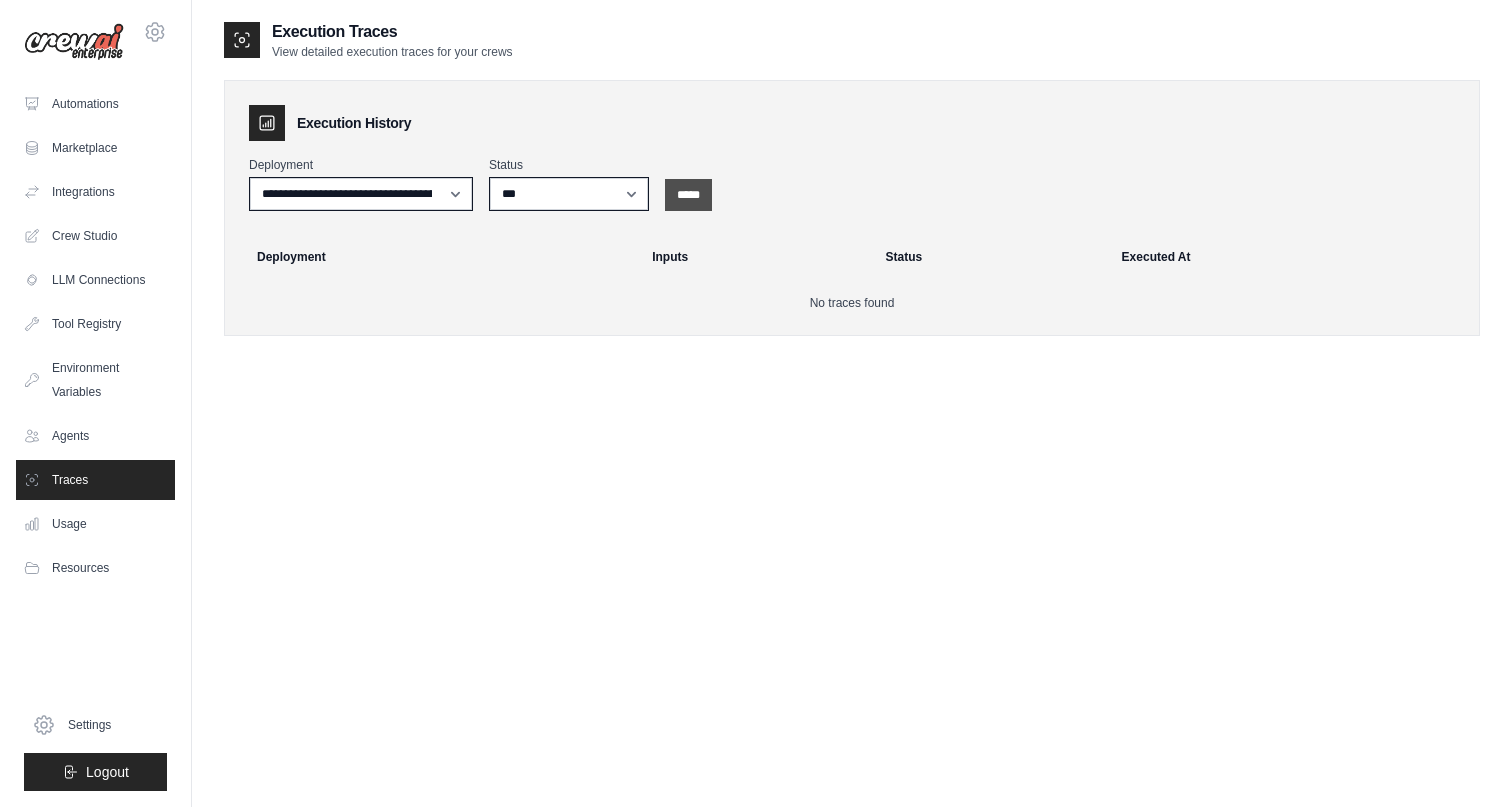 click on "*****" at bounding box center [688, 195] 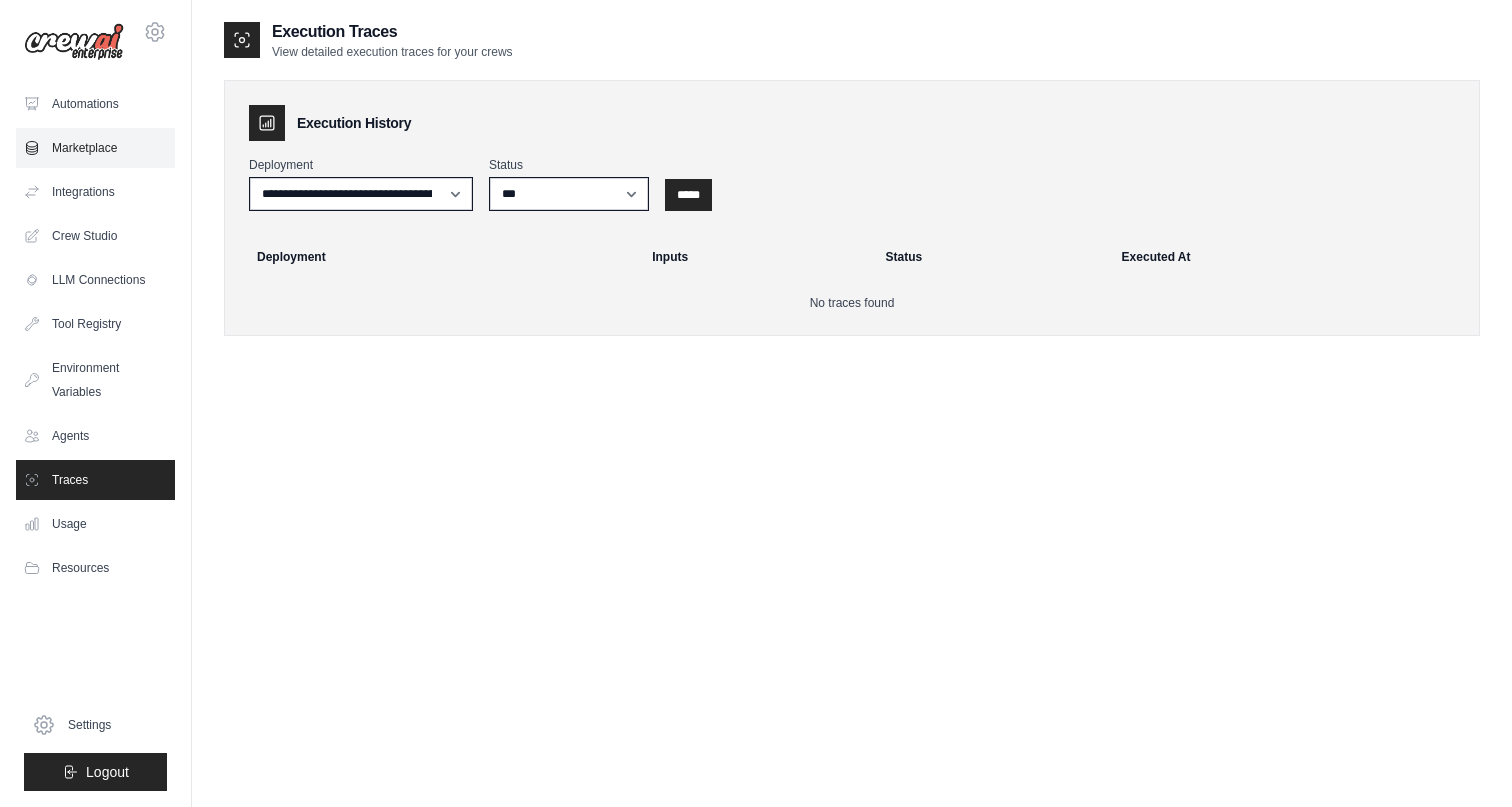 scroll, scrollTop: 0, scrollLeft: 0, axis: both 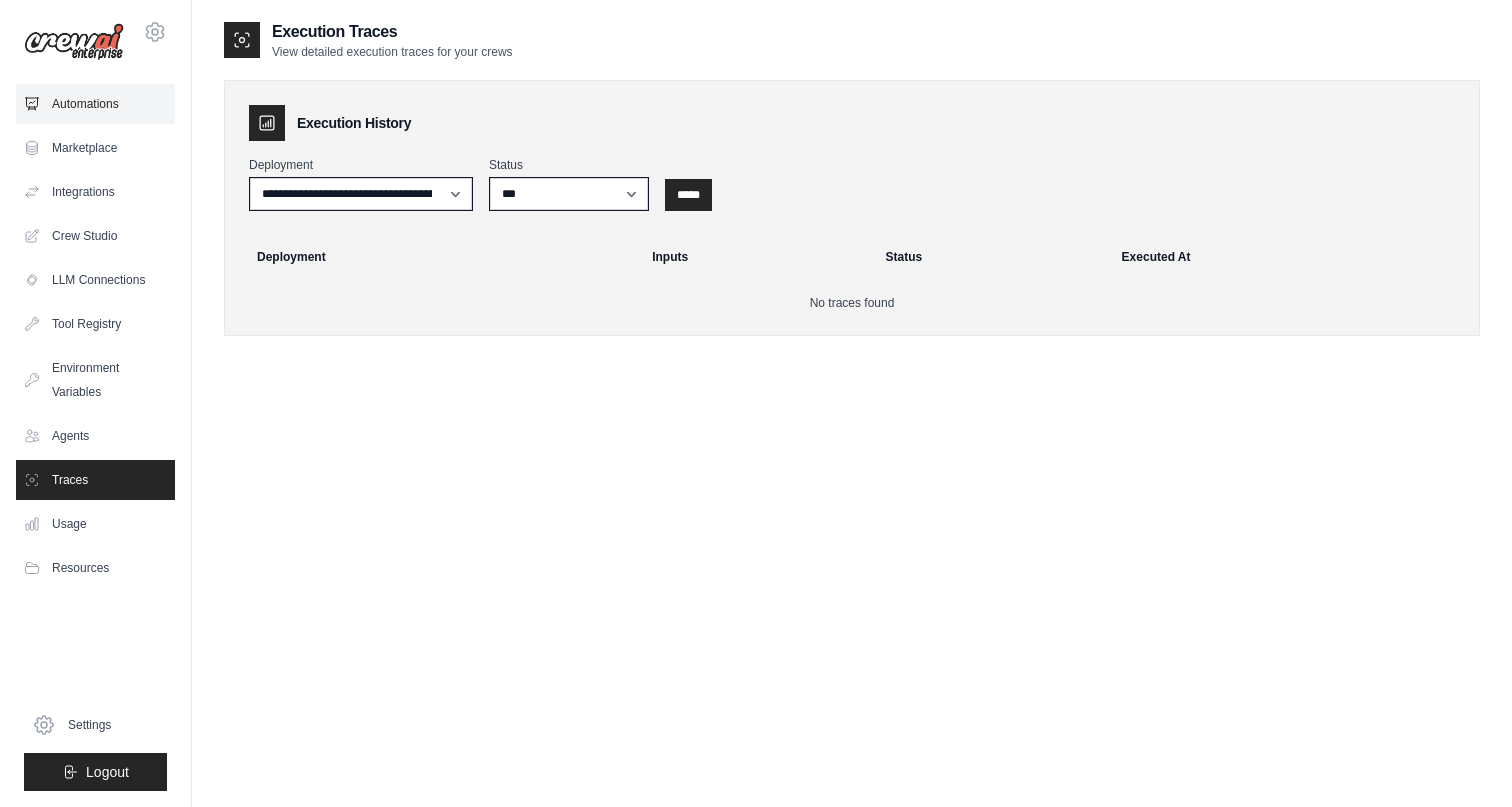 click on "Automations" at bounding box center [95, 104] 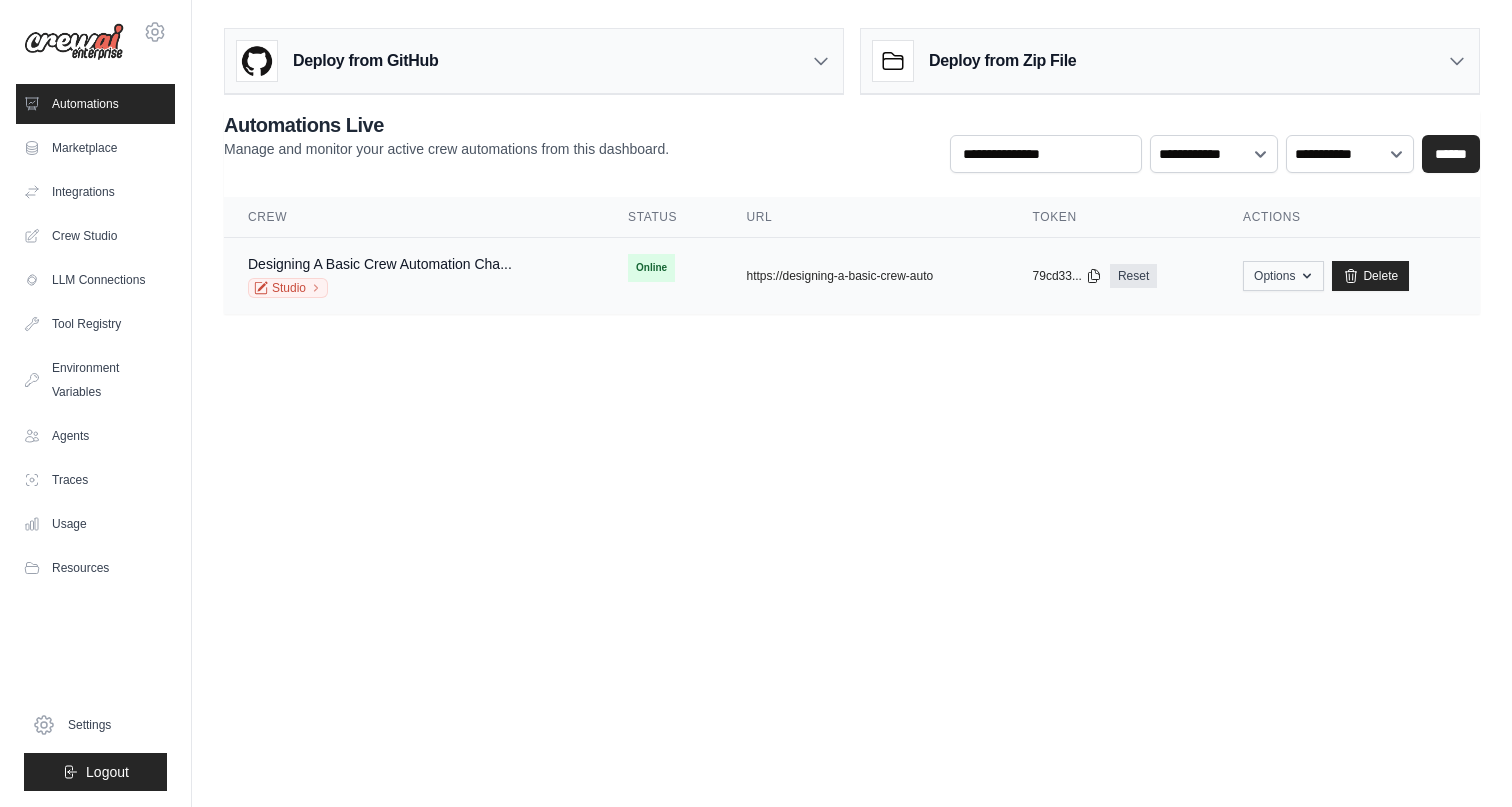 click 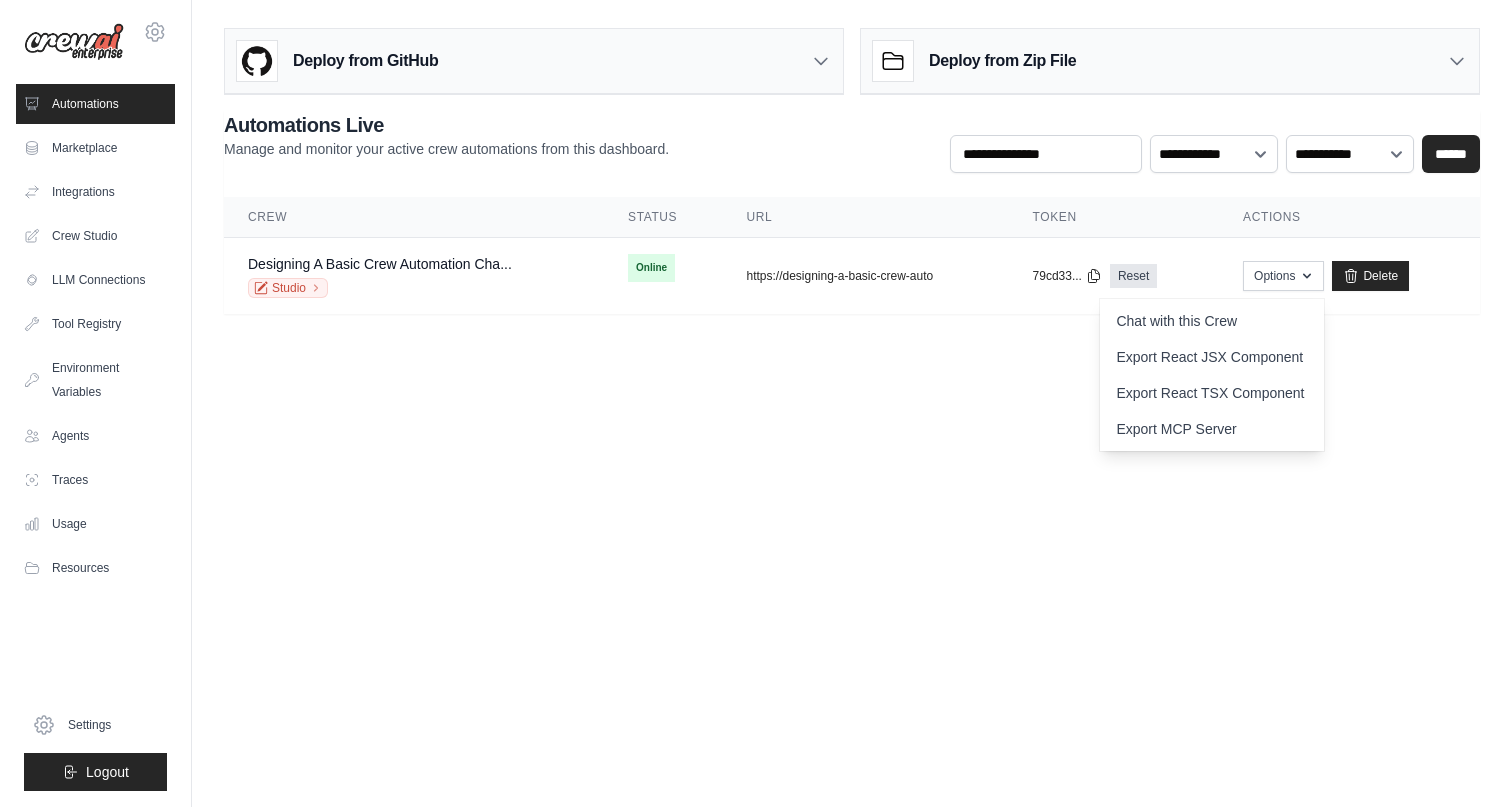click on "nbondarchuk.younger@gmail.com
Settings
Automations
Marketplace
Integrations
Documentation" at bounding box center [756, 403] 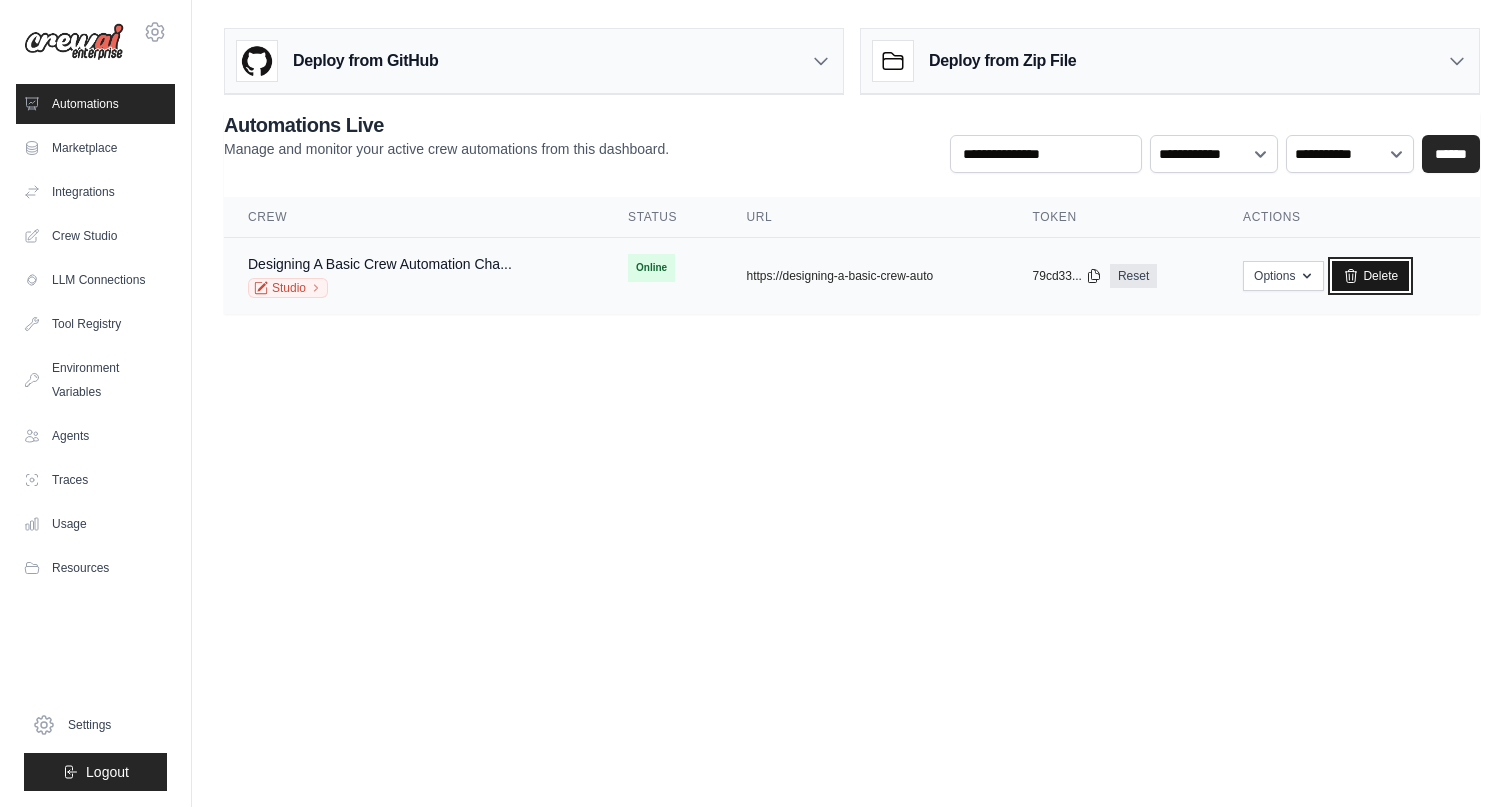 click on "Delete" at bounding box center (1370, 276) 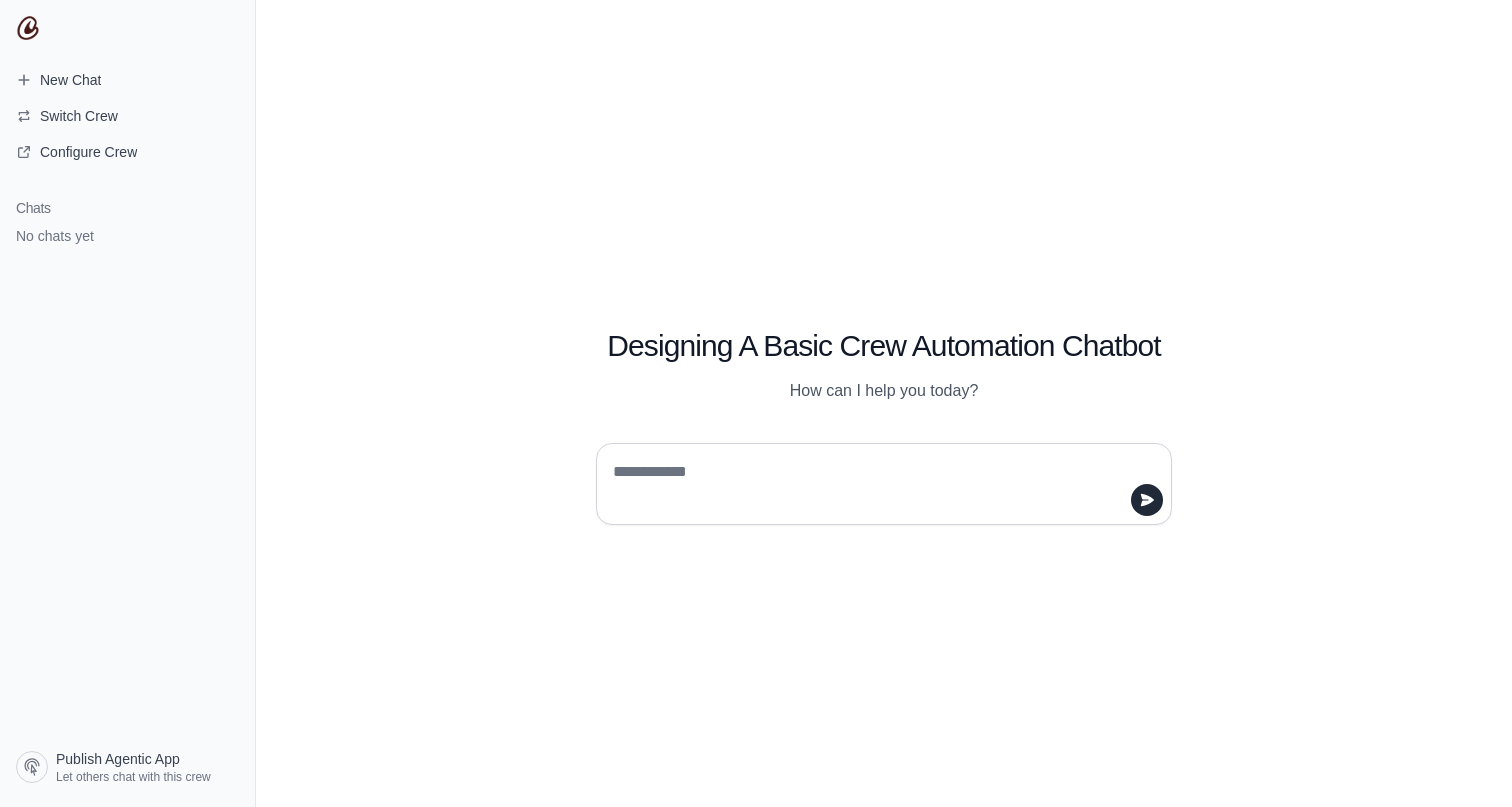scroll, scrollTop: 0, scrollLeft: 0, axis: both 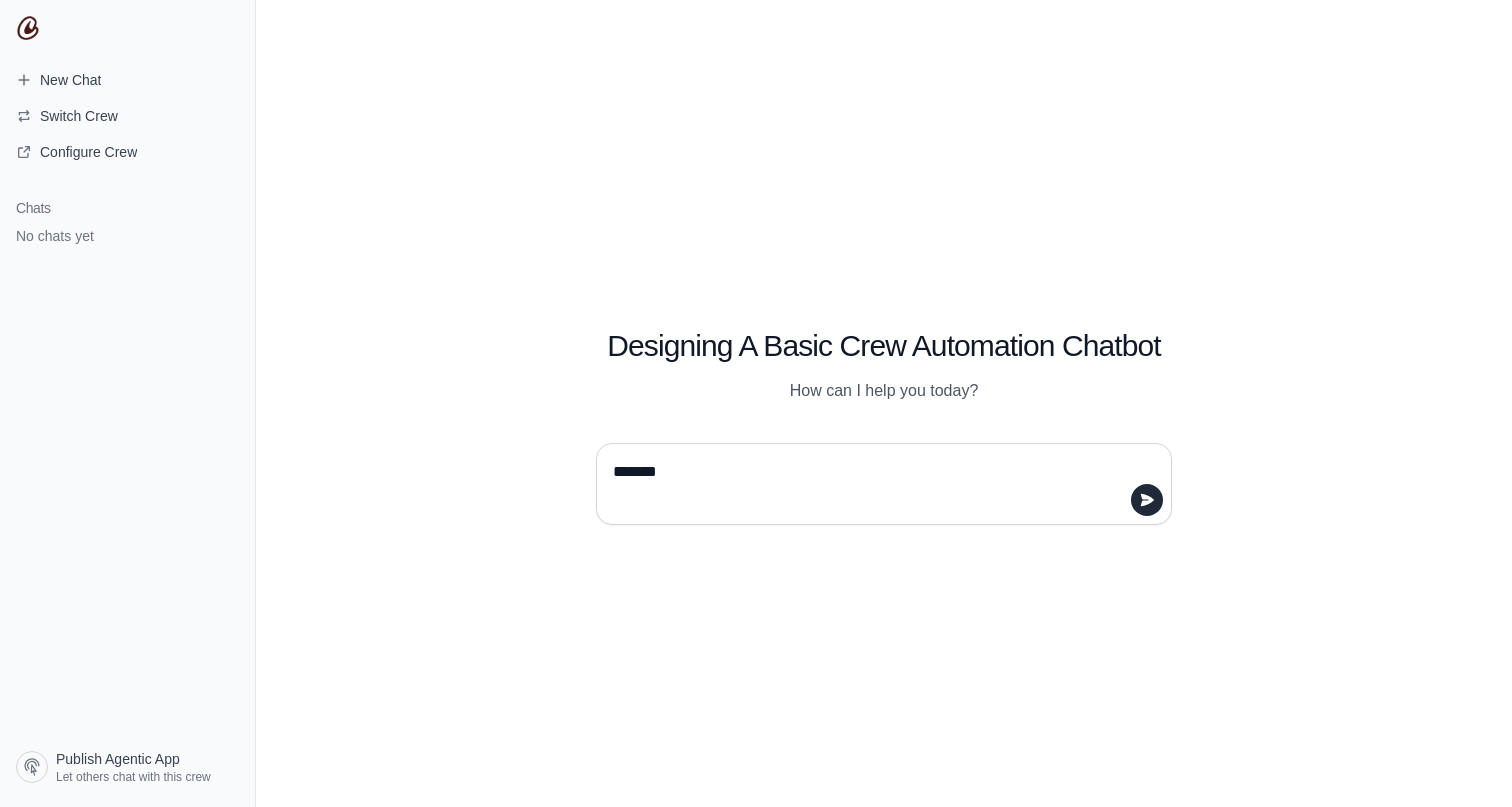 type on "**********" 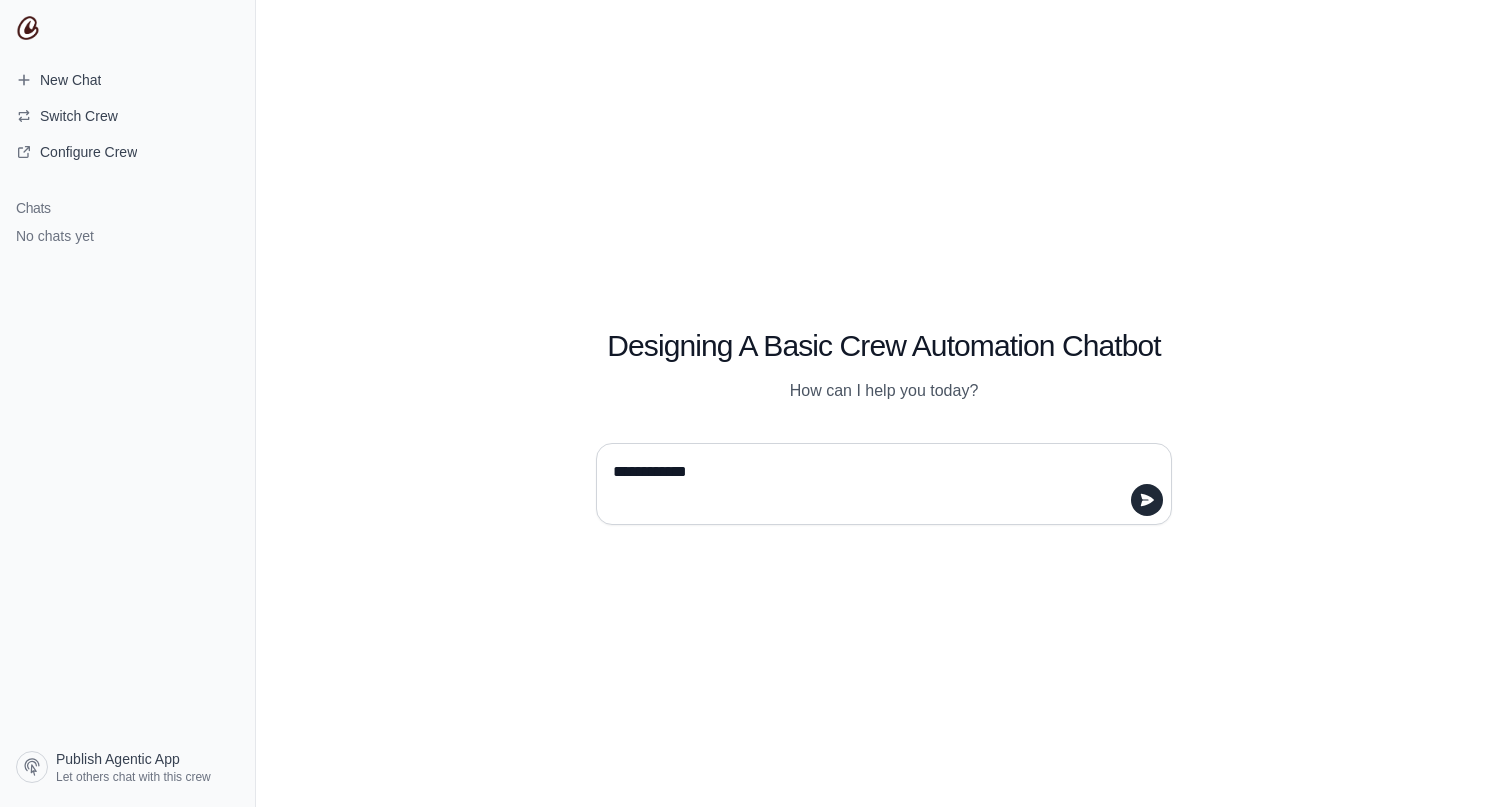 type 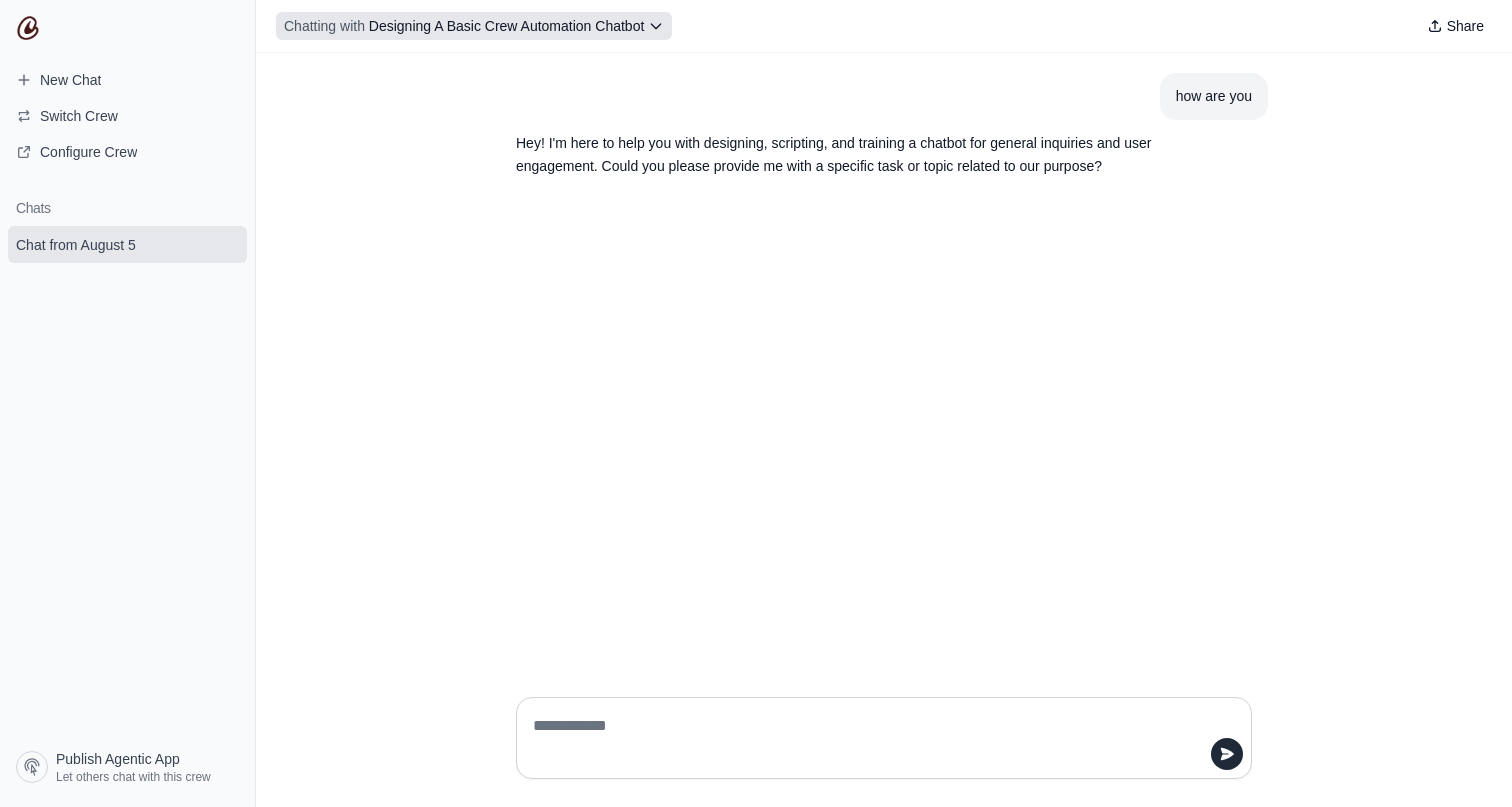 click 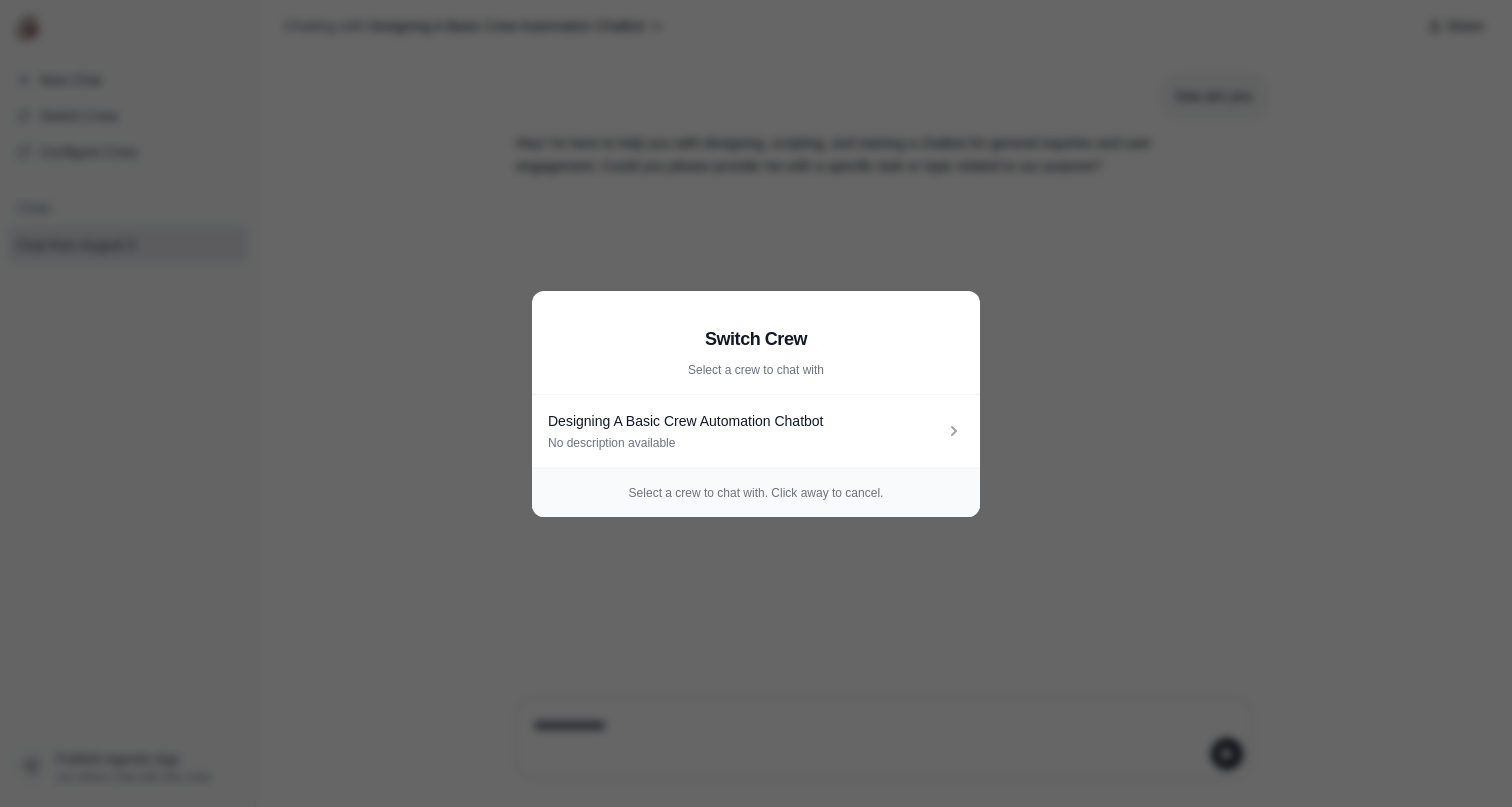 click on "Switch Crew
Select a crew to chat with
Designing A Basic Crew Automation Chatbot
No description available
Select a crew to chat with. Click away to cancel." at bounding box center [756, 403] 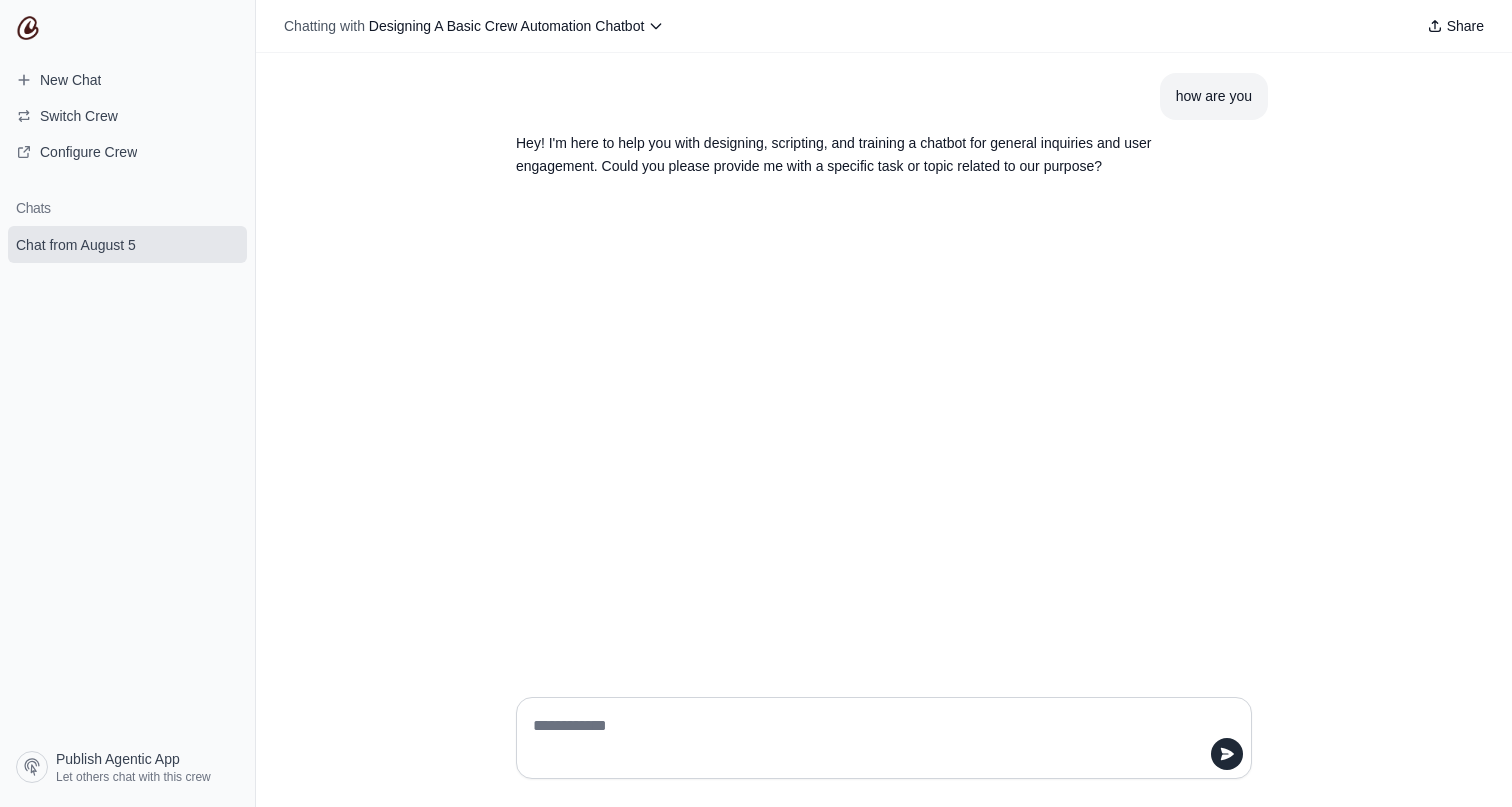 click at bounding box center (878, 738) 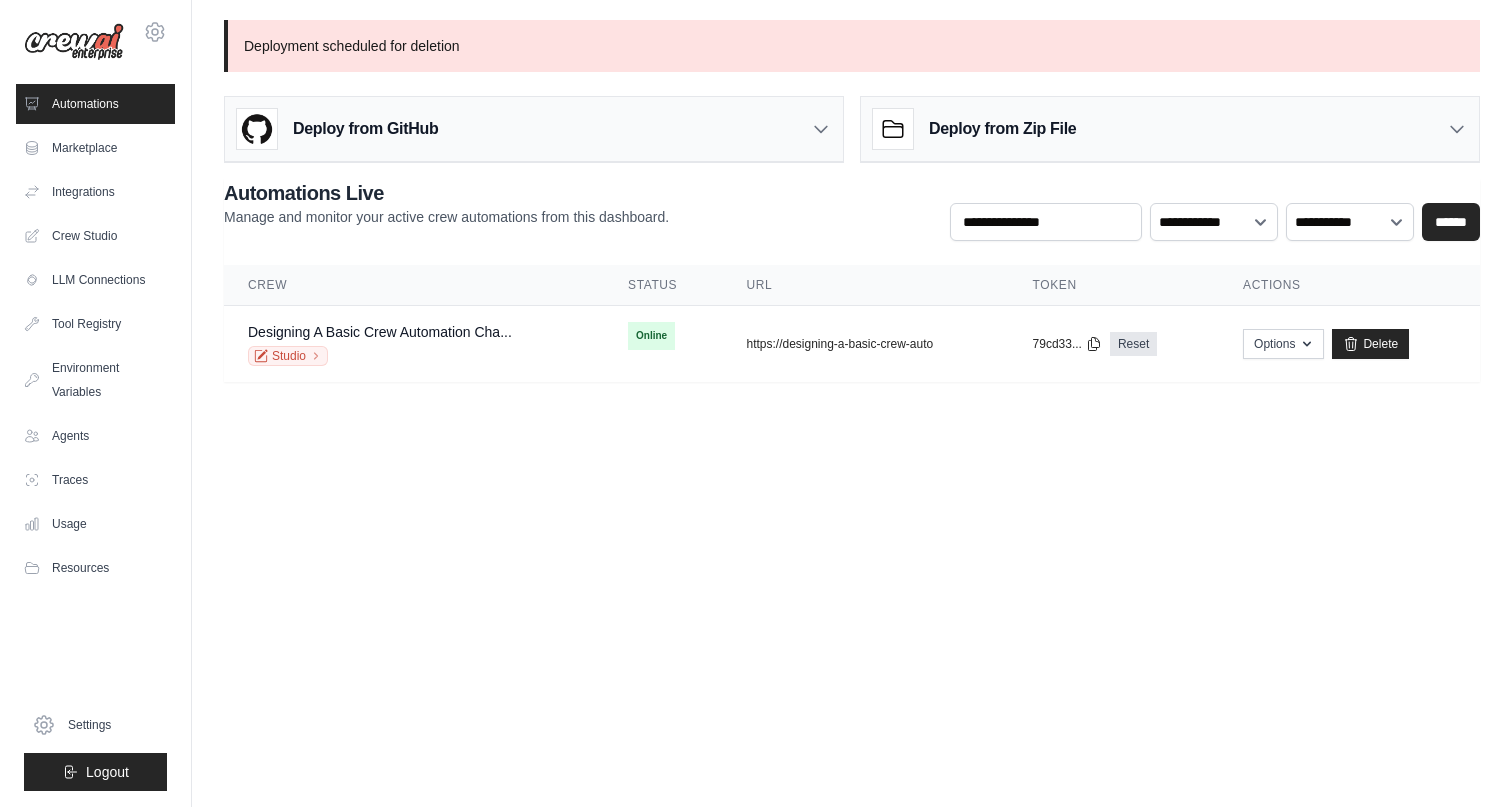 scroll, scrollTop: 0, scrollLeft: 0, axis: both 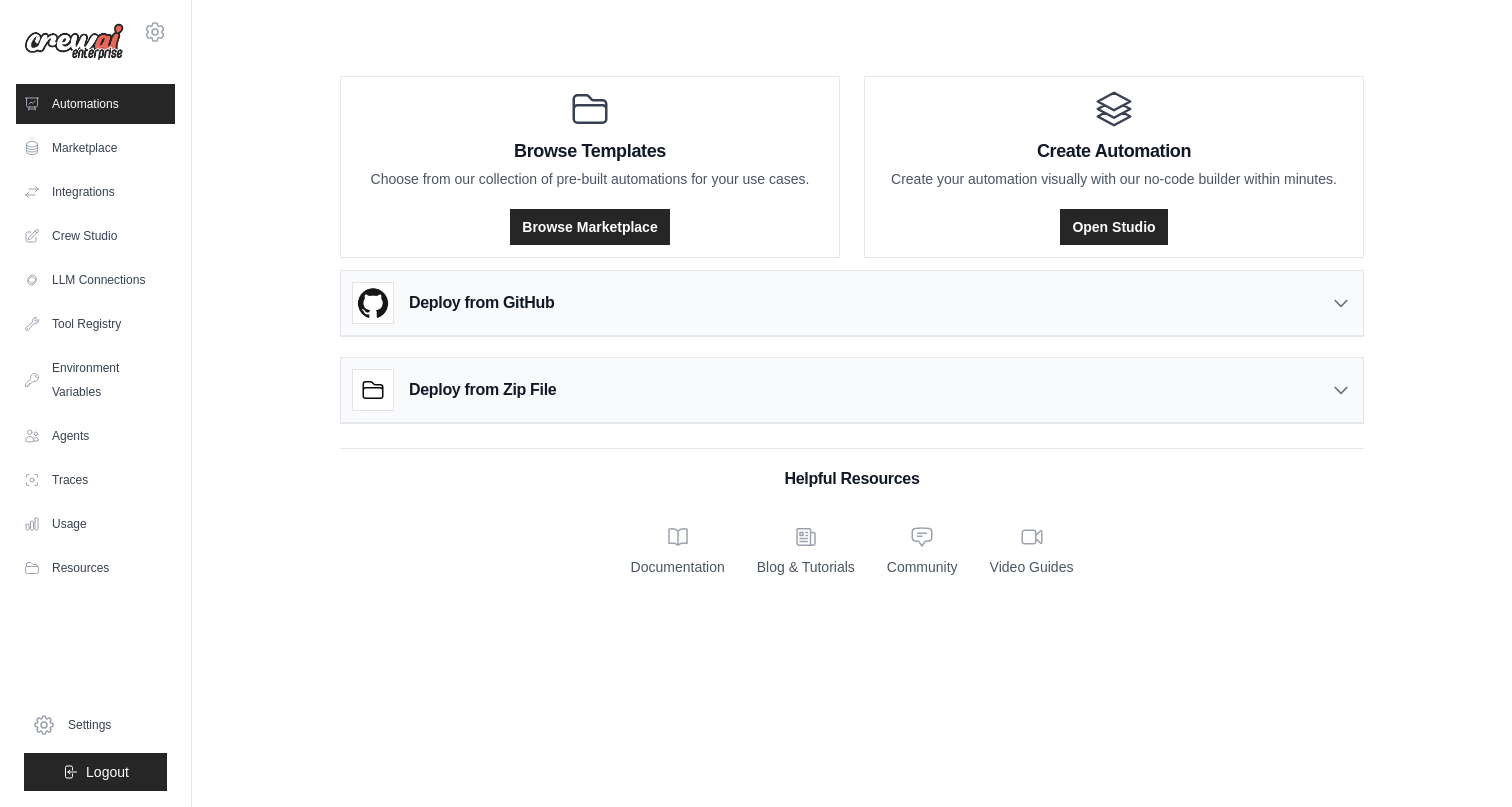 click on "Deploy from GitHub" at bounding box center [852, 303] 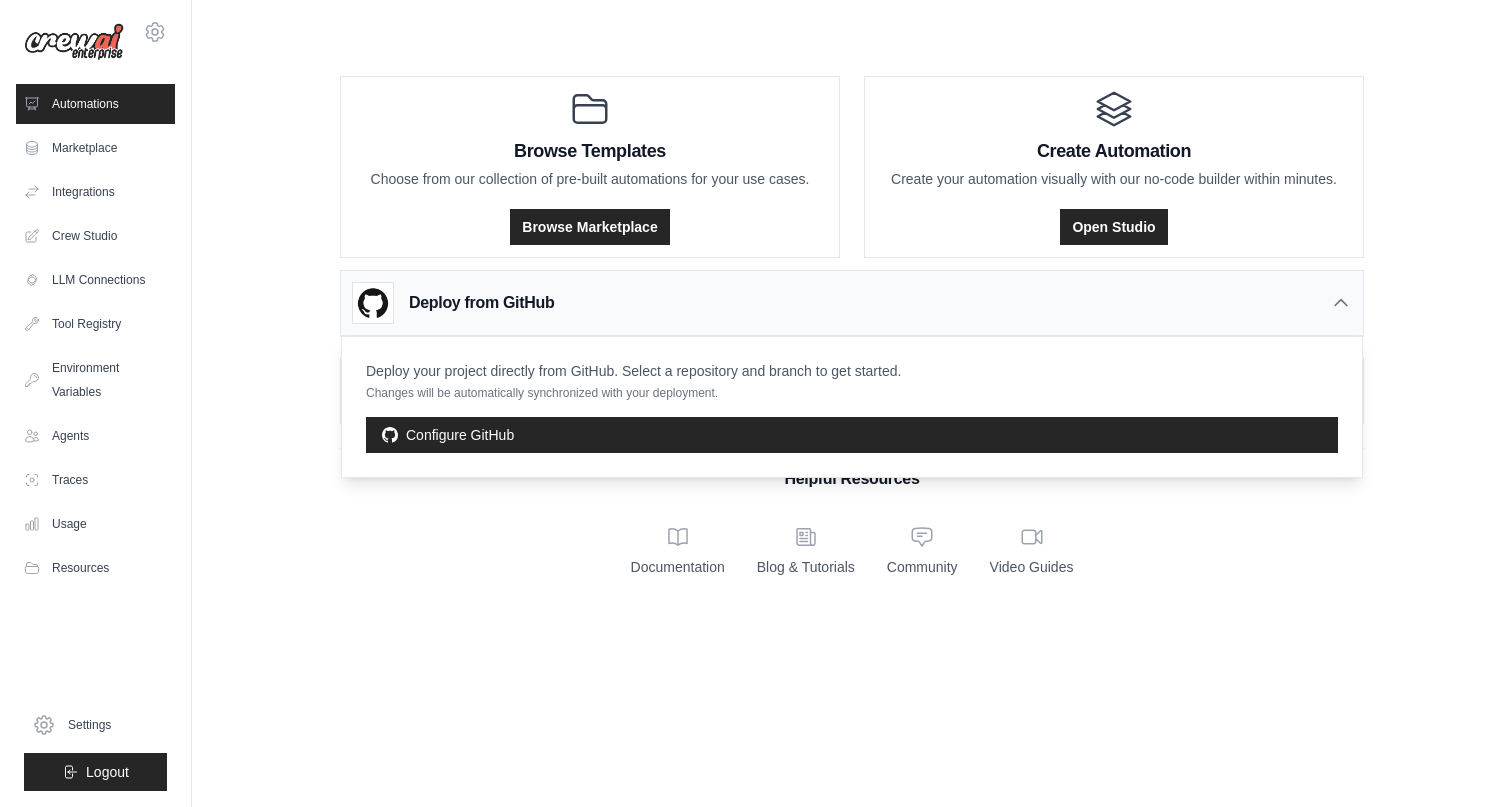click on "Deploy from GitHub" at bounding box center (852, 303) 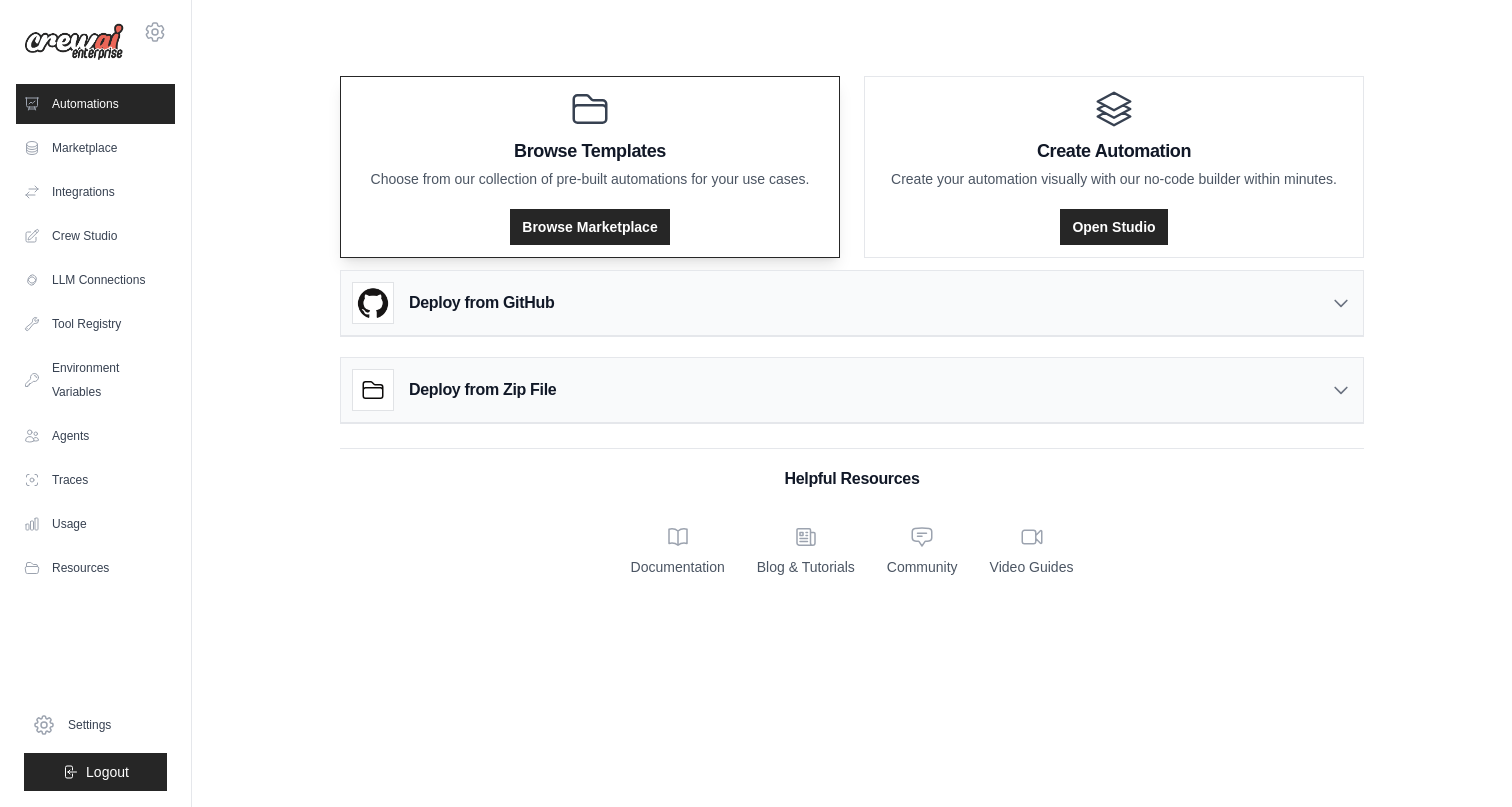 click on "Browse Templates
Choose from our collection of pre-built automations for your use
cases.
Browse Marketplace" at bounding box center [590, 167] 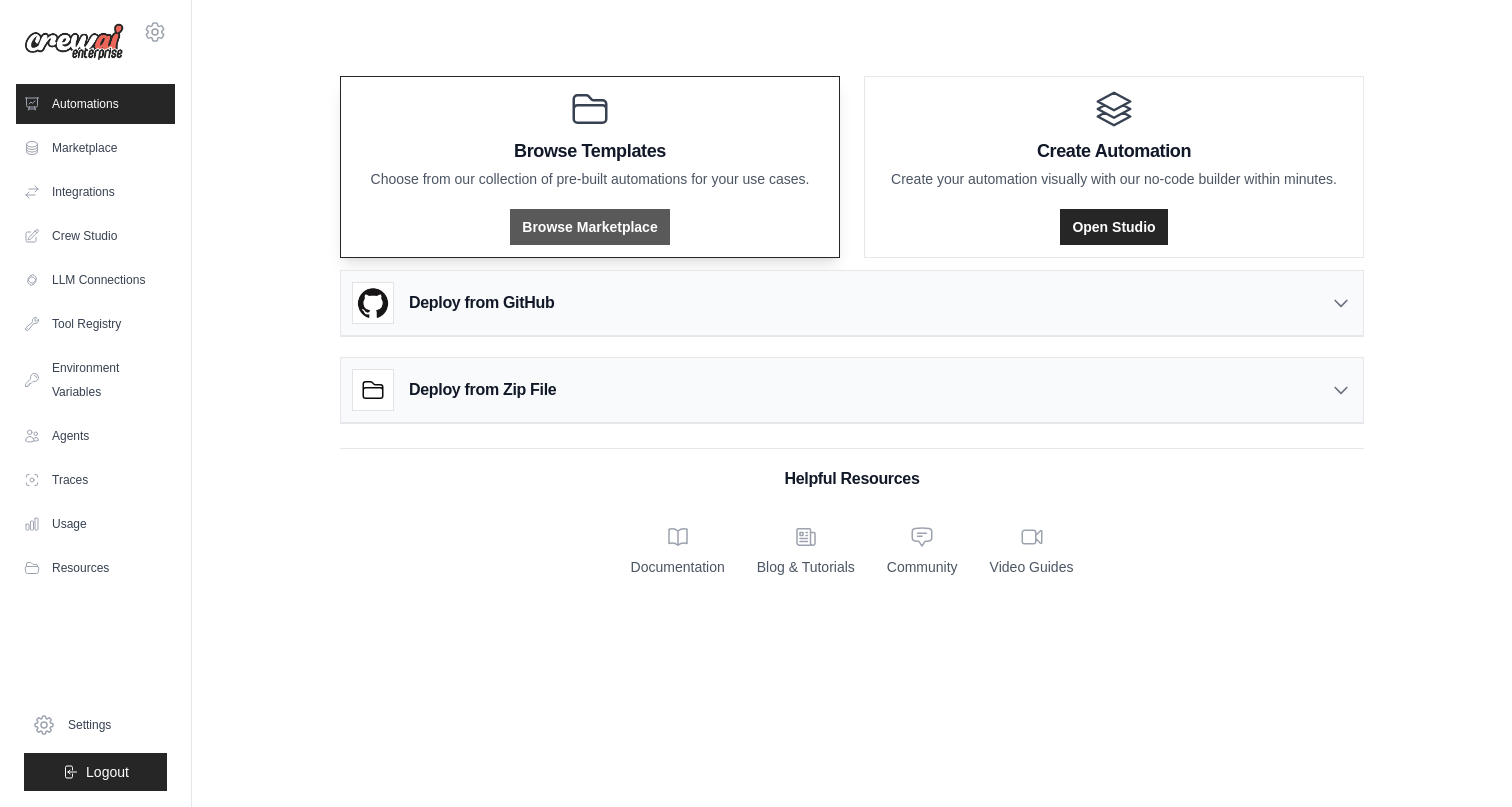 click on "Browse Marketplace" at bounding box center (589, 227) 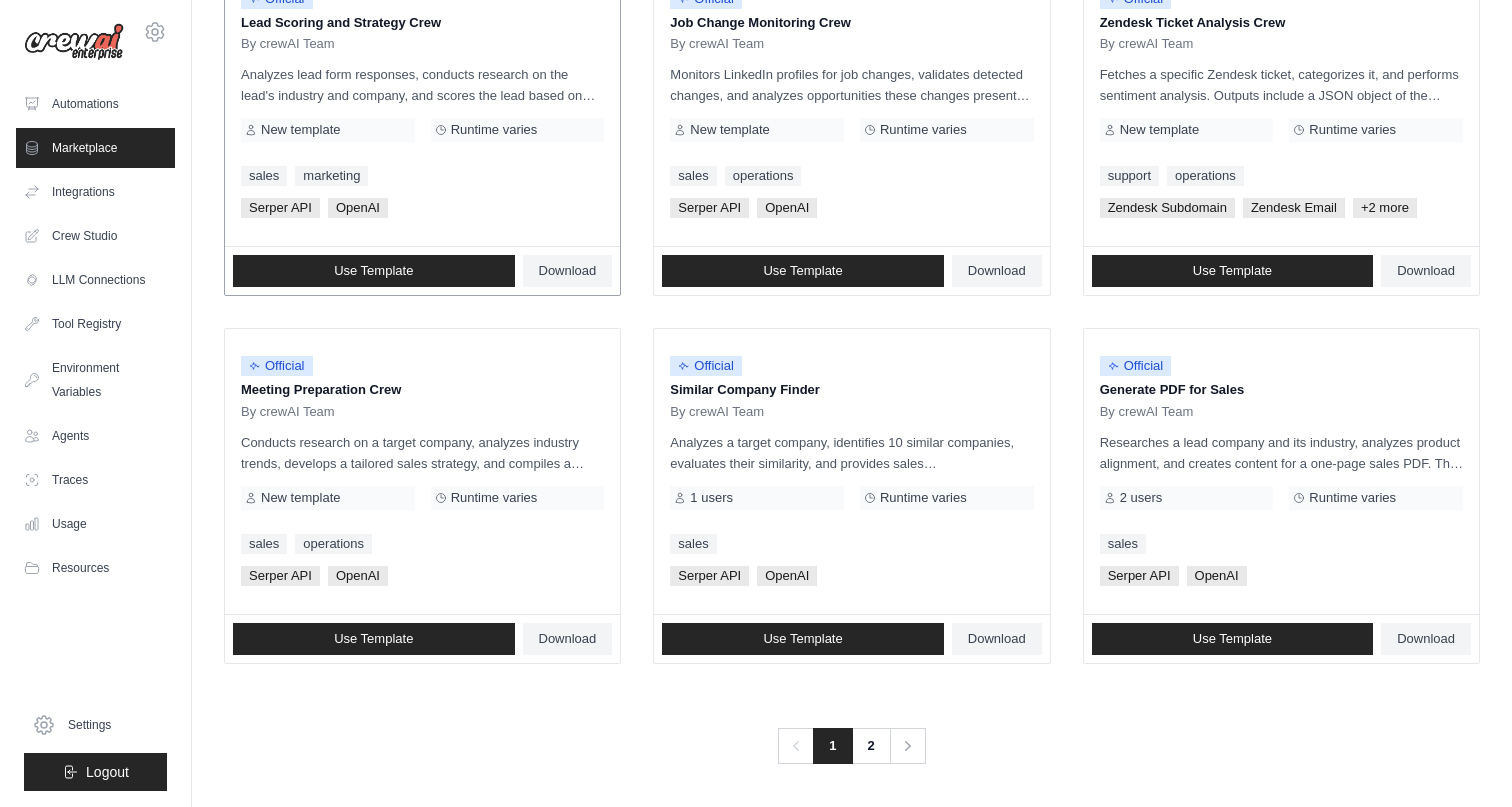 scroll, scrollTop: 1043, scrollLeft: 0, axis: vertical 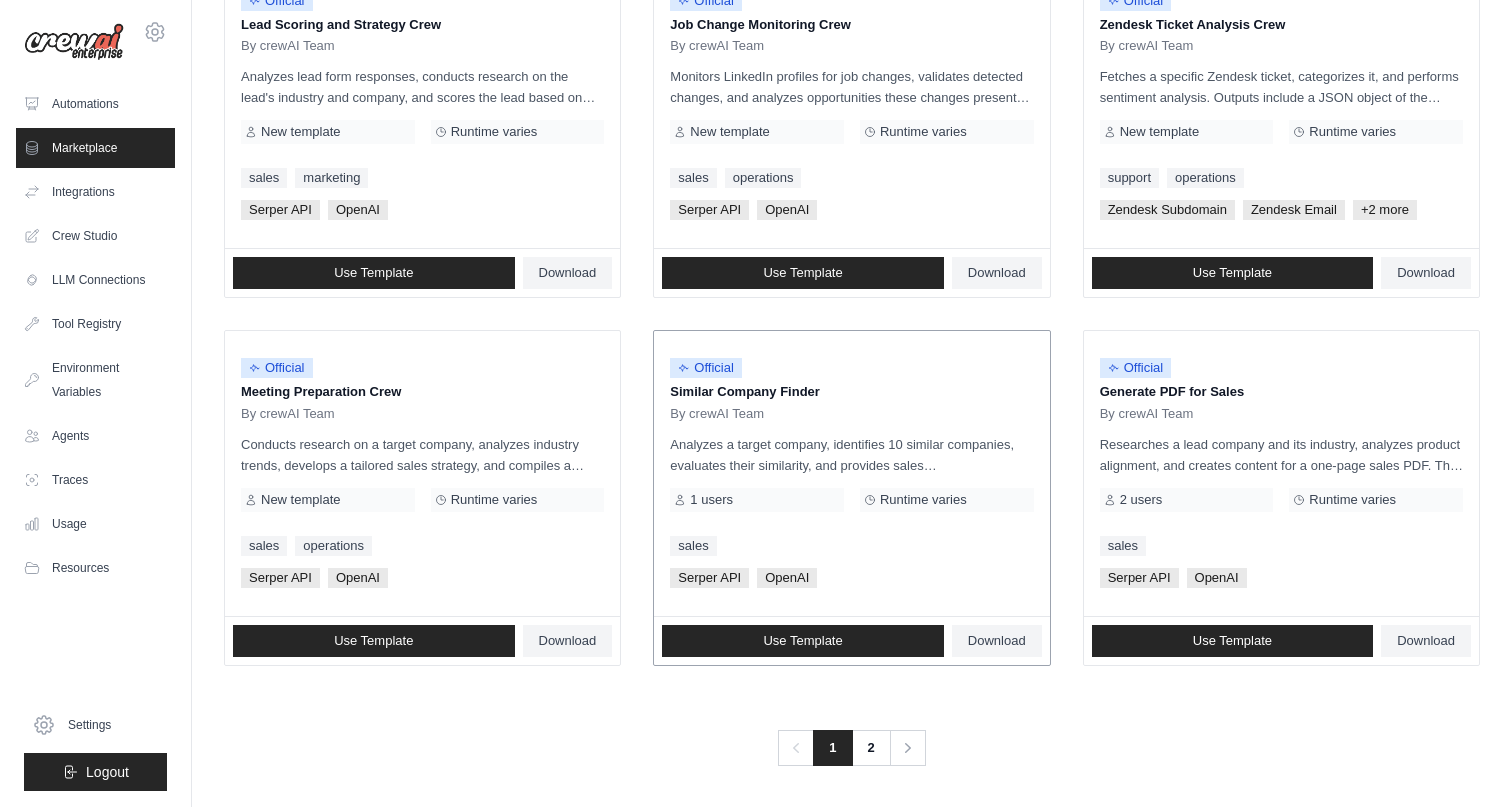 click on "Analyzes a target company, identifies 10 similar companies, evaluates their similarity, and provides sales recommendations. Outputs include a company profile, similar companies with scores, and engagement strategies for the sales team." at bounding box center [851, 455] 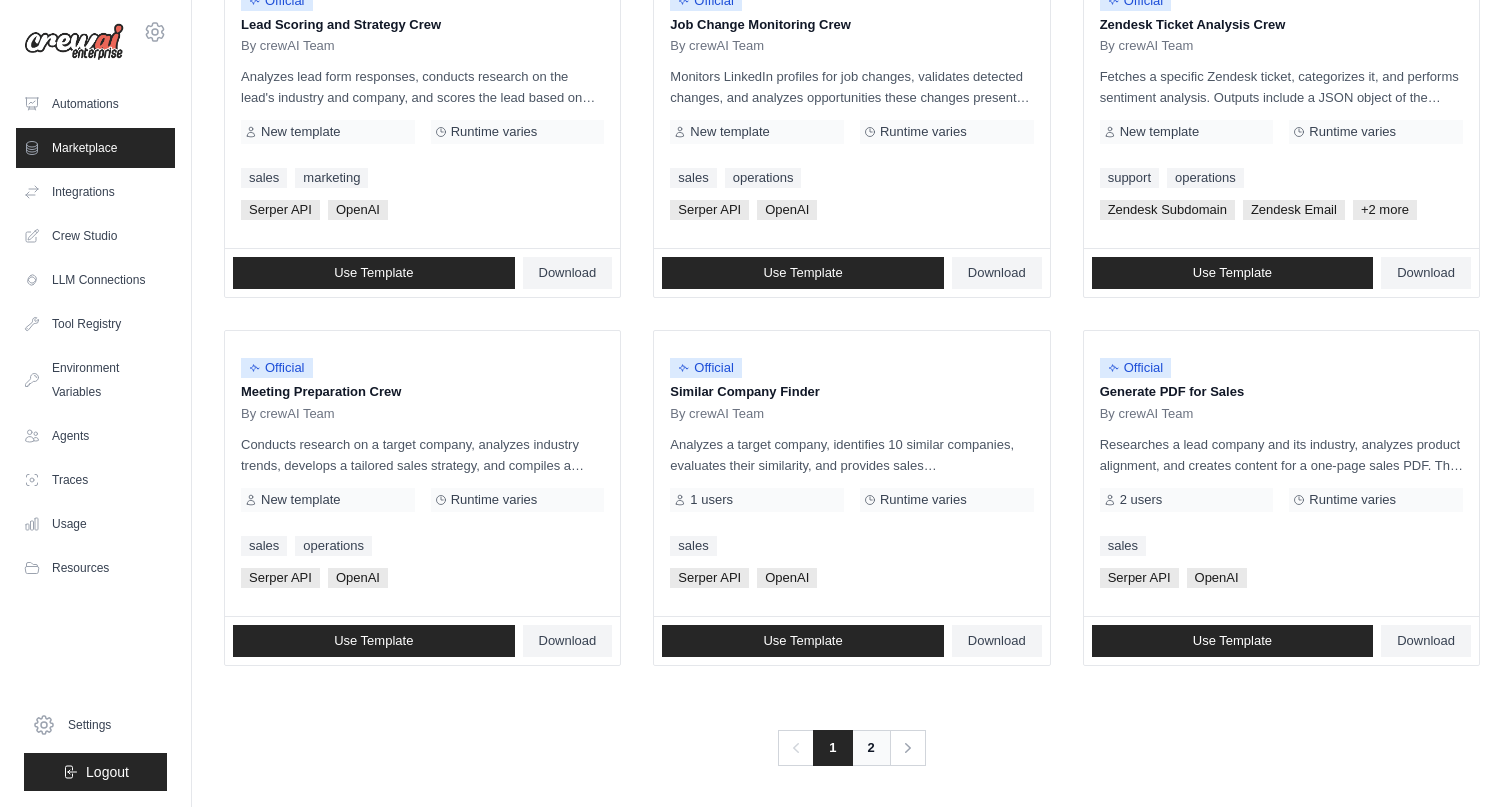 click on "2" at bounding box center [871, 748] 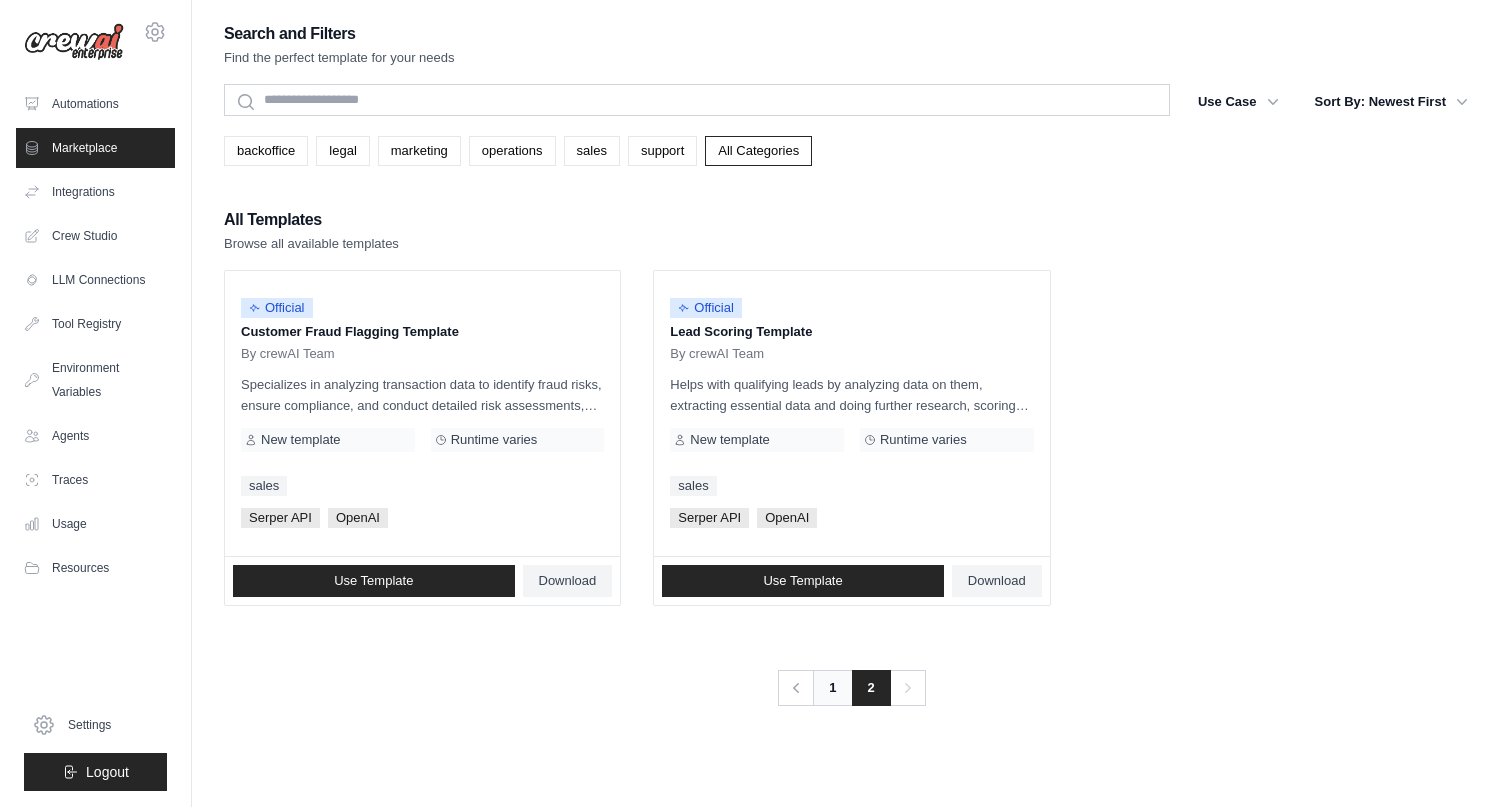 click on "1" at bounding box center (832, 688) 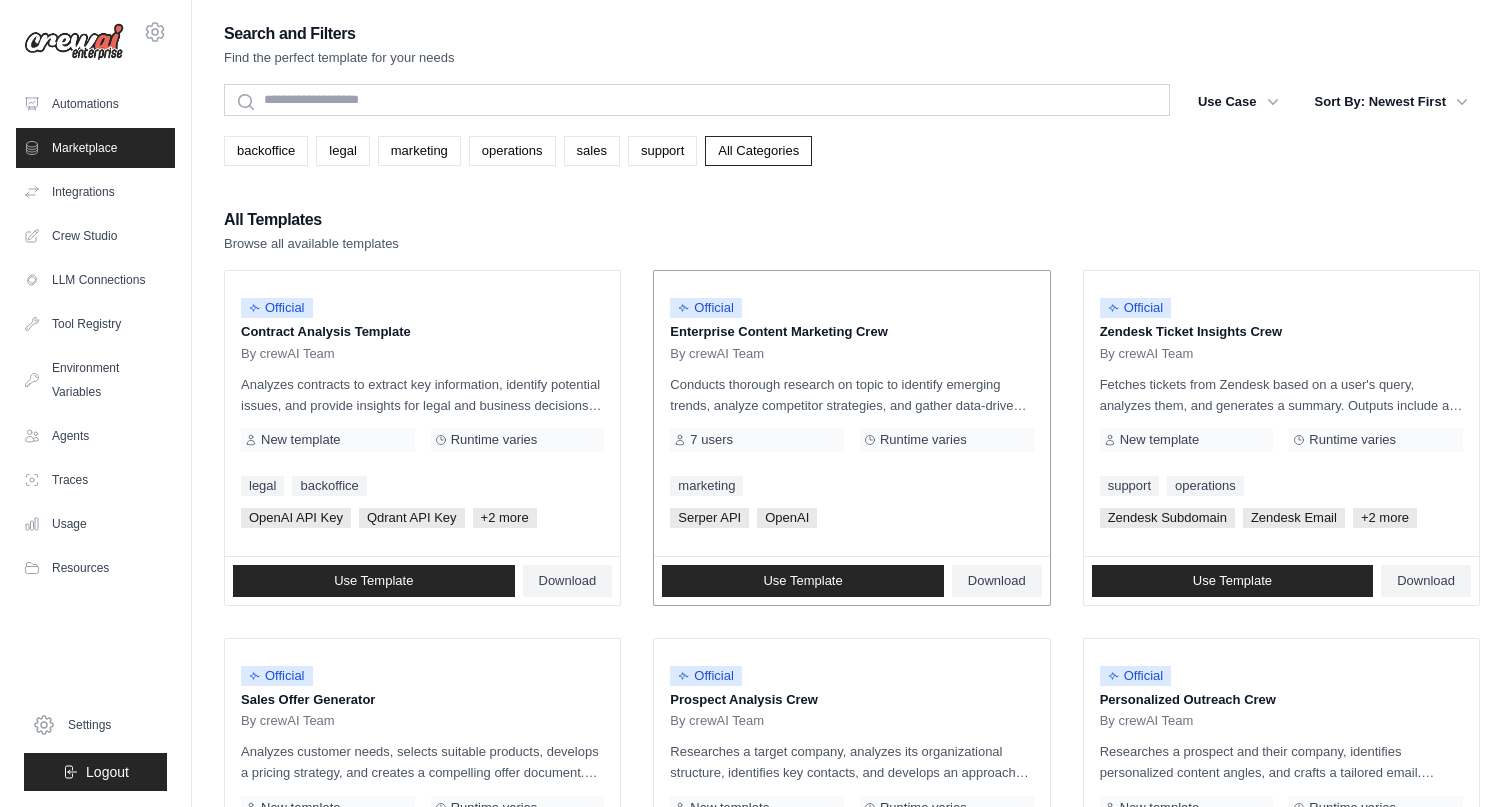 scroll, scrollTop: 0, scrollLeft: 0, axis: both 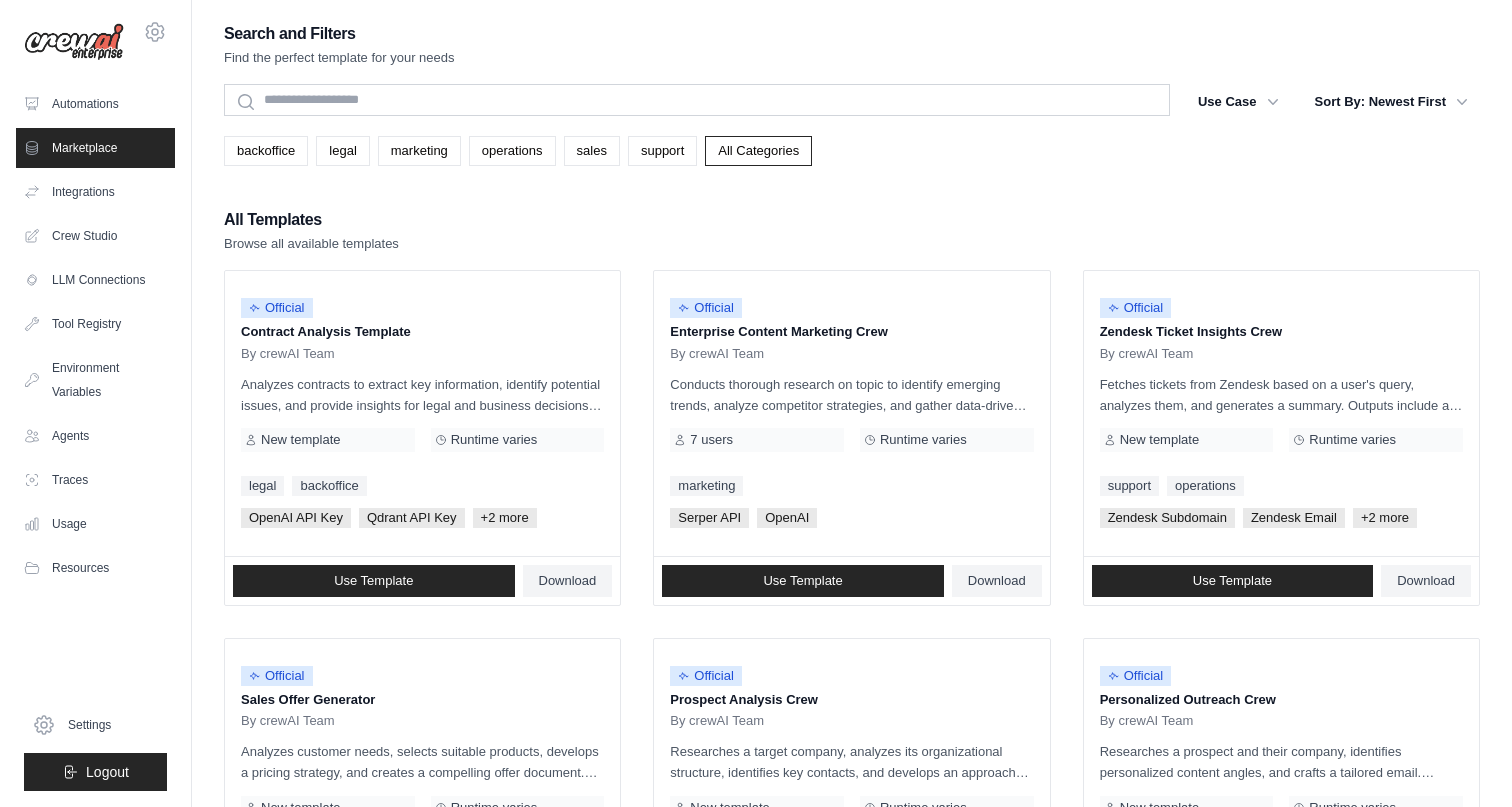 click on "Search and Filters
Find the perfect template for your needs
Search
Use Case
backoffice
legal
marketing
operations
sales
support
Clear All Filters" at bounding box center (852, 914) 